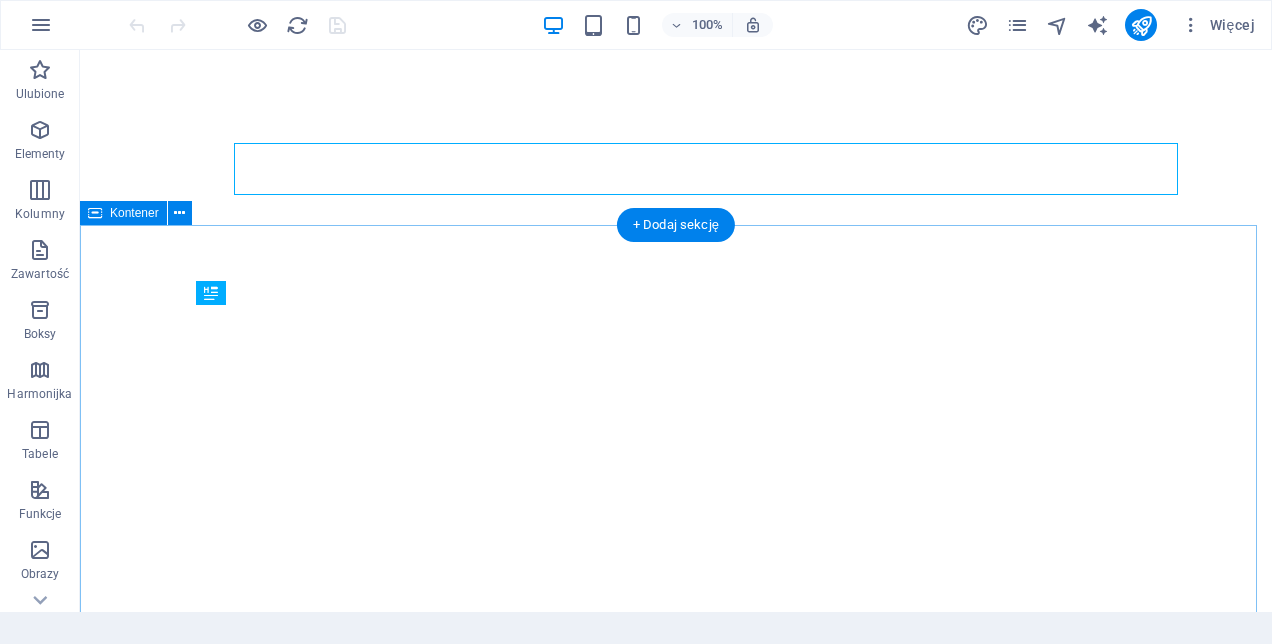 scroll, scrollTop: 0, scrollLeft: 0, axis: both 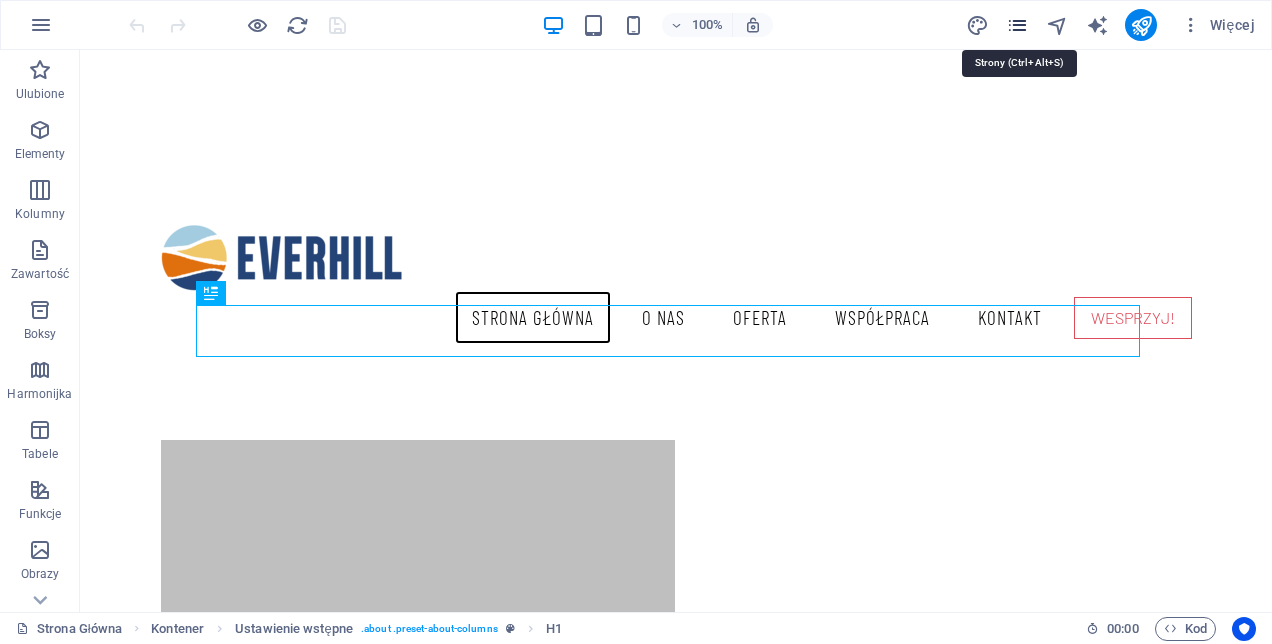 click at bounding box center [1017, 25] 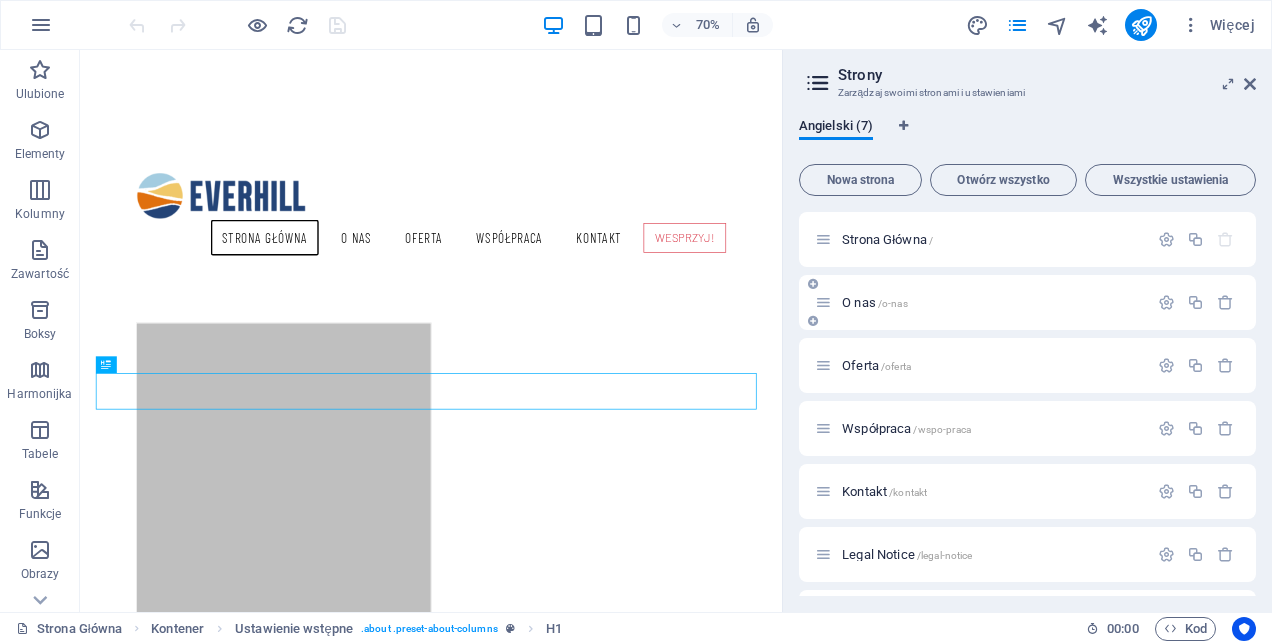 click on "O nas /o-nas" at bounding box center [981, 302] 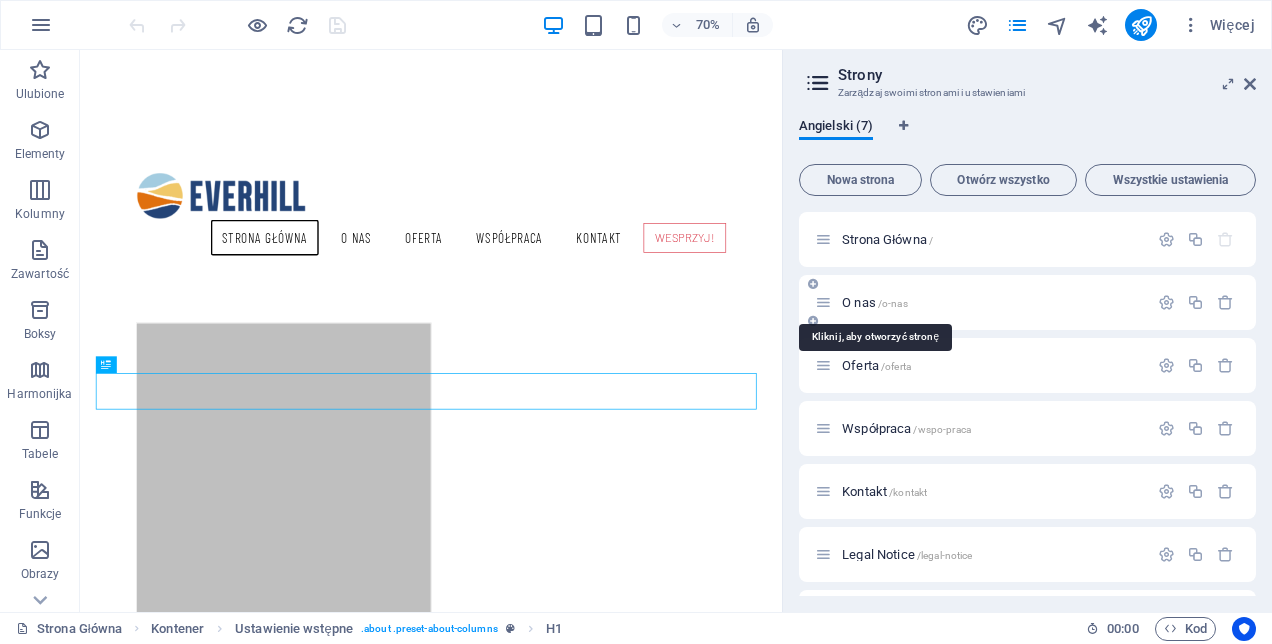 click on "O nas /o-nas" at bounding box center [875, 302] 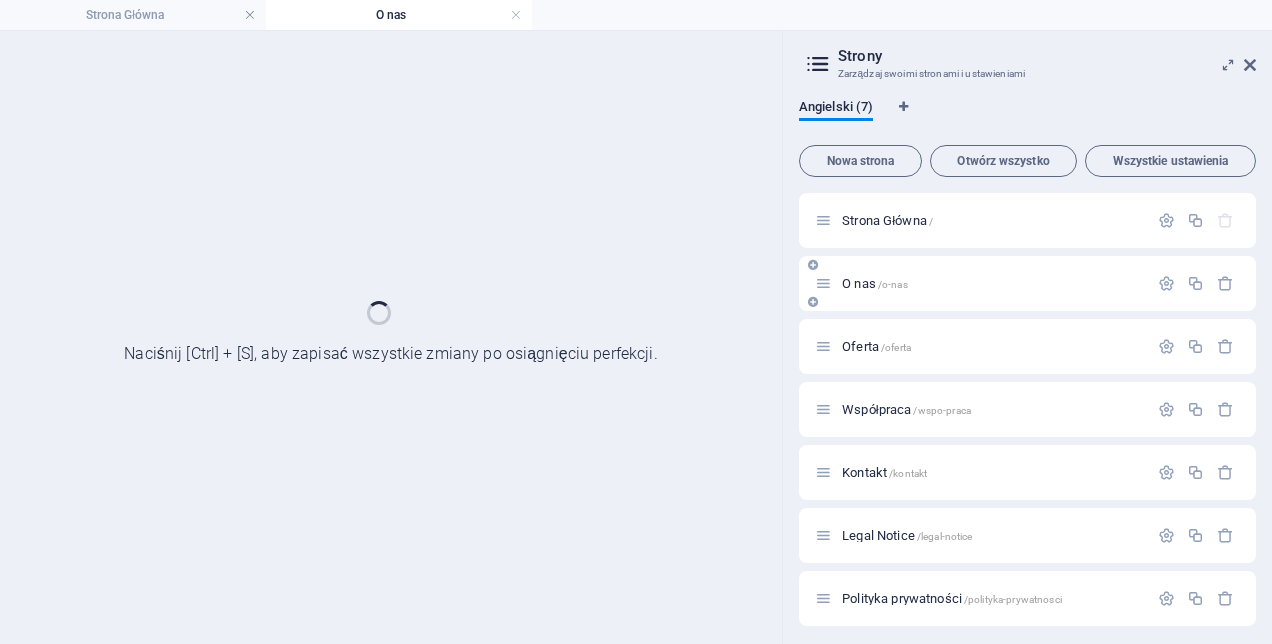 scroll, scrollTop: 0, scrollLeft: 0, axis: both 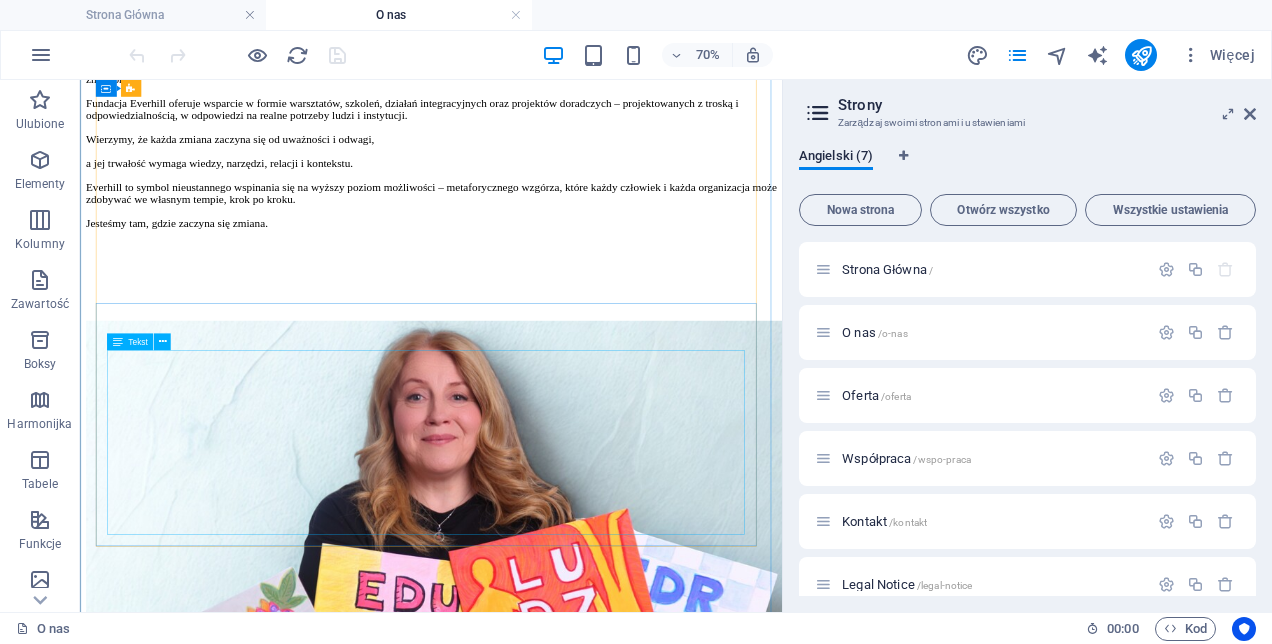 click on "[FIRST] [LAST] – współtwórca Fundacji – jako fizjoterapeuta, specjalista w zakresie zdrowia i aktywności fizycznej. Jest certyfikowanym instruktorem aqua fitness, fitness i nordic walking, terapeutą metod Bobath, PNF oraz Proprioceptive Deep Tendon Reflexes (P-DTR), a także czynnym zawodnikiem tenisa stołowego (III liga woj. warmińsko-mazurskiego). Od lat współpracuje z placówkami medycznymi i fundacjami zdrowotnymi, prowadząc zajęcia sportowe i terapeutyczne dla pacjentów z otyłością, amazonek, osób starszych i osób z niepełnosprawnością. Łączy wiedzę medyczną z pasją do sportu i realnym doświadczeniem w organizacji rozgrywek i wydarzeń sportowych, co przekłada się na profesjonalne podejście do edukacji zdrowotnej i sportowej. Posiada także doświadczenie w opiece fizjoterapeutycznej nad profesjonalnymi zawodnikami, biorących udział podczas międzynarodowych turniejów i mistrzostw Polski tenisa stołowego." at bounding box center [581, 2508] 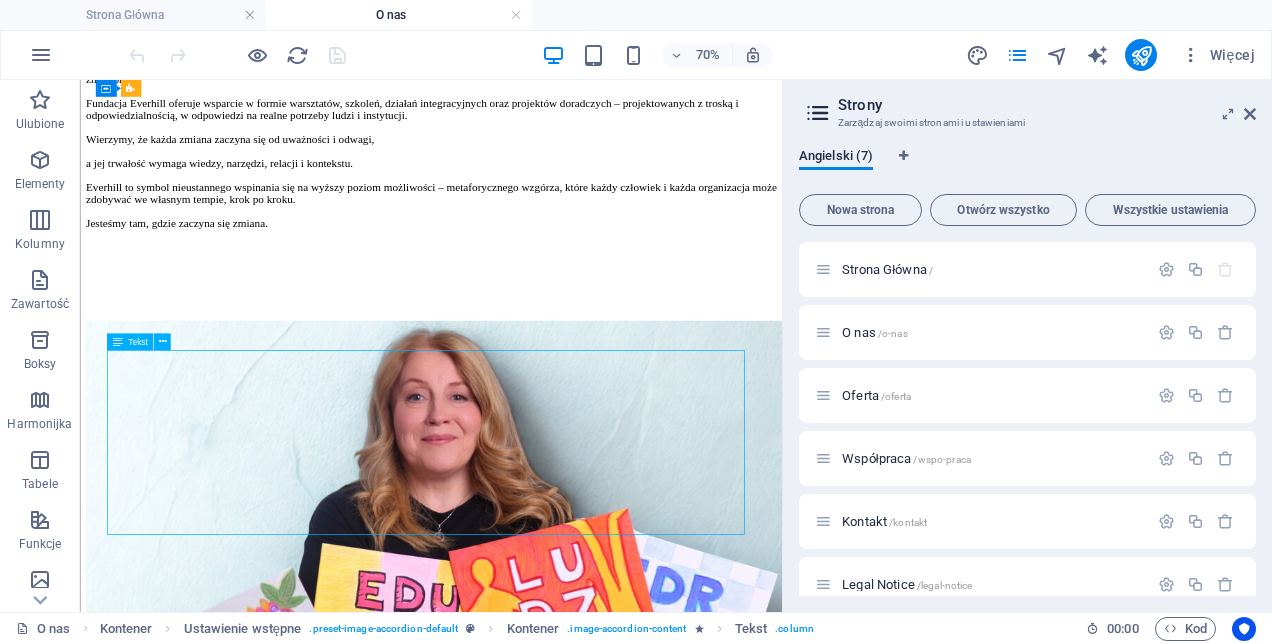 click on "[FIRST] [LAST] – współtwórca Fundacji – jako fizjoterapeuta, specjalista w zakresie zdrowia i aktywności fizycznej. Jest certyfikowanym instruktorem aqua fitness, fitness i nordic walking, terapeutą metod Bobath, PNF oraz Proprioceptive Deep Tendon Reflexes (P-DTR), a także czynnym zawodnikiem tenisa stołowego (III liga woj. warmińsko-mazurskiego). Od lat współpracuje z placówkami medycznymi i fundacjami zdrowotnymi, prowadząc zajęcia sportowe i terapeutyczne dla pacjentów z otyłością, amazonek, osób starszych i osób z niepełnosprawnością. Łączy wiedzę medyczną z pasją do sportu i realnym doświadczeniem w organizacji rozgrywek i wydarzeń sportowych, co przekłada się na profesjonalne podejście do edukacji zdrowotnej i sportowej. Posiada także doświadczenie w opiece fizjoterapeutycznej nad profesjonalnymi zawodnikami, biorących udział podczas międzynarodowych turniejów i mistrzostw Polski tenisa stołowego." at bounding box center [581, 2508] 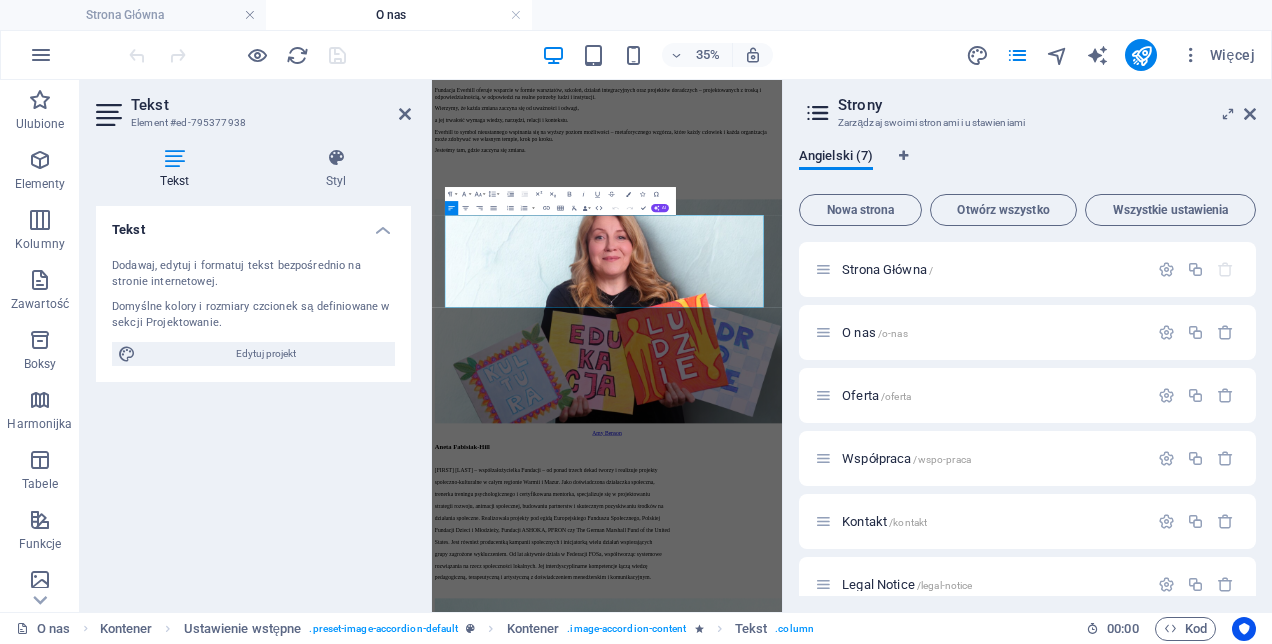 click on "Strony Zarządzaj swoimi stronami i ustawieniami Angielski (7) Nowa strona Otwórz wszystko Wszystkie ustawienia Strona Główna / O nas /o-nas Oferta /oferta Współpraca /wspo-praca Kontakt /kontakt Legal Notice /legal-notice Polityka prywatności /polityka-prywatnosci" at bounding box center (1027, 346) 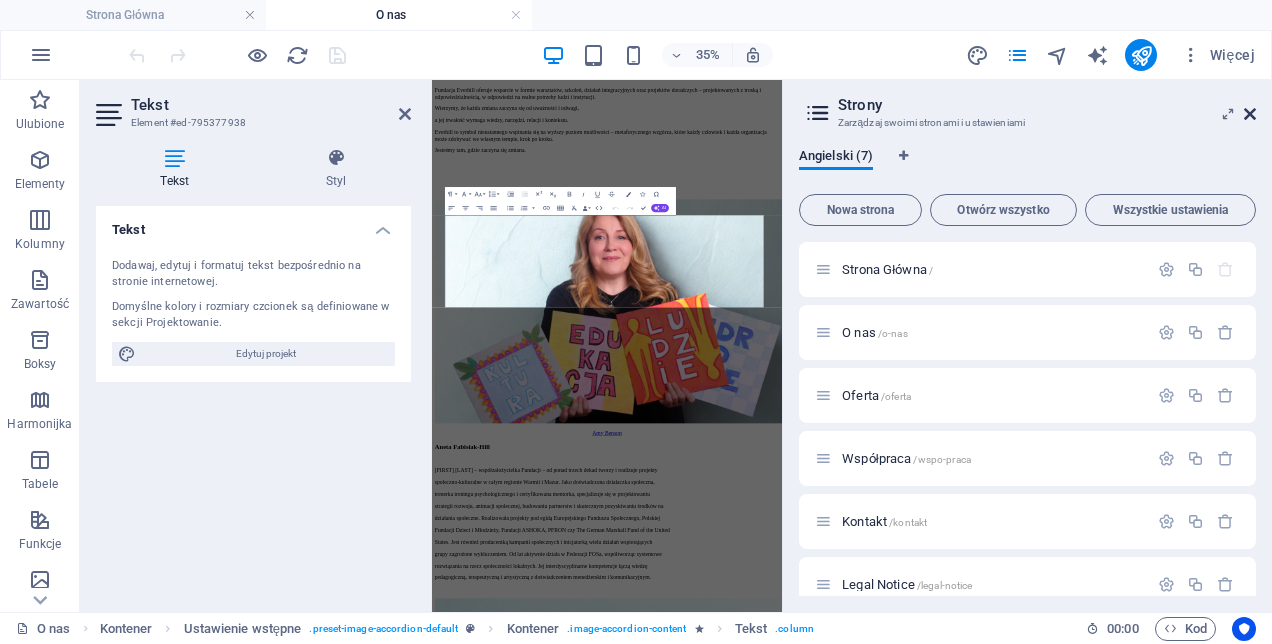 click at bounding box center [1250, 114] 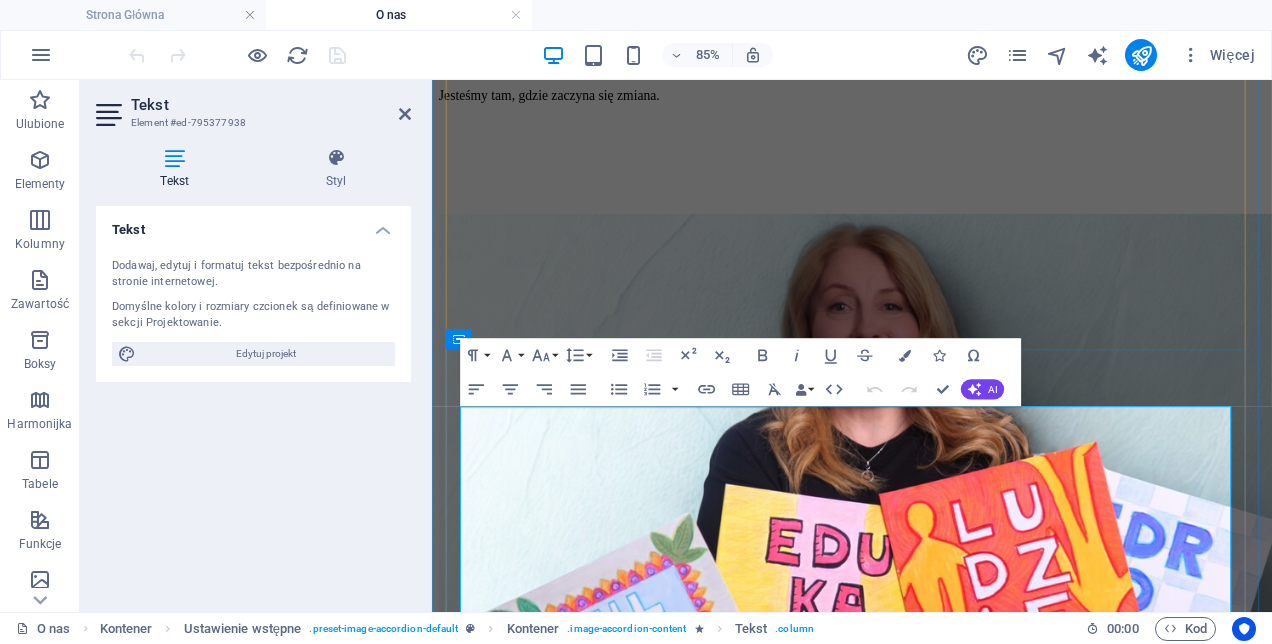 scroll, scrollTop: 2097, scrollLeft: 0, axis: vertical 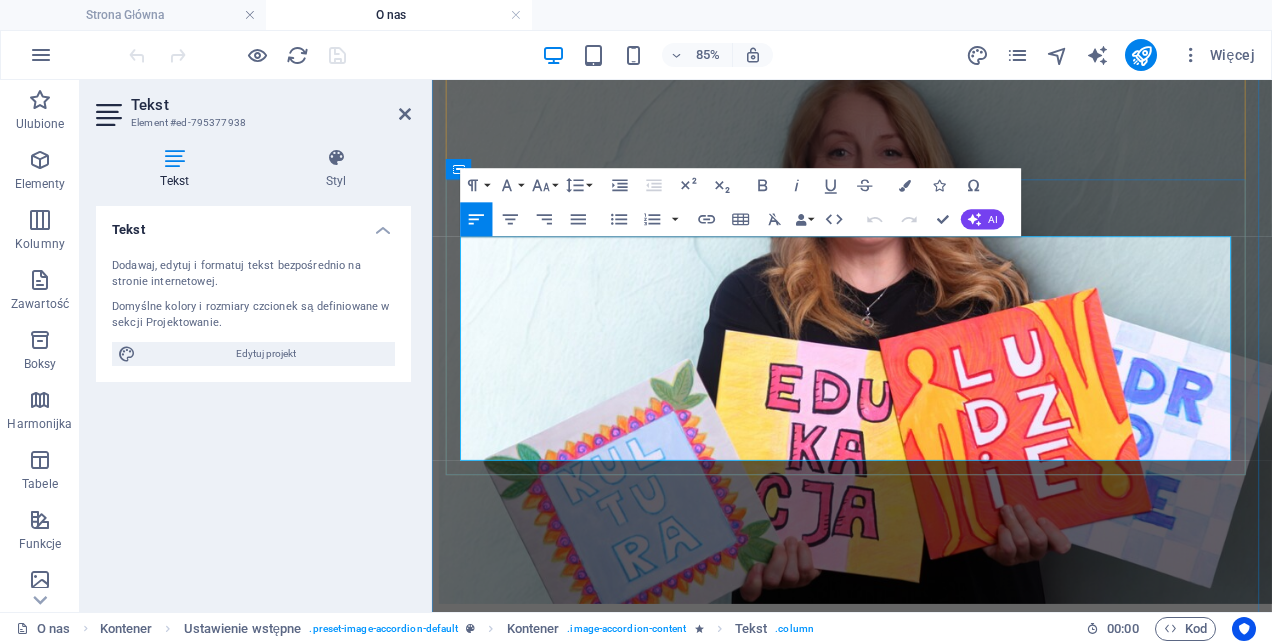 drag, startPoint x: 804, startPoint y: 484, endPoint x: 467, endPoint y: 280, distance: 393.93527 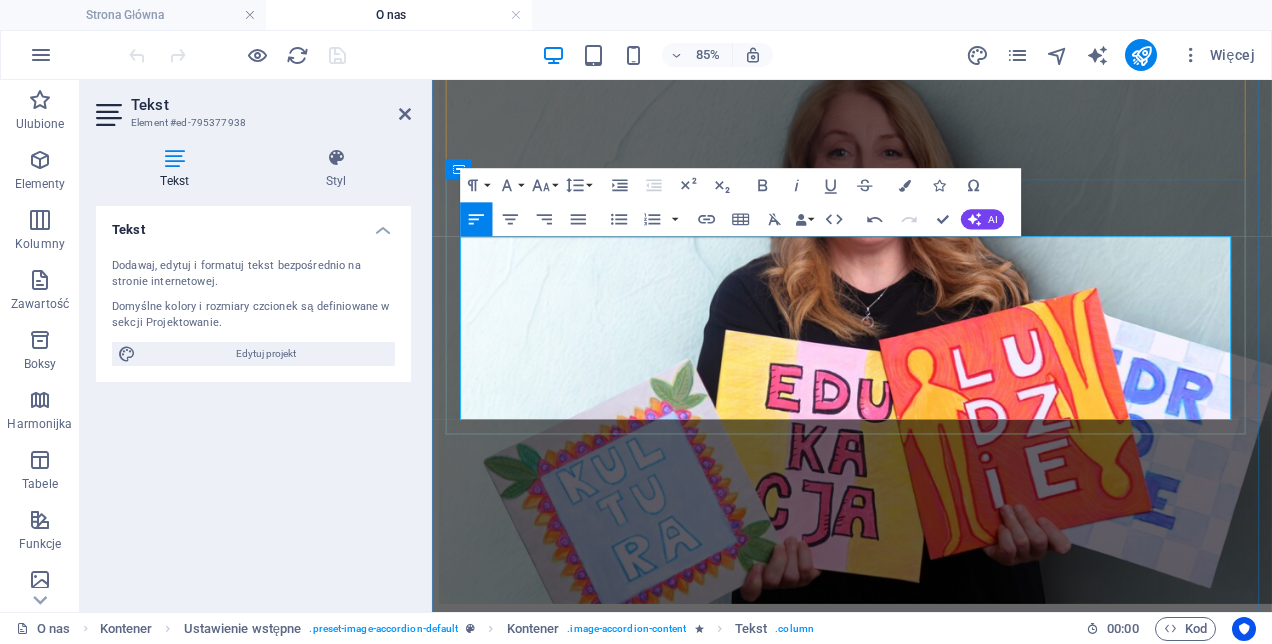 click on "[FIRST] [LAST] – współtwórca Fundacji – to fizjoterapeuta, specjalista w zakresie zdrowia i aktywności fizycznej. Jest certyfikowanym terapeutą metod Bobath, PNF oraz Proprioceptive Deep Tendon Reflexes (P-DTR), instruktorem aqua fitness, fitness i nordic walking, a także czynnym zawodnikiem tenisa stołowego (III liga woj. warmińsko-mazurskiego)." at bounding box center (926, 1978) 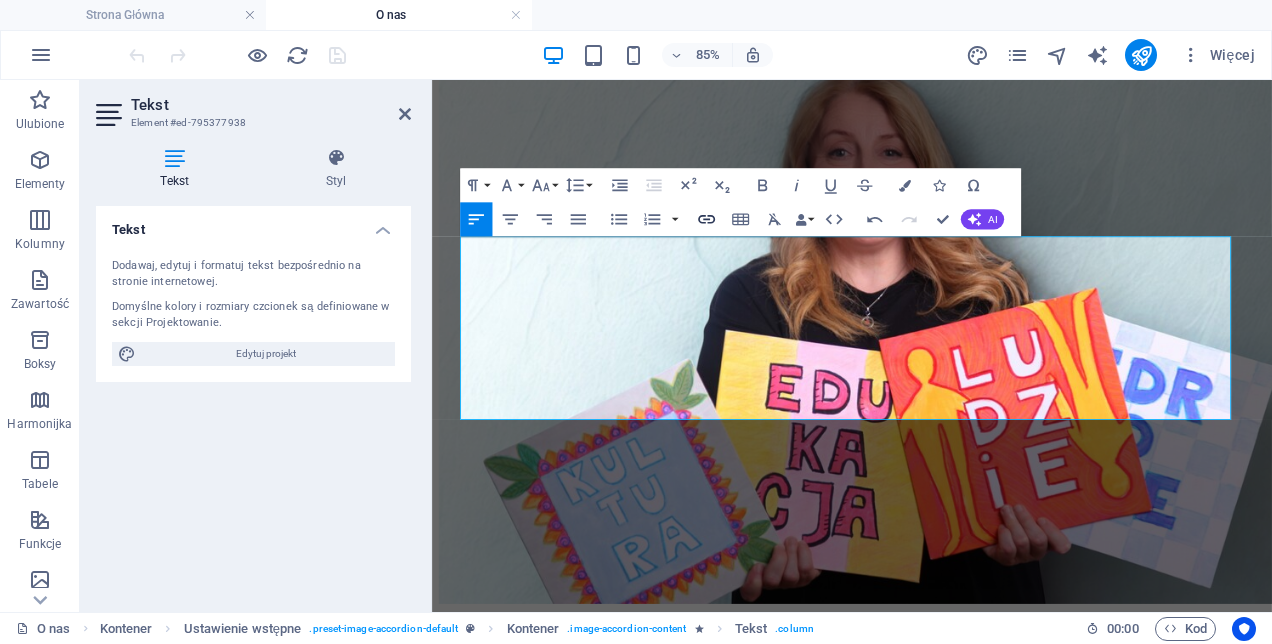 type 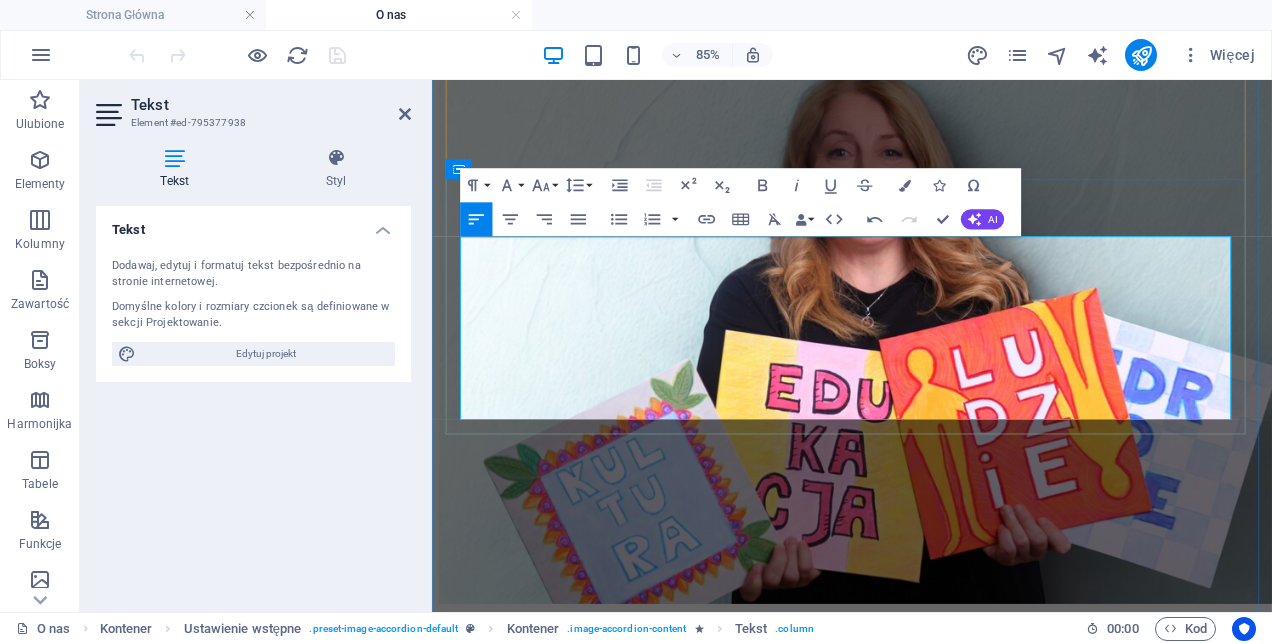 click on "Piotr Ewertowski – współtwórca Fundacji Everhill – to fizjoterapeuta, specjalista w zakresie zdrowia i aktywności fizycznej. Jest certyfikowanym terapeutą metod Bobath, PNF oraz Proprioceptive Deep Tendon Reflexes (P-DTR), instruktorem aqua fitness, fitness i nordic walking, a także czynnym zawodnikiem tenisa stołowego (III liga woj. warmińsko-mazurskiego)." at bounding box center (926, 1978) 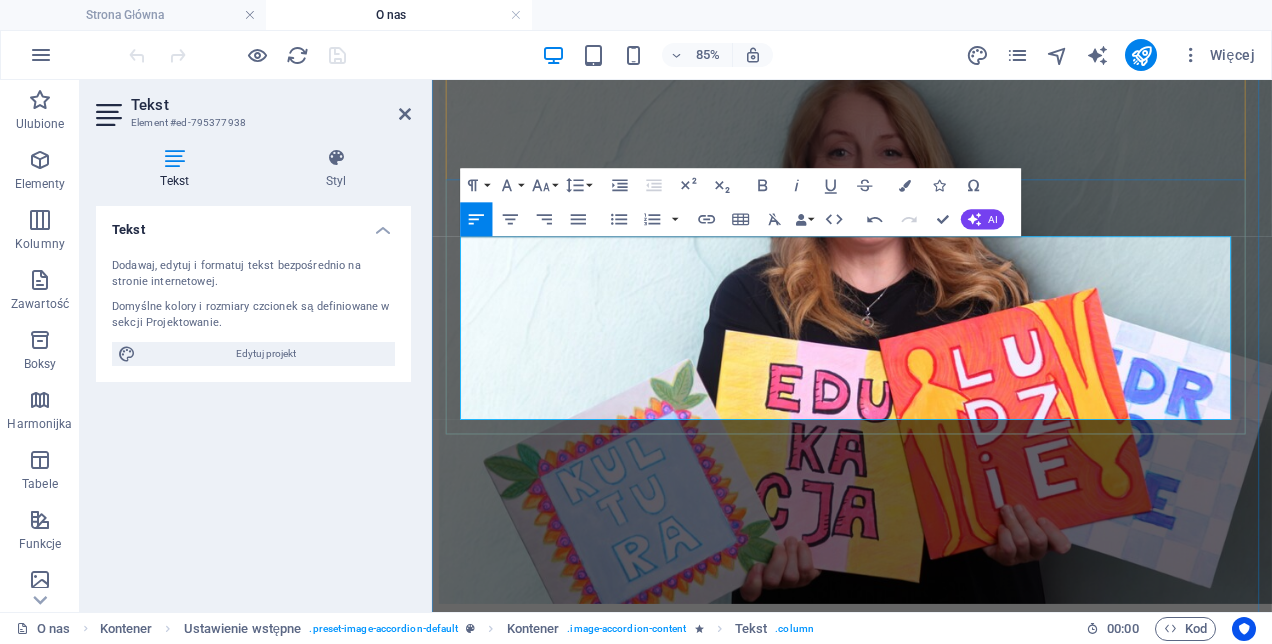 click on "[FIRST] [LAST] – współtwórca Fundacji Everhill  – to   fizjoterapeuta, specjalista w zakresie zdrowia i aktywności fizycznej. Jest certyfikowanym terapeutą metod Bobath, PNF oraz Proprioceptive Deep Tendon Reflexes (P-DTR), instruktorem aqua fitness, fitness i nordic walking, a także czynnym zawodnikiem tenisa stołowego (III liga woj. warmińsko-mazurskiego)." at bounding box center [926, 1978] 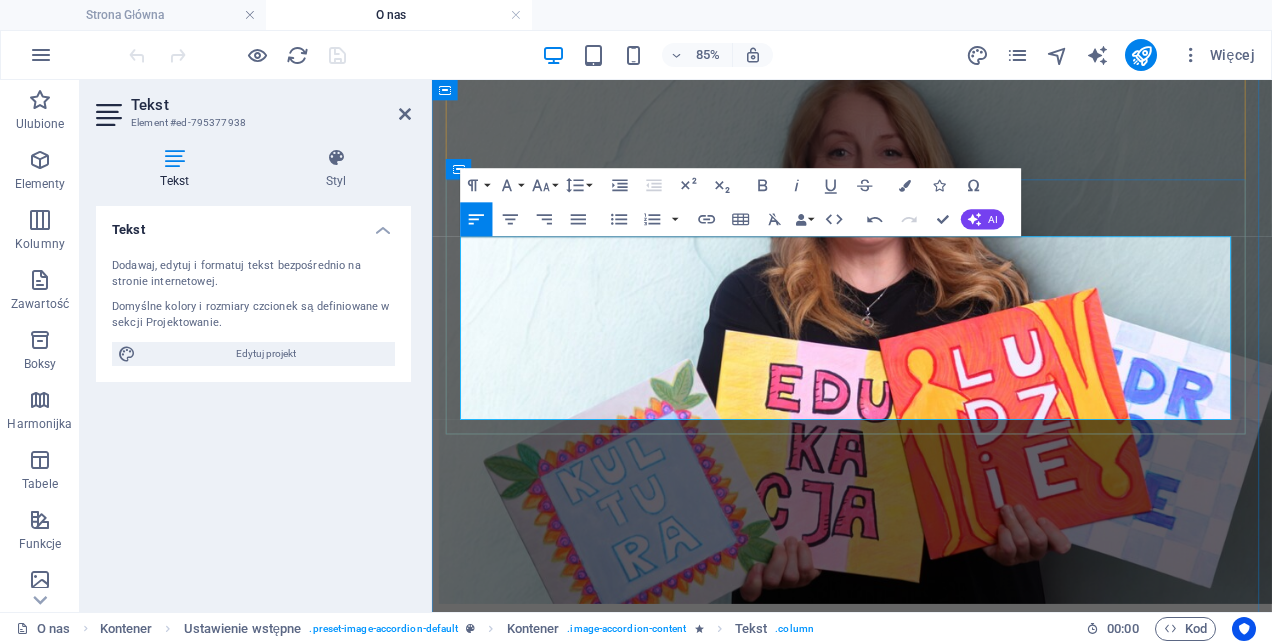 drag, startPoint x: 578, startPoint y: 271, endPoint x: 551, endPoint y: 269, distance: 27.073973 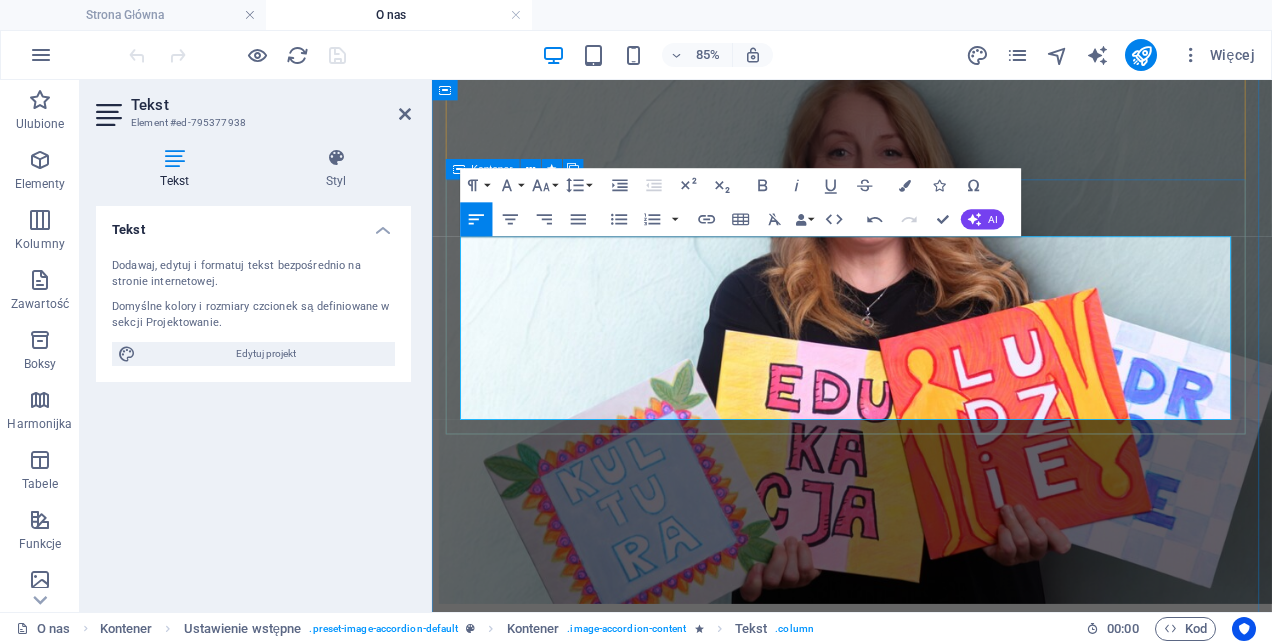 drag, startPoint x: 1165, startPoint y: 450, endPoint x: 453, endPoint y: 278, distance: 732.4807 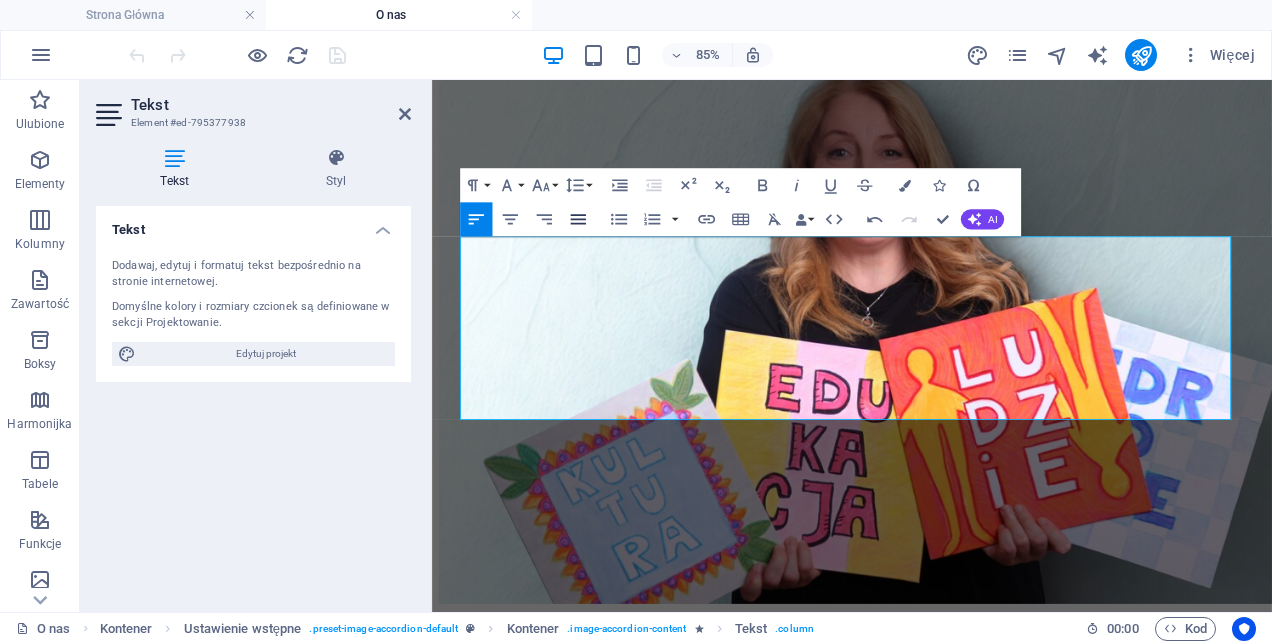 click 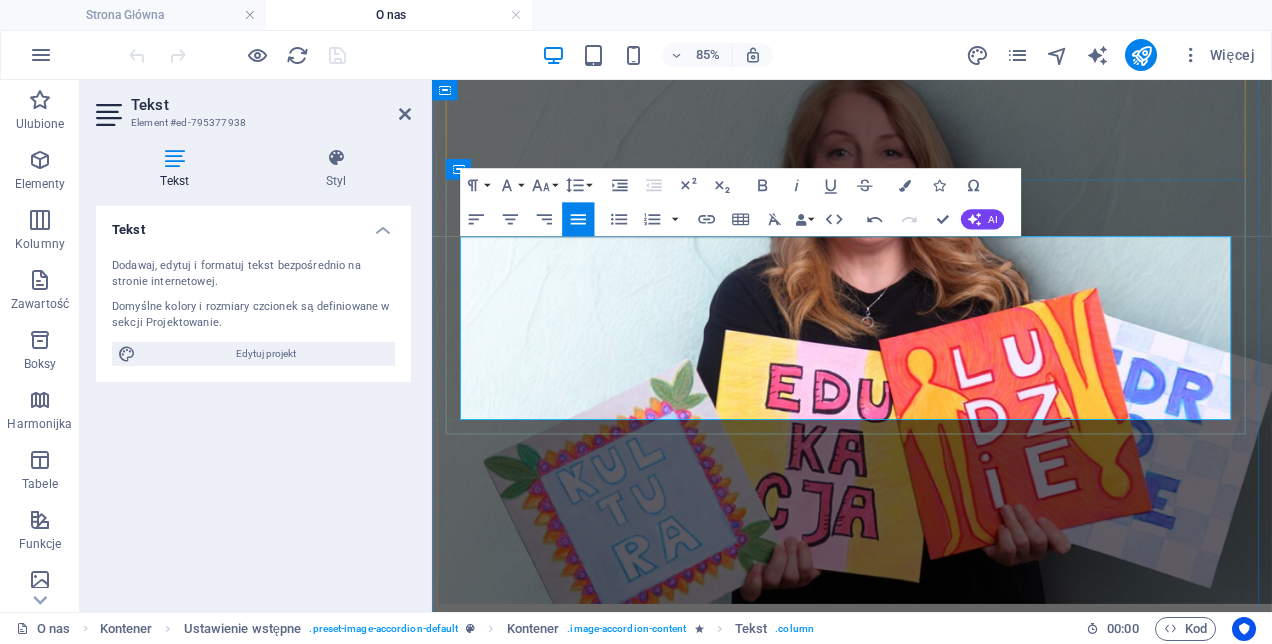 click on "Jest certyfikowanym terapeutą metod Bobath, PNF oraz Proprioceptive Deep Tendon Reflexes (P-DTR), instruktorem aqua fitness, fitness i nordic walking, a także czynnym zawodnikiem tenisa stołowego (III liga woj. warmińsko-mazurskiego)." at bounding box center (926, 2003) 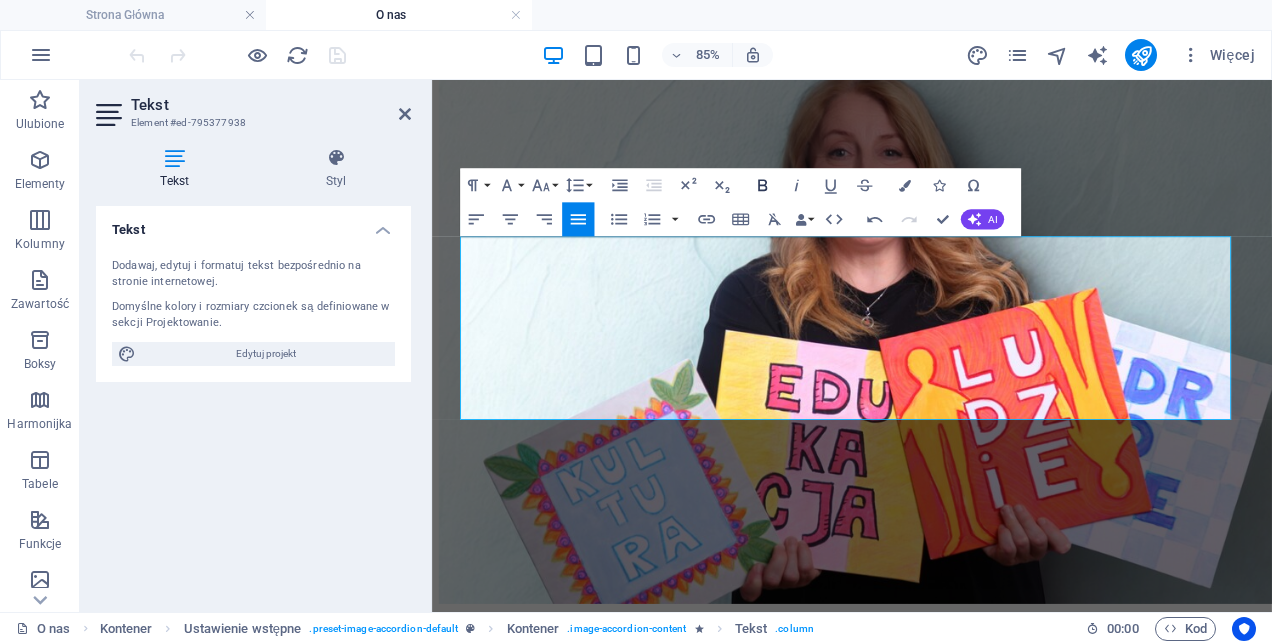 click 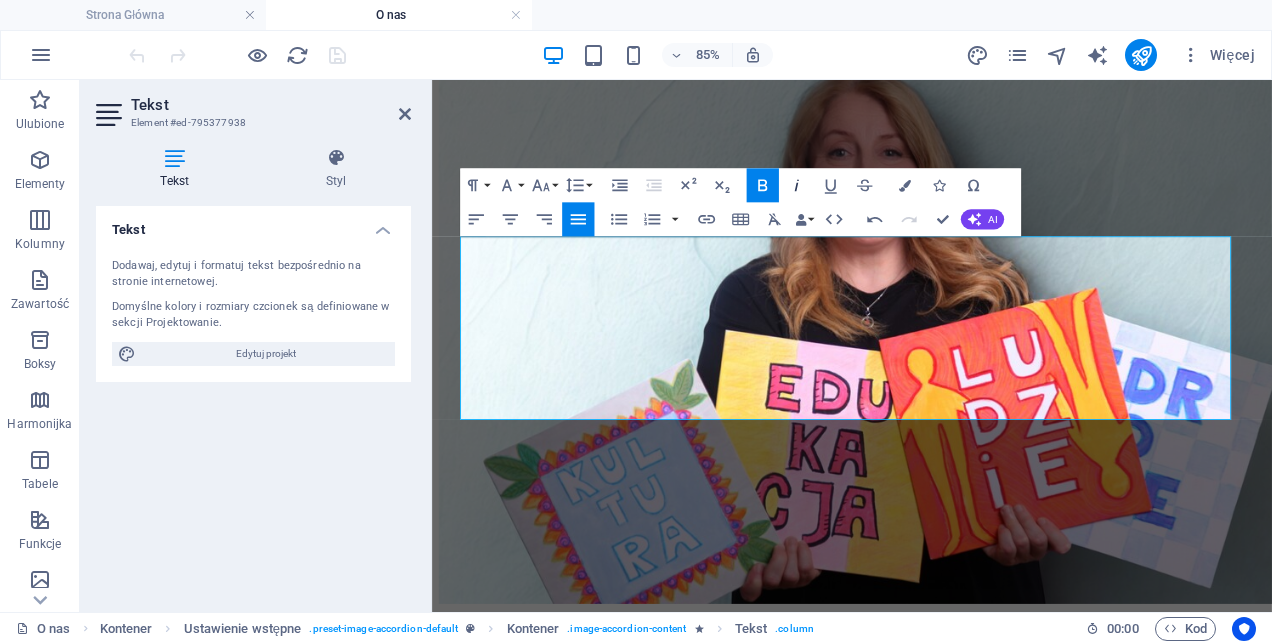 click 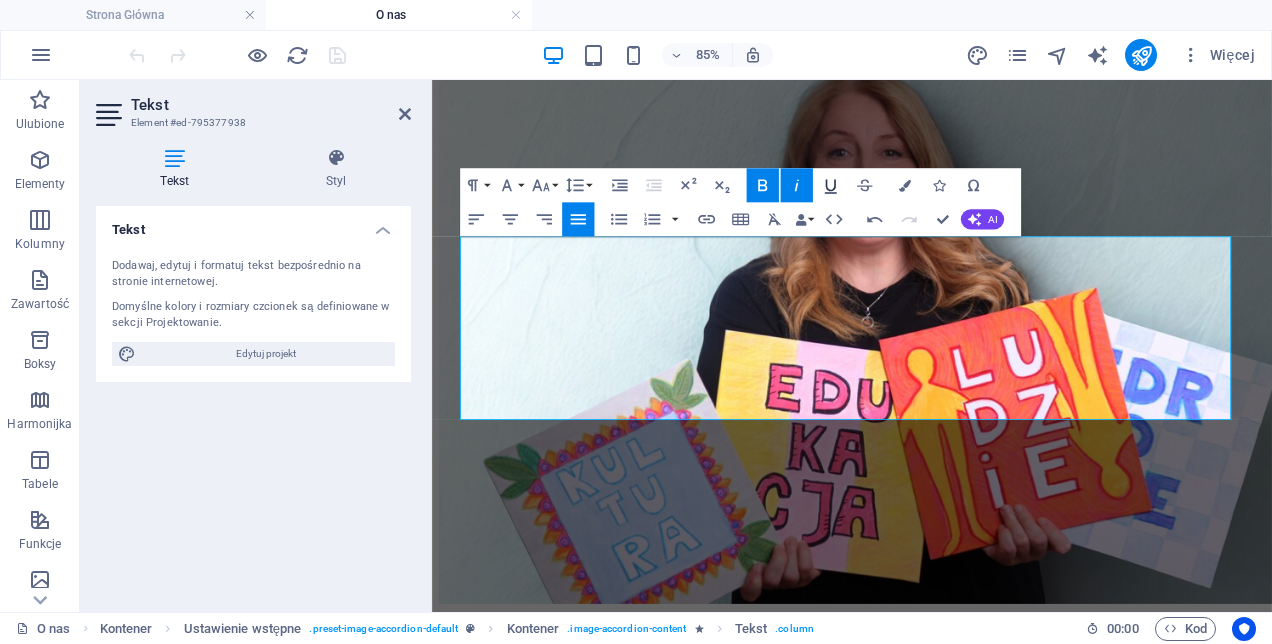 click 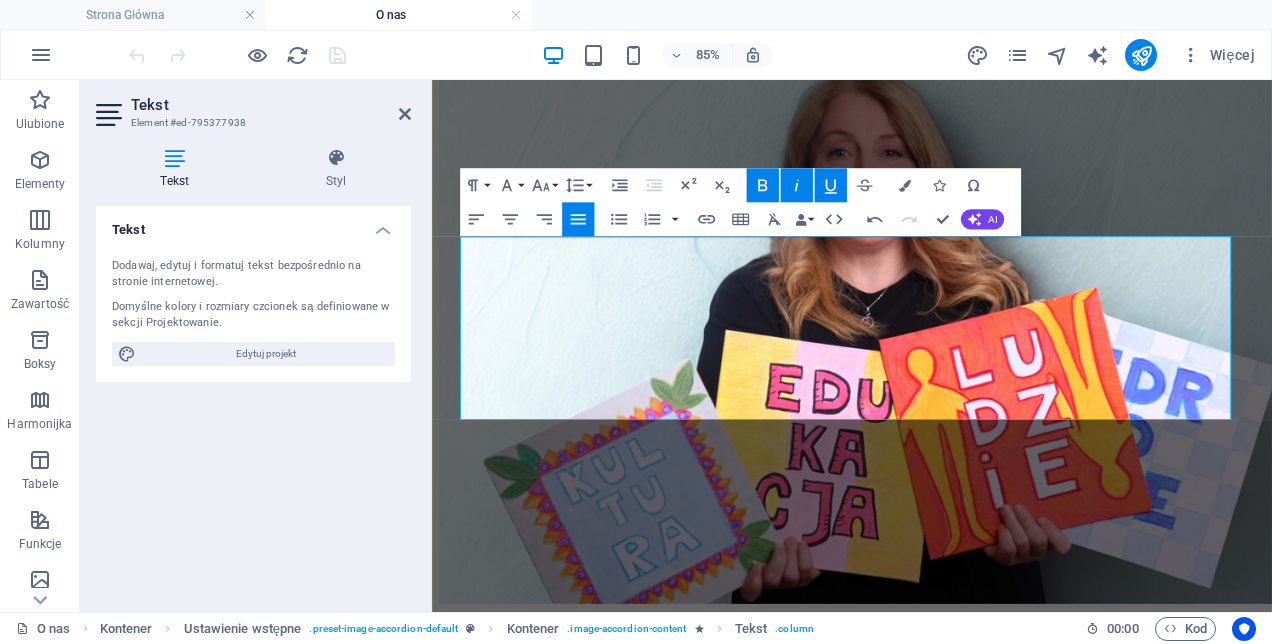 click 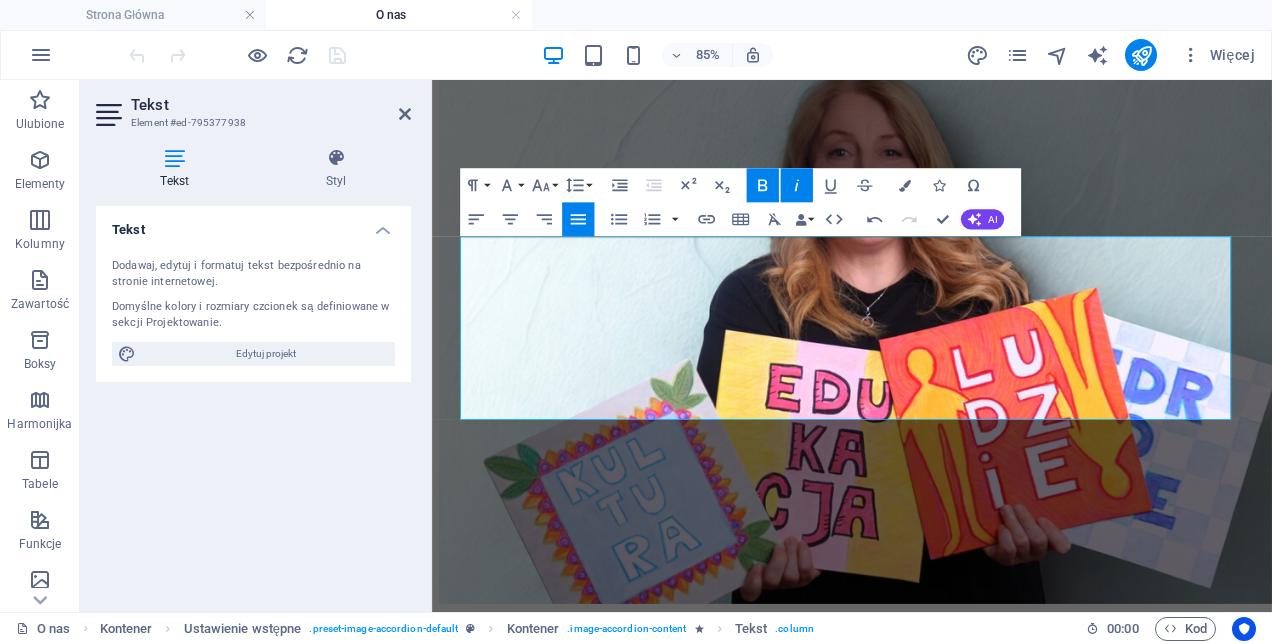 click 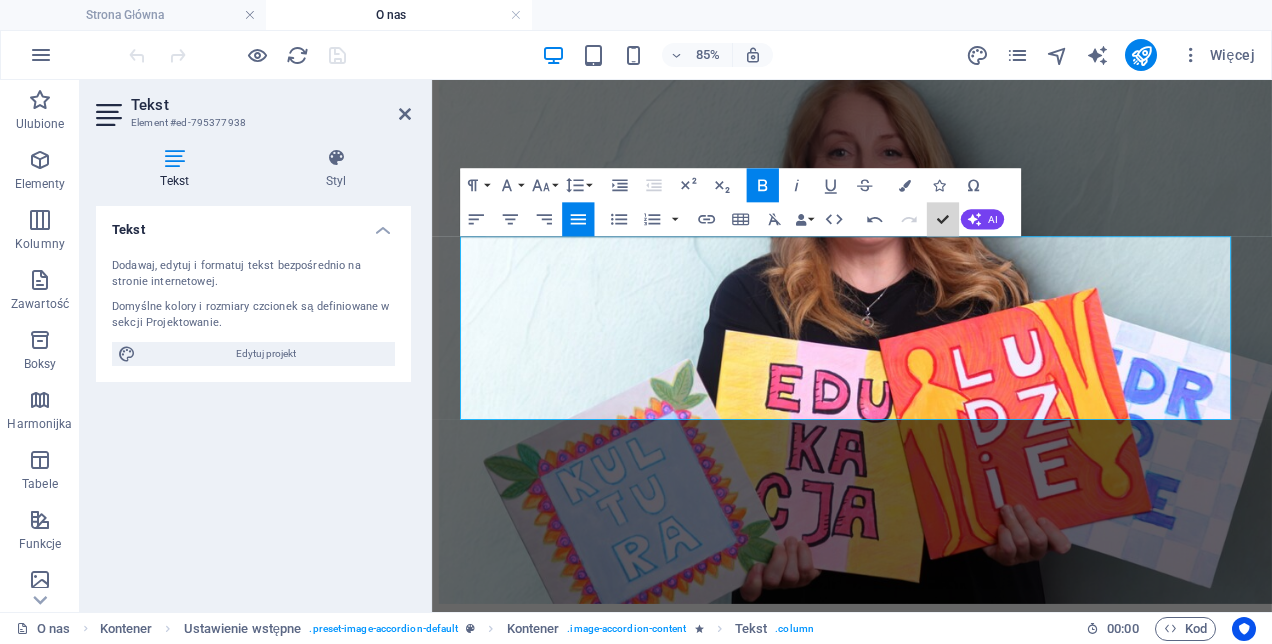 scroll, scrollTop: 2102, scrollLeft: 0, axis: vertical 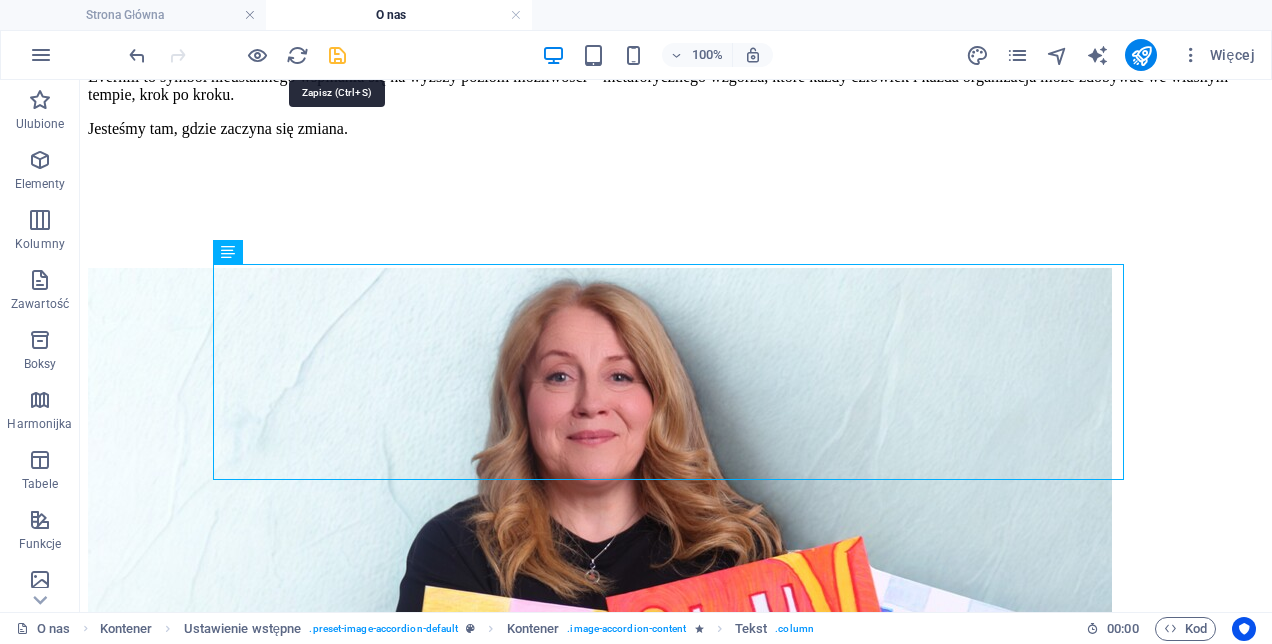 click at bounding box center [337, 55] 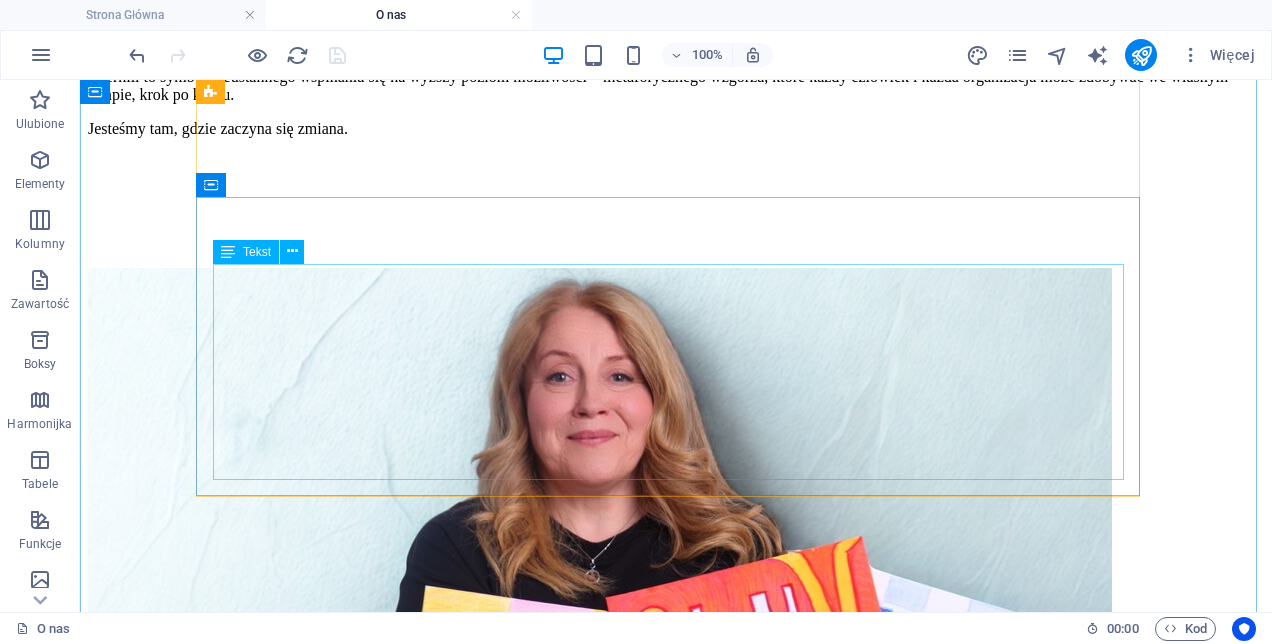 click on "[FIRST] [LAST] – współtwórca Fundacji Everhill – to  fizjoterapeuta, specjalista w zakresie zdrowia i aktywności fizycznej.  Jest certyfikowanym terapeutą metod Bobath, PNF oraz Proprioceptive Deep Tendon Reflexes (P-DTR), instruktorem aqua fitness, fitness i nordic walking, a także czynnym zawodnikiem tenisa stołowego (III liga woj. warmińsko-mazurskiego).  Od lat współpracuje z placówkami medycznymi i fundacjami zdrowotnymi, prowadząc zajęcia sportowe i terapeutyczne dla pacjentów z otyłością, Amazonek, osób starszych i osób z niepełnosprawnością. Łączy wiedzę medyczną z pasją do sportu i realnym doświadczeniem w organizacji rozgrywek i wydarzeń sportowych, co przekłada się na profesjonalne podejście do edukacji zdrowotnej i sportowej. Posiada bogate doświadczenie w opiece fizjoterapeutycznej nad profesjonalnymi zawodnikami, biorących udział podczas międzynarodowych turniejów i mistrzostw Polski tenisa stołowego." at bounding box center [676, 2290] 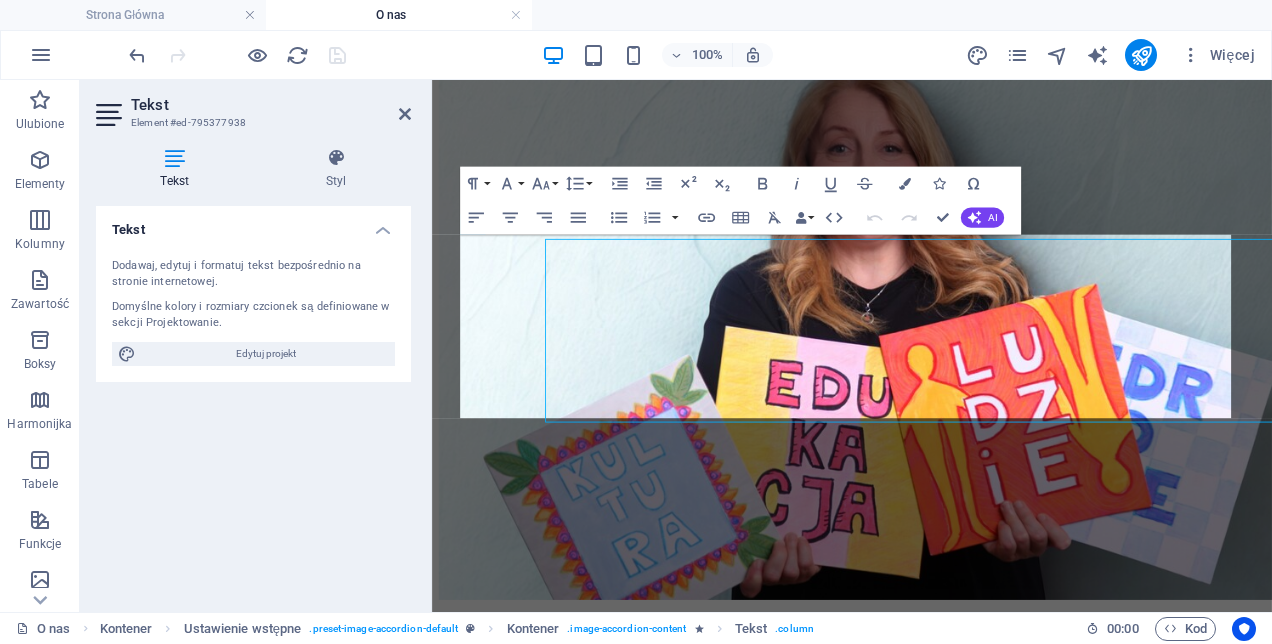 scroll, scrollTop: 2099, scrollLeft: 0, axis: vertical 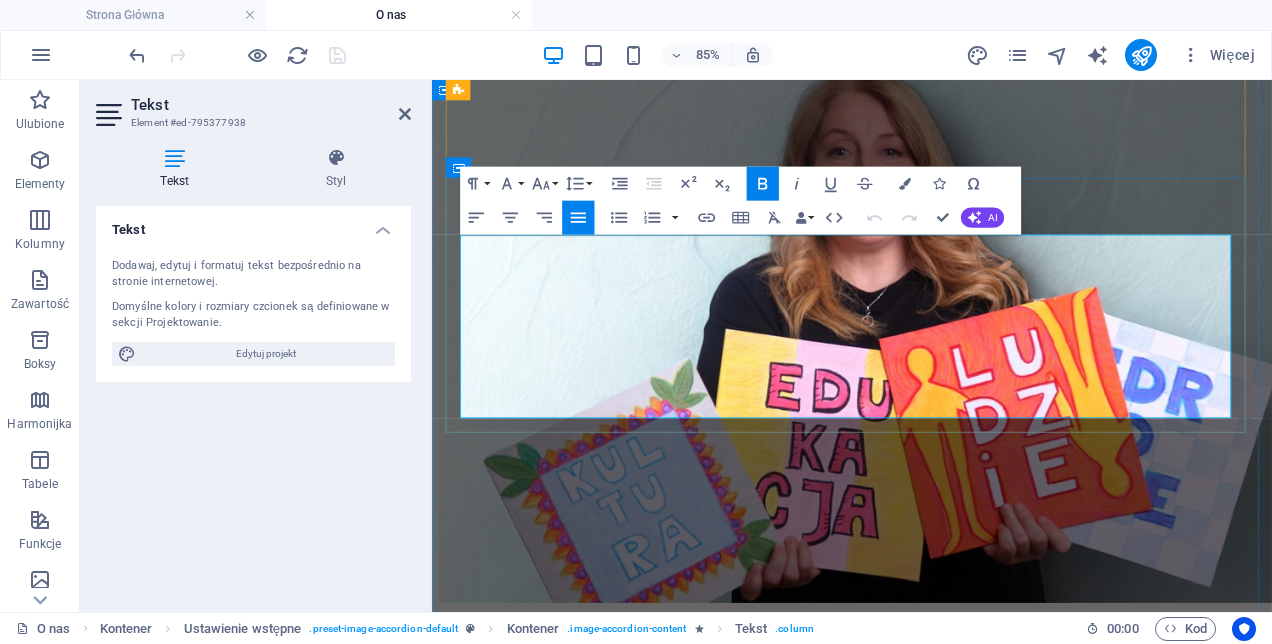 click on "Jest certyfikowanym terapeutą metod Bobath, PNF oraz Proprioceptive Deep Tendon Reflexes (P-DTR), instruktorem aqua fitness, fitness i nordic walking, a także czynnym zawodnikiem tenisa stołowego (III liga woj. warmińsko-mazurskiego)." at bounding box center (926, 2025) 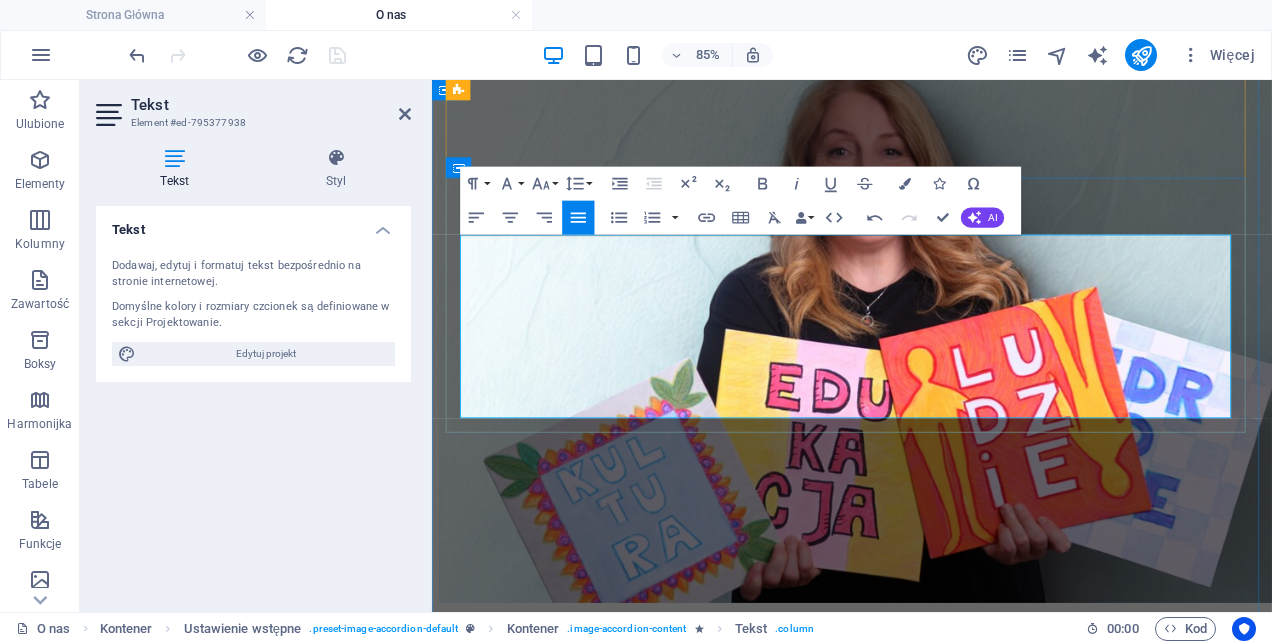 type 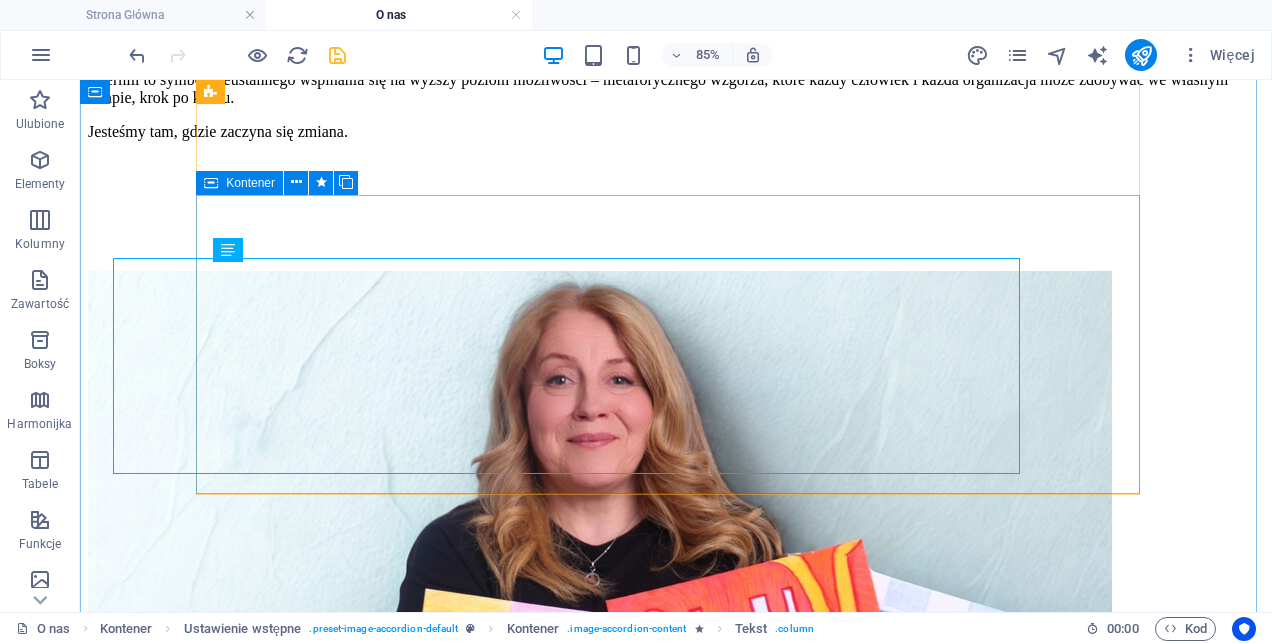 scroll, scrollTop: 2104, scrollLeft: 0, axis: vertical 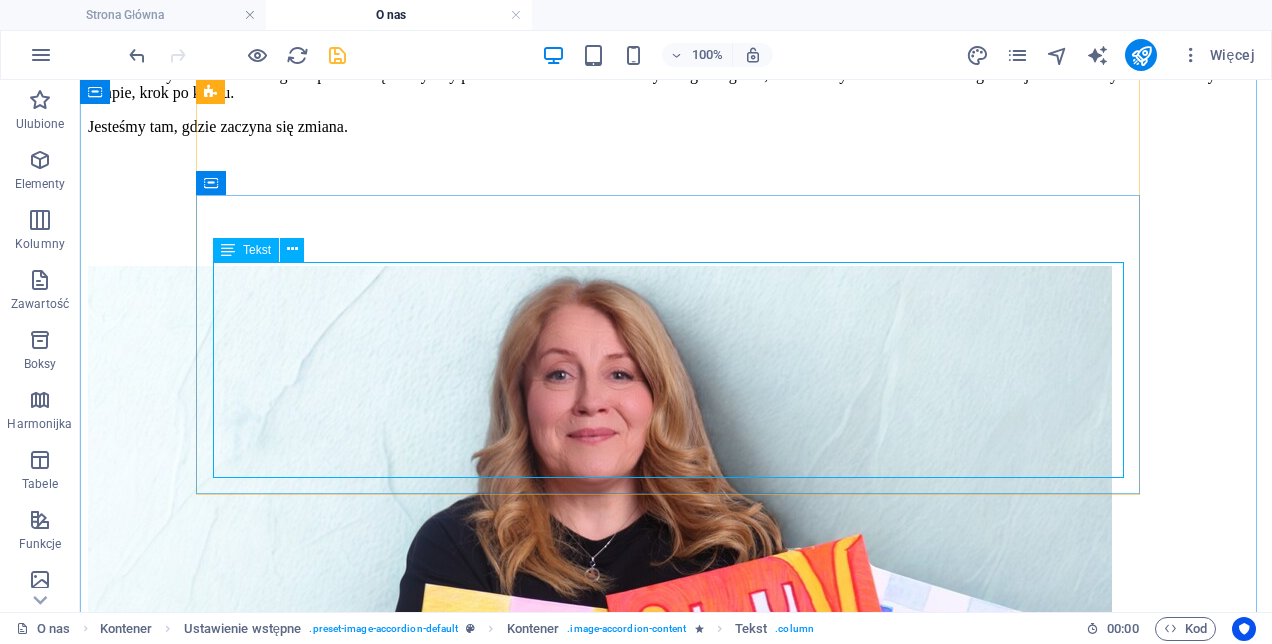 click on "Piotr Ewertowski – współtwórca Fundacji Everhill – to fizjoterapeuta, specjalista w zakresie zdrowia i aktywności fizycznej. Piotr jest certyfikowanym terapeutą metod Bobath, PNF oraz Proprioceptive Deep Tendon Reflexes (P-DTR), instruktorem aqua fitness, fitness i nordic walking, a także czynnym zawodnikiem tenisa stołowego (III liga woj. warmińsko-mazurskiego). Od lat współpracuje z placówkami medycznymi i fundacjami zdrowotnymi, prowadząc zajęcia sportowe i terapeutyczne dla pacjentów z otyłością, Amazonek, osób starszych i osób z niepełnosprawnością. Łączy wiedzę medyczną z pasją do sportu i realnym doświadczeniem w organizacji rozgrywek i wydarzeń sportowych, co przekłada się na profesjonalne podejście do edukacji zdrowotnej i sportowej. Posiada bogate doświadczenie w opiece fizjoterapeutycznej nad profesjonalnymi zawodnikami, biorących udział podczas międzynarodowych turniejów i mistrzostw Polski tenisa stołowego." at bounding box center [676, 2288] 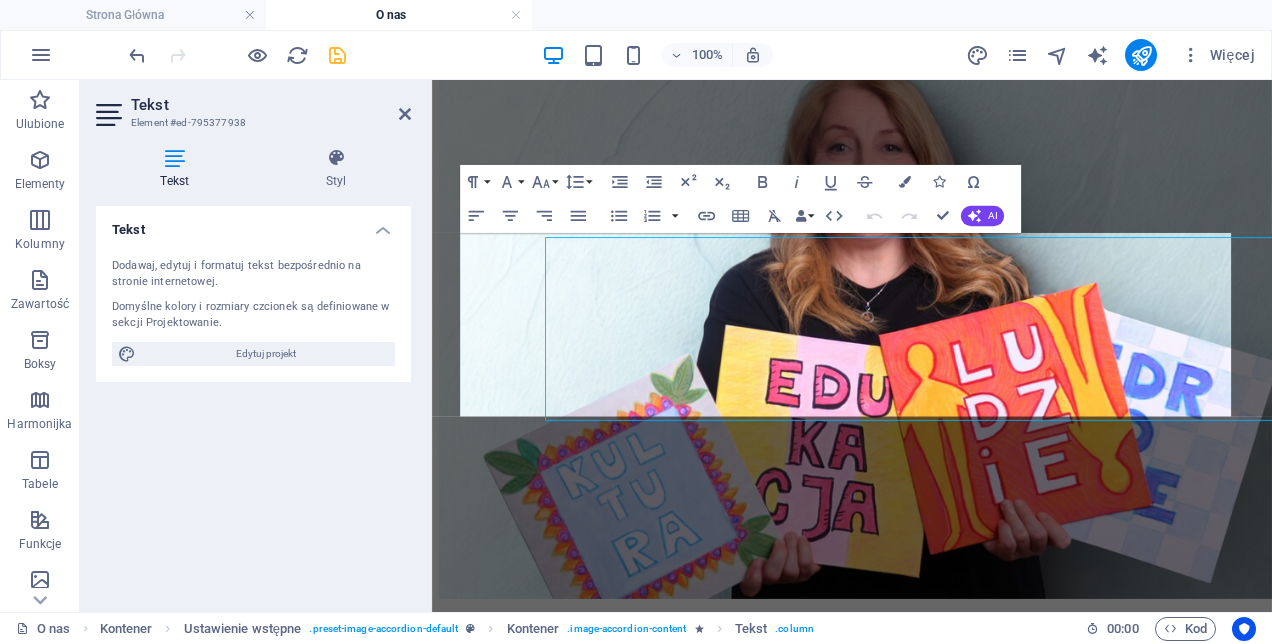 scroll, scrollTop: 2101, scrollLeft: 0, axis: vertical 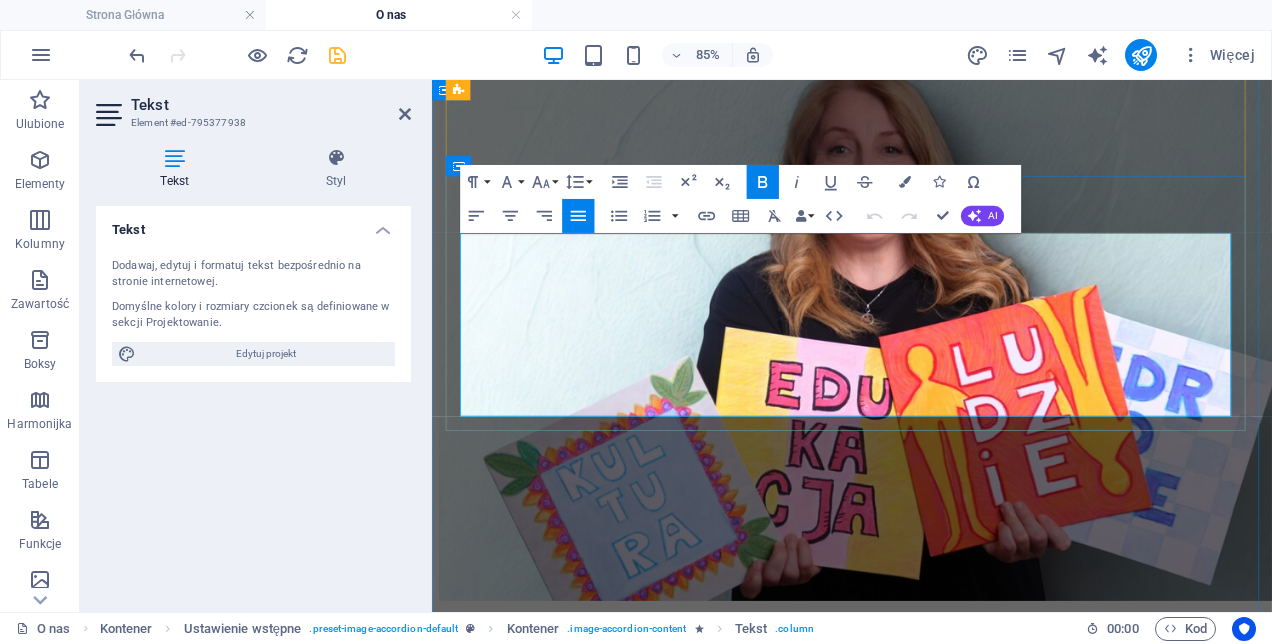 click on "sportu i realnym doświadczeniem w organizacji rozgrywek i wydarzeń sportowych, co przekłada się na profesjonalne podejście do edukacji zdrowotnej i sportowej. Posiada bogate doświadczenie w opiece fizjoterapeutycznej nad profesjonalnymi zawodnikami, biorących udział podczas międzynarodowych turniejów i mistrzostw Polski tenisa stołowego." at bounding box center [926, 2136] 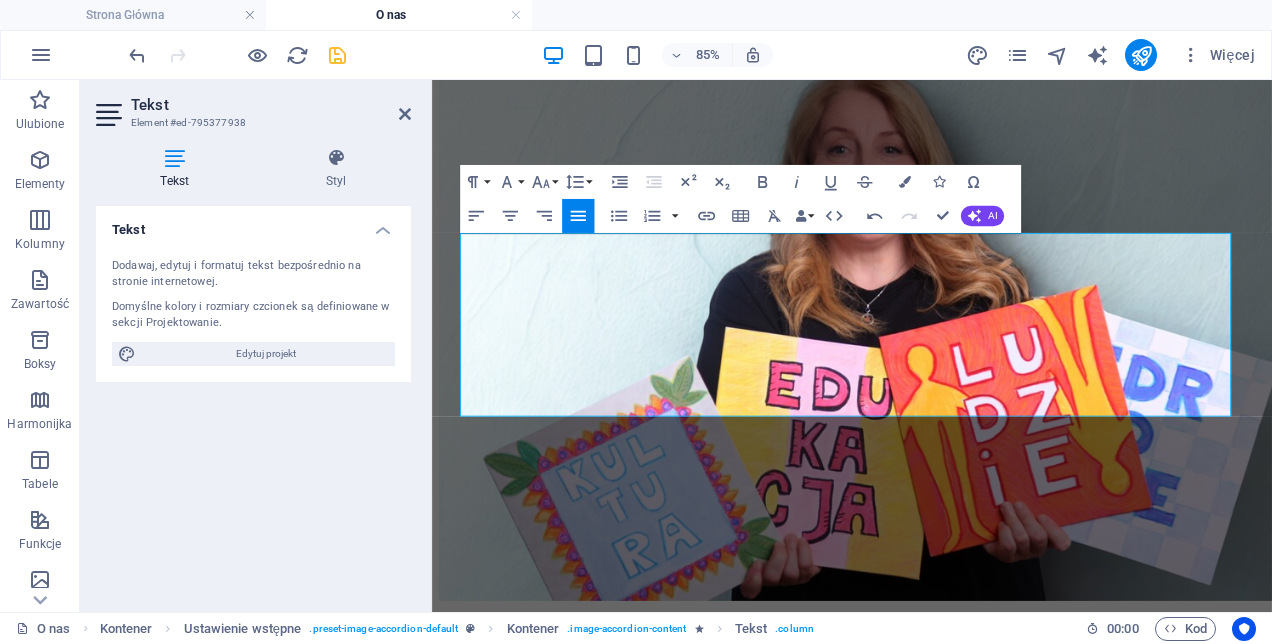 type 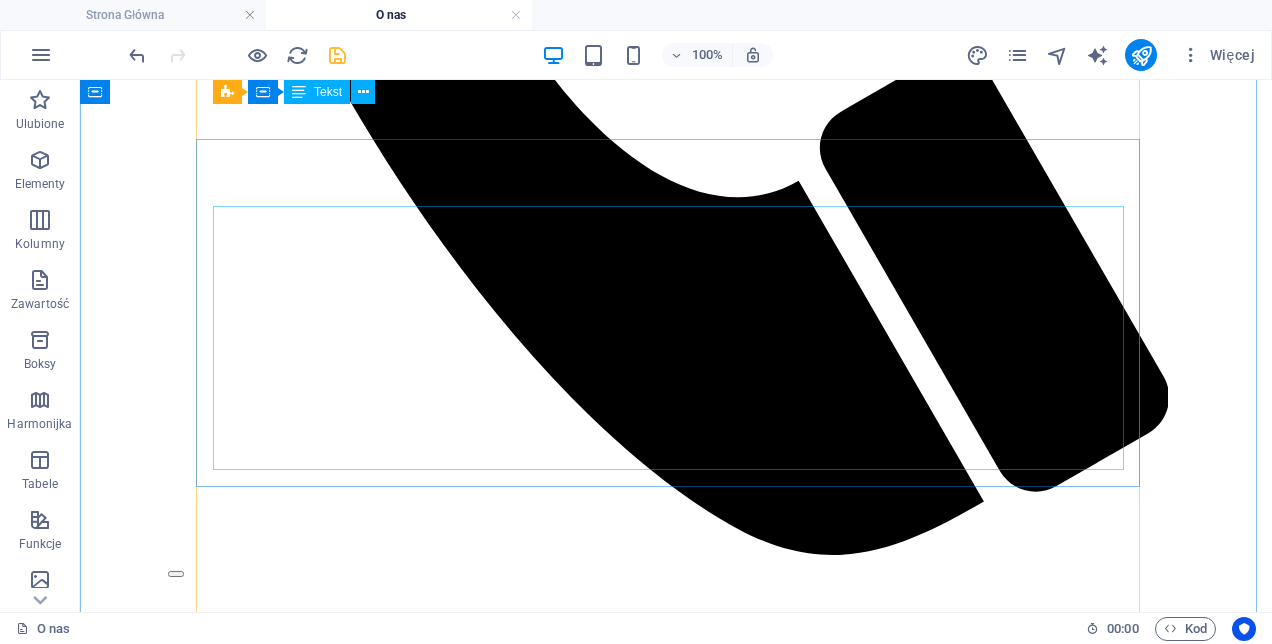 scroll, scrollTop: 1106, scrollLeft: 0, axis: vertical 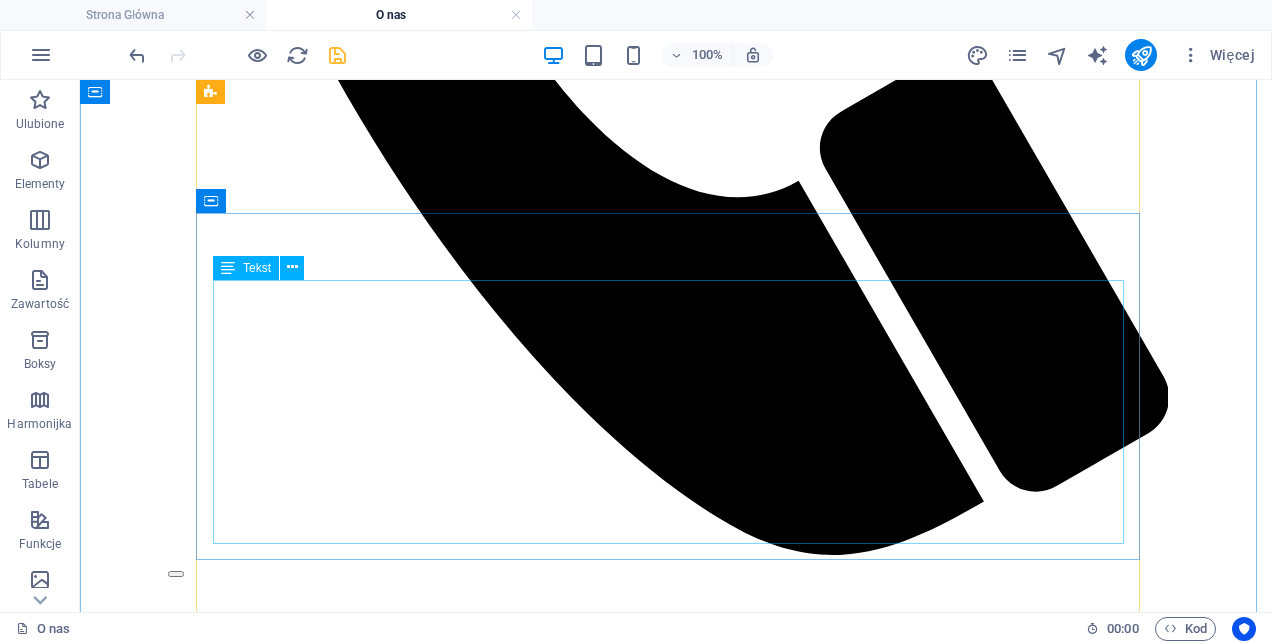 click on "Aneta Fabisiak-Hill – współzałożycielka Fundacji – od ponad trzech dekad tworzy i realizuje projekty społeczno-kulturalne w całym regionie Warmii i Mazur. Jako doświadczona działaczka społeczna, trenerka treningu psychologicznego i certyfikowana mentorka, specjalizuje się w projektowaniu strategii rozwoju, animacji społecznej, budowaniu partnerstw i skutecznym pozyskiwaniu środków na działania społeczne. Realizowała projekty pod egidą Europejskiego Funduszu Społecznego, Polskiej Fundacji Dzieci i Młodzieży, Fundacji ASHOKA, PFRON czy The German Marshall Fund of the United States. Jest również producentką kampanii społecznych i inicjatorką wielu działań wspierających grupy zagrożone wykluczeniem. Od lat aktywnie działa w Federacji FOSa, współtworząc systemowe rozwiązania na rzecz społeczności lokalnych. Jej interdyscyplinarne kompetencje łączą wiedzę pedagogiczną, terapeutyczną i artystyczną z doświadczeniem menedżerskim i komunikacyjnym." at bounding box center (676, 2210) 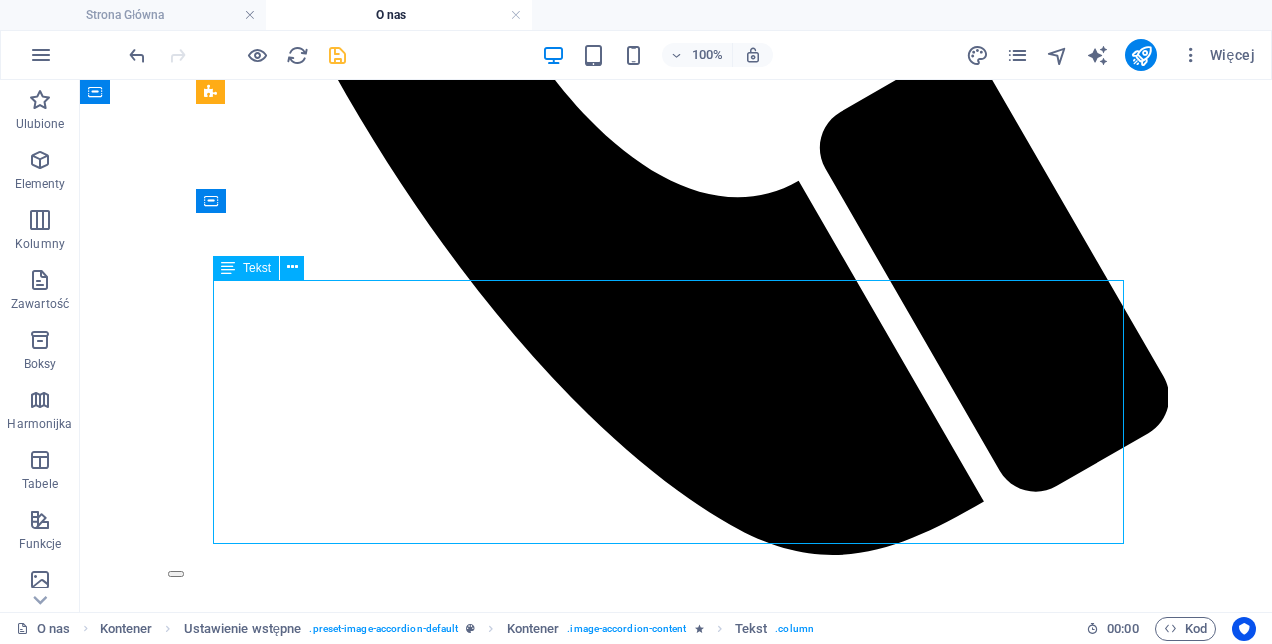 click on "Aneta Fabisiak-Hill – współzałożycielka Fundacji – od ponad trzech dekad tworzy i realizuje projekty społeczno-kulturalne w całym regionie Warmii i Mazur. Jako doświadczona działaczka społeczna, trenerka treningu psychologicznego i certyfikowana mentorka, specjalizuje się w projektowaniu strategii rozwoju, animacji społecznej, budowaniu partnerstw i skutecznym pozyskiwaniu środków na działania społeczne. Realizowała projekty pod egidą Europejskiego Funduszu Społecznego, Polskiej Fundacji Dzieci i Młodzieży, Fundacji ASHOKA, PFRON czy The German Marshall Fund of the United States. Jest również producentką kampanii społecznych i inicjatorką wielu działań wspierających grupy zagrożone wykluczeniem. Od lat aktywnie działa w Federacji FOSa, współtworząc systemowe rozwiązania na rzecz społeczności lokalnych. Jej interdyscyplinarne kompetencje łączą wiedzę pedagogiczną, terapeutyczną i artystyczną z doświadczeniem menedżerskim i komunikacyjnym." at bounding box center [676, 2210] 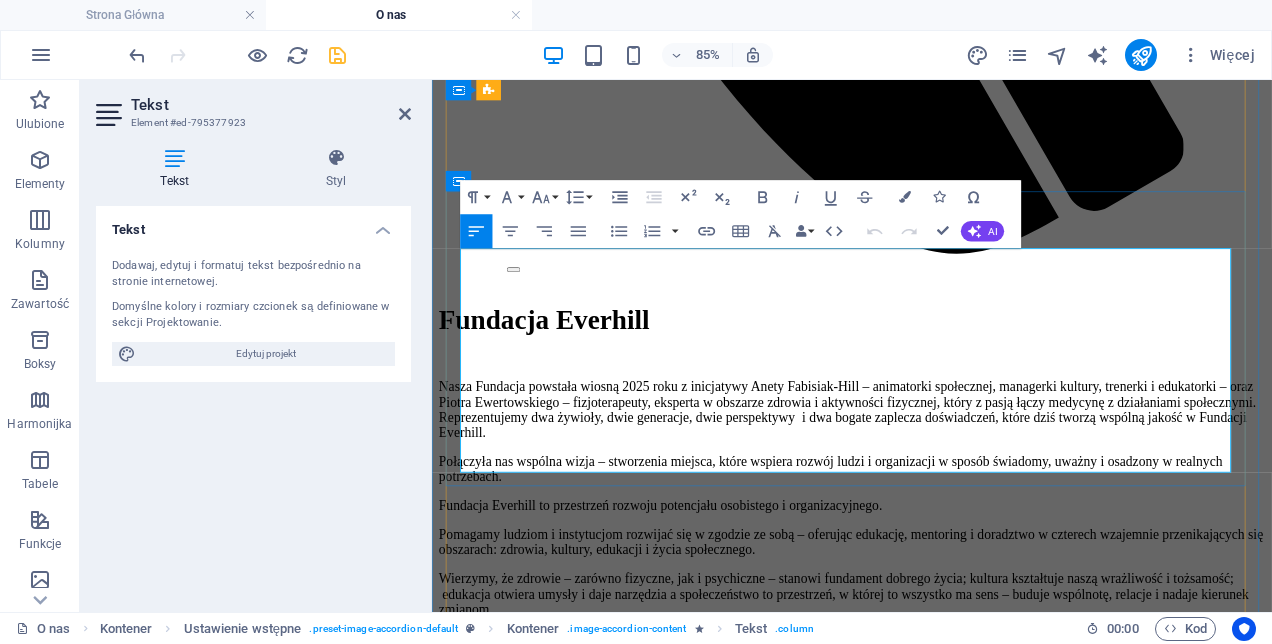 click on "[FIRST] [LAST] – współzałożycielka Fundacji – od ponad trzech dekad tworzy i realizuje projekty" at bounding box center (926, 1823) 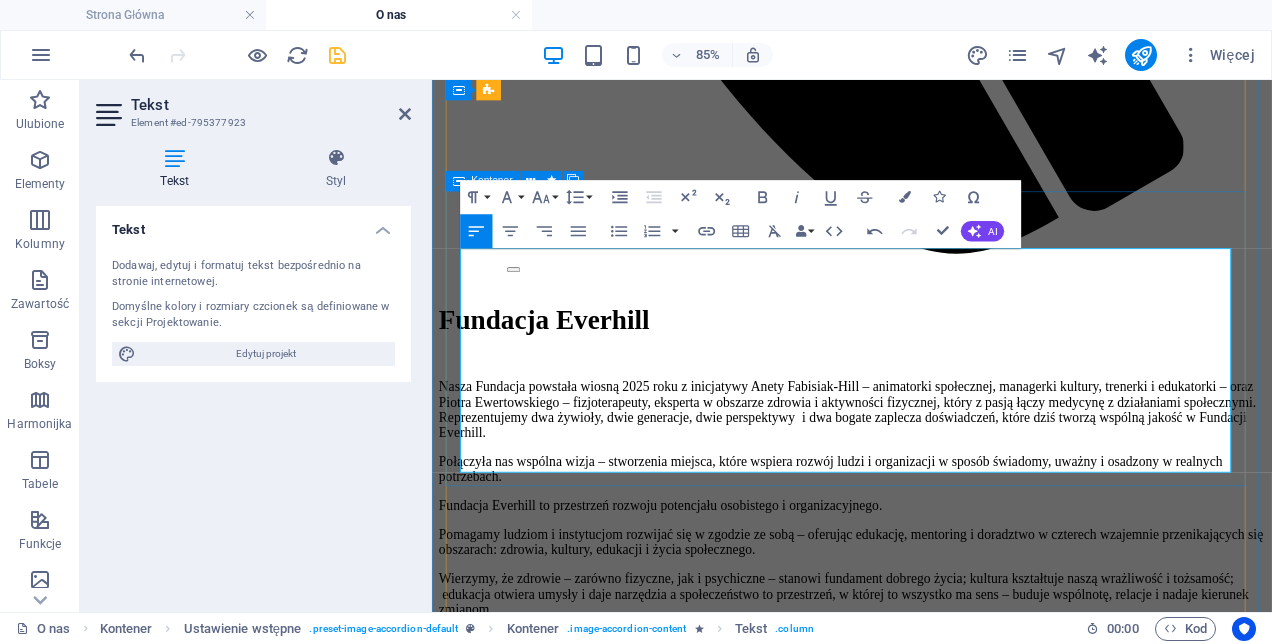 click on "Aneta Fabisiak-Hill Aneta Fabisiak-Hill – współzałożycielka Fundacji Everhill – od ponad trzech dekad tworzy i realizuje projekty społeczno-kulturalne w całym regionie Warmii i Mazur. Jako doświadczona działaczka społeczna, trenerka treningu psychologicznego i certyfikowana mentorka, specjalizuje się w projektowaniu strategii rozwoju, animacji społecznej, budowaniu partnerstw i skutecznym pozyskiwaniu środków na działania społeczne. Realizowała projekty pod egidą Europejskiego Funduszu Społecznego, Polskiej Fundacji Dzieci i Młodzieży, Fundacji ASHOKA, PFRON czy The German Marshall Fund of the United States. Jest również producentką kampanii społecznych i inicjatorką wielu działań wspierających grupy zagrożone wykluczeniem. Od lat aktywnie działa w Federacji FOSa, współtworząc systemowe rozwiązania na rzecz społeczności lokalnych. Jej interdyscyplinarne kompetencje łączą wiedzę" at bounding box center (926, 1958) 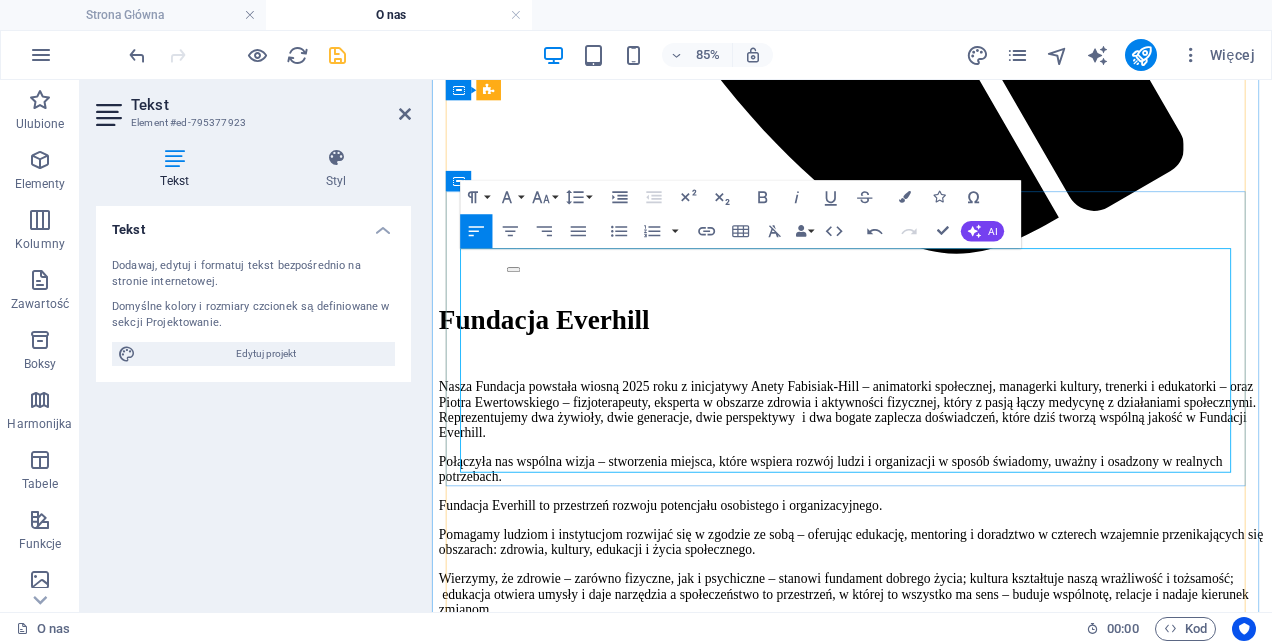 click on "społeczno-kulturalne w całym regionie Warmii i Mazur. Jako doświadczona działaczka społeczna," at bounding box center [926, 1857] 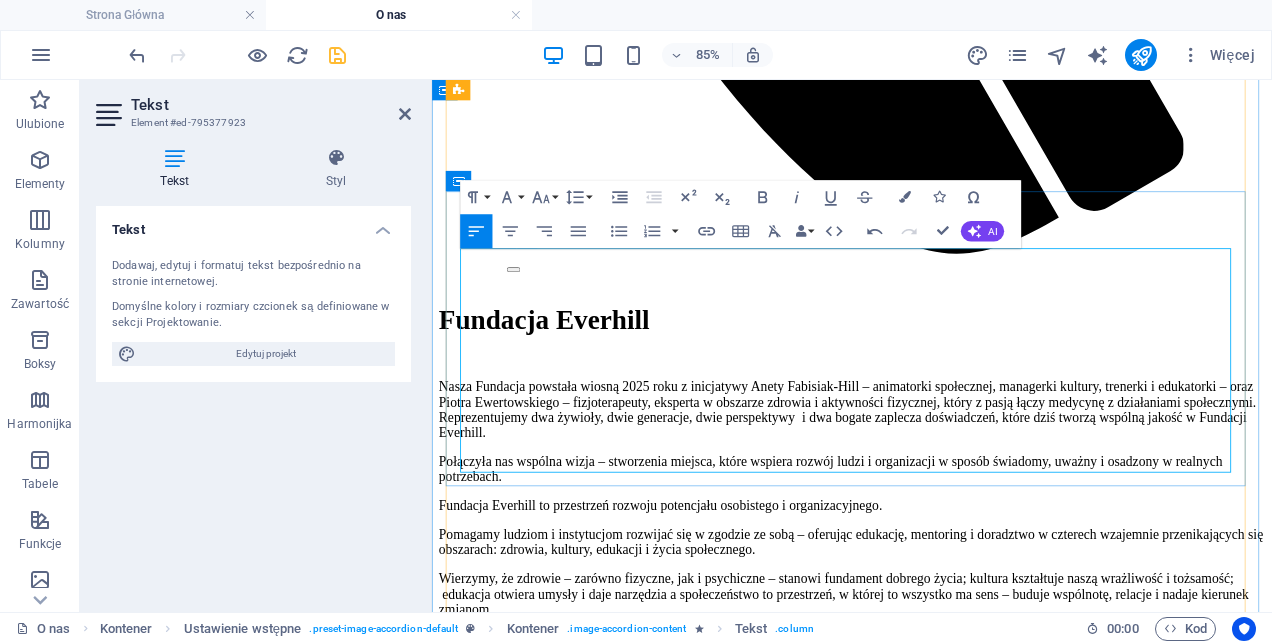 click on "trenerka treningu psychologicznego i certyfikowana mentorka, specjalizuje się w projektowaniu" at bounding box center (926, 1875) 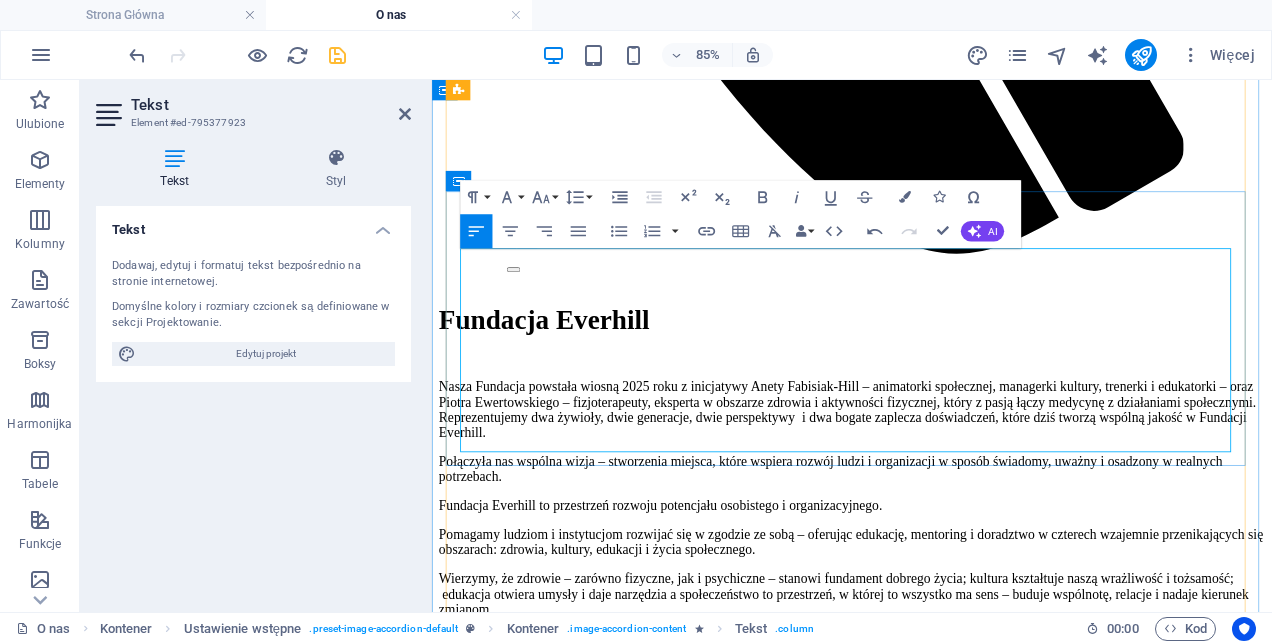 click on "States. Jest również producentką kampanii społecznych i inicjatorką wielu działań wspierających" at bounding box center [926, 1945] 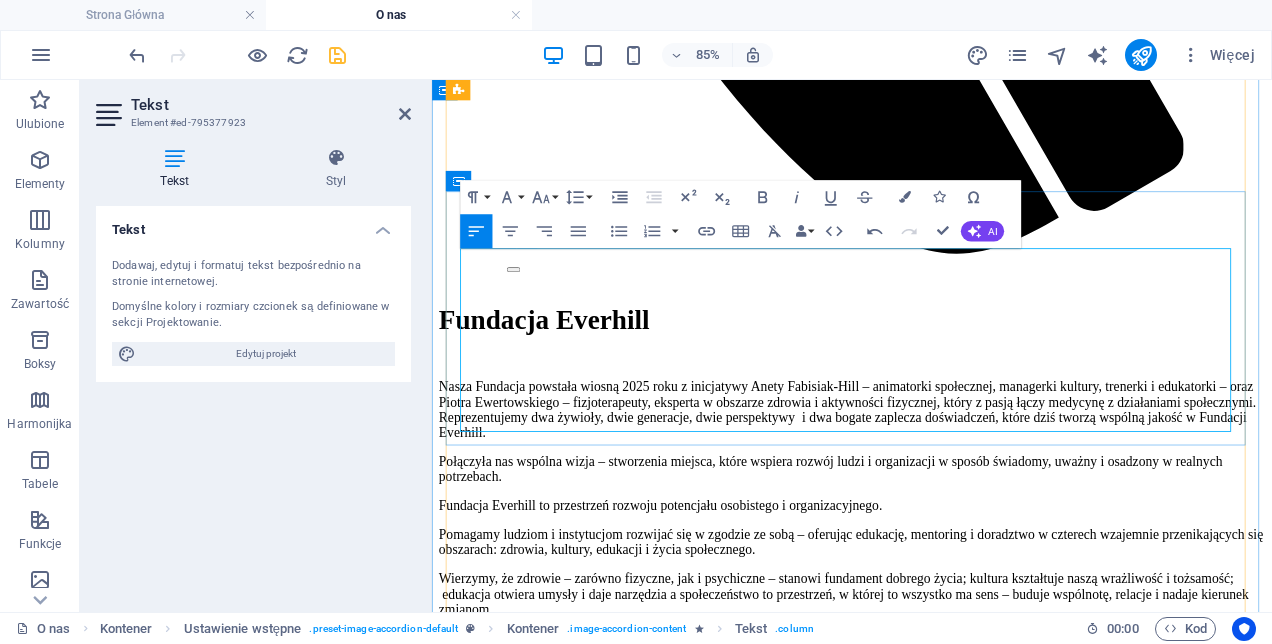 drag, startPoint x: 1113, startPoint y: 455, endPoint x: 1002, endPoint y: 450, distance: 111.11256 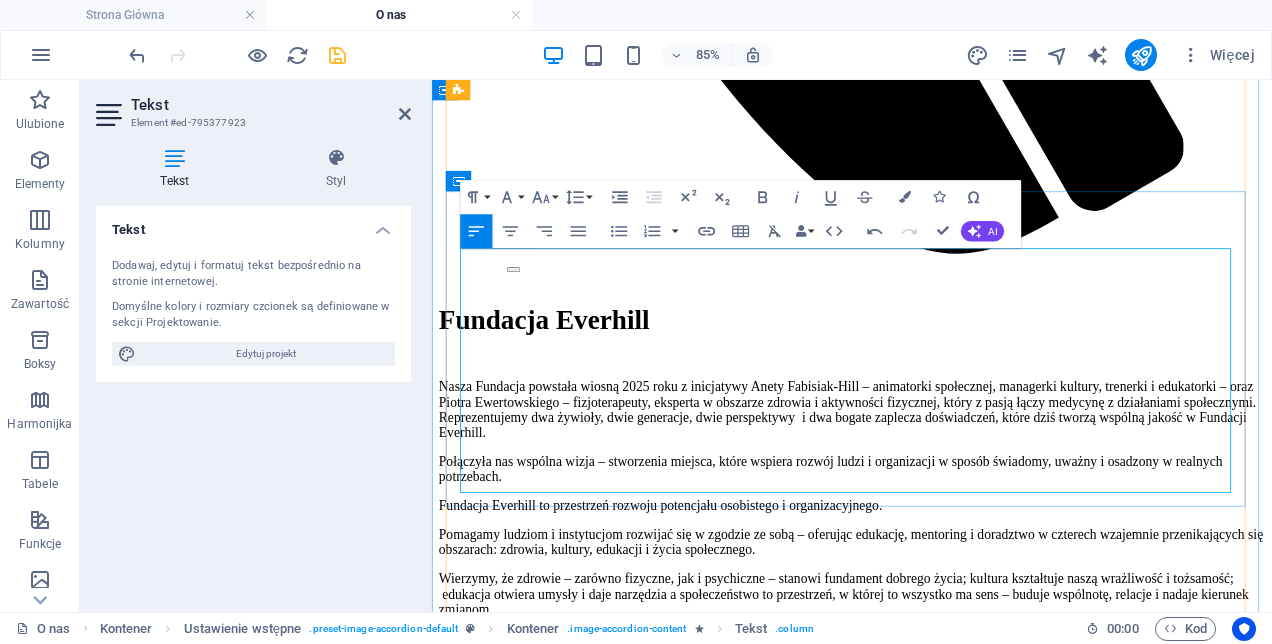 click on "Certyfikowany konsultant ds. planowania strategii rozwoju lokalnego dla instytucji kultury" at bounding box center (926, 1945) 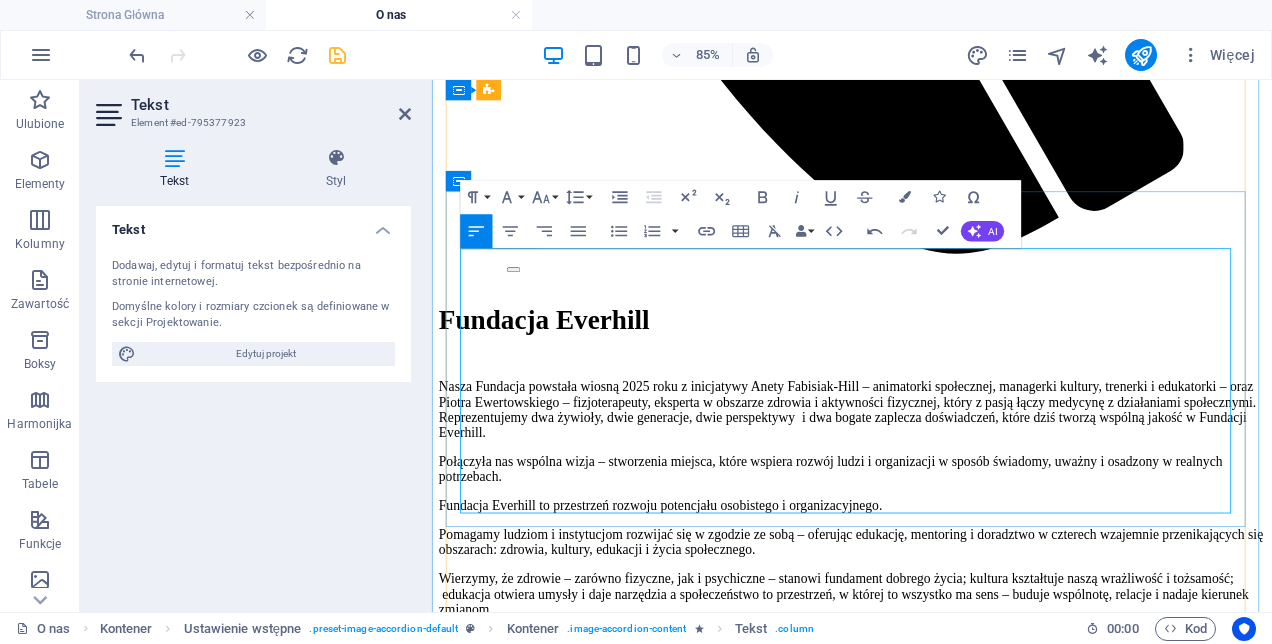 click on "Aneta jest certyfikowaną konsultantką ds. planowania strategii rozwoju lokalnego dla instytucji kultury, współpracowała z Narodowym centrum Kultury w ramach programu Kadry Kultury" at bounding box center [926, 1954] 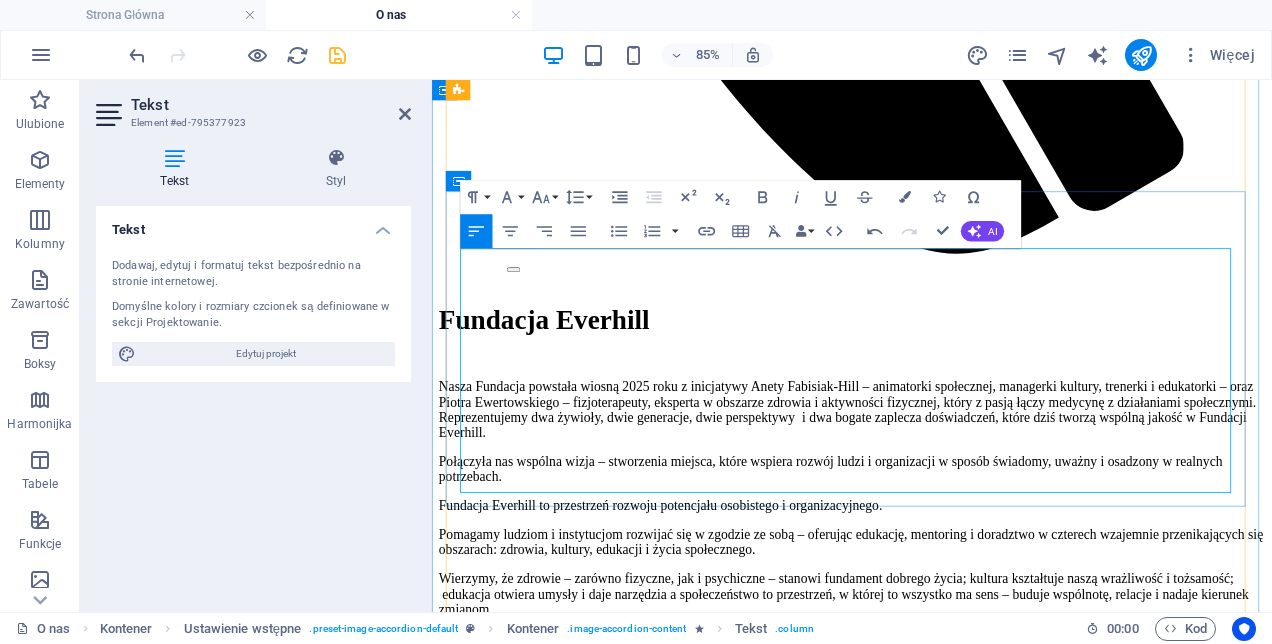 click on "Jest również producentką kampanii społecznych i inicjatorką wielu działań wspierających grupy zagrożone wykluczeniem. Od lat aktywnie działa w Federacji FOSa, współtworząc systemowe rozwiązania na rzecz społeczności lokalnych. Jej interdyscyplinarne kompetencje łączą wiedzę" at bounding box center [926, 2022] 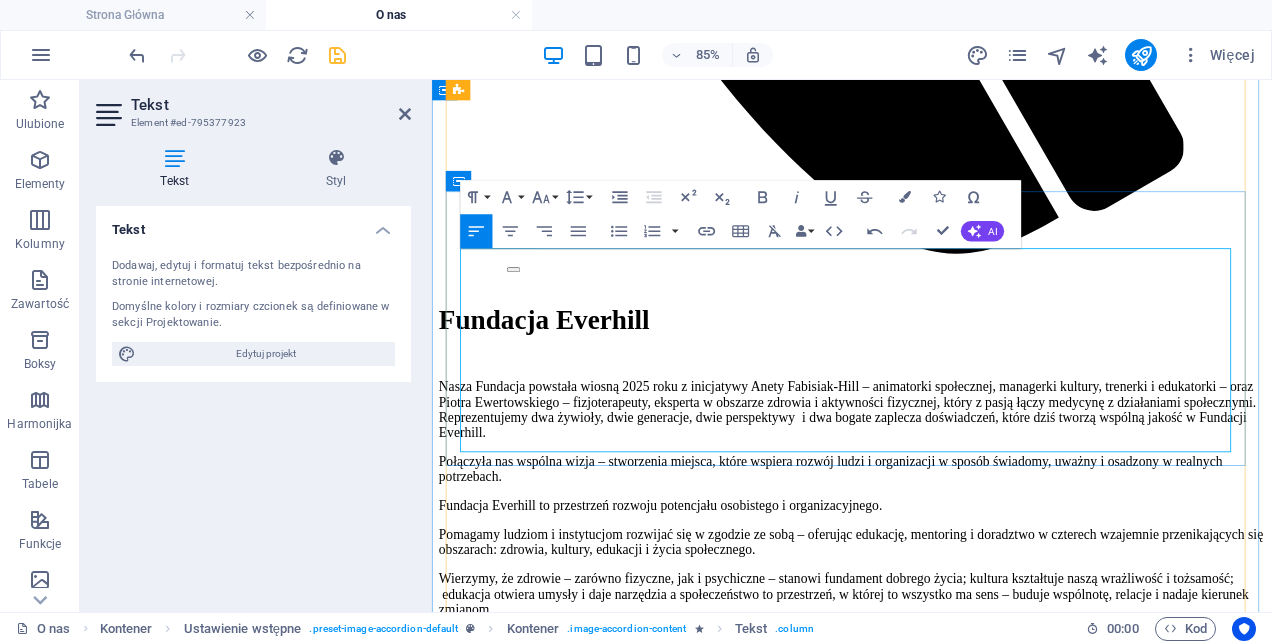 click on "pedagogiczną, terapeutyczną i artystyczną z doświadczeniem menedżerskim i edukacyjnym." at bounding box center [926, 2015] 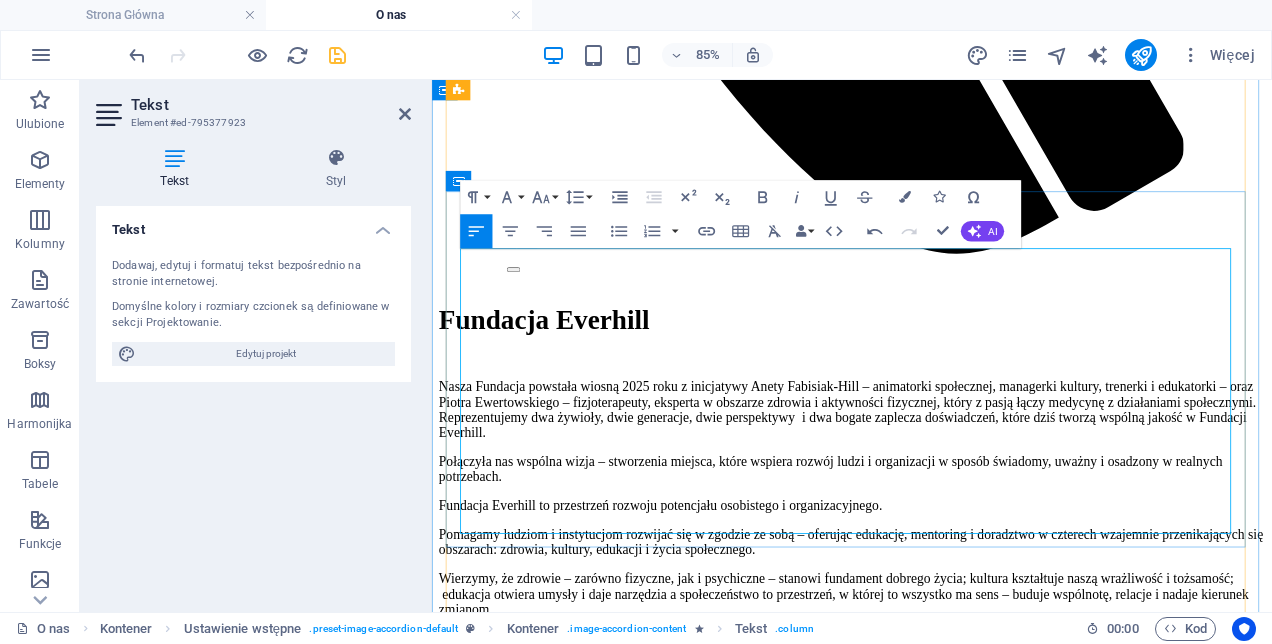 click on "pedagogiczną, terapeutyczną i artystyczną z doświadczeniem menedżerskim i edukacyjnym. Z pasji „pani od kultury” oraz akordeonistka. W przeszłości związana z programami Kadra Kultury i Dom Kultury + w Narodowym Centrum Kultury. Wieloletnia dyrektorka podolsztyńskiego Gminnego Ośrodka Kultury w Dywitach. Od roku 2004 roku związana z Programem „Równać Szanse”. Laureatka II nagrody Fundacji Kultury oraz Fundacji POLCUL - za wieloletnią działalność na rzecz „małych ojczyzn” i środowisk wykluczonych na Warmii." at bounding box center [926, 2042] 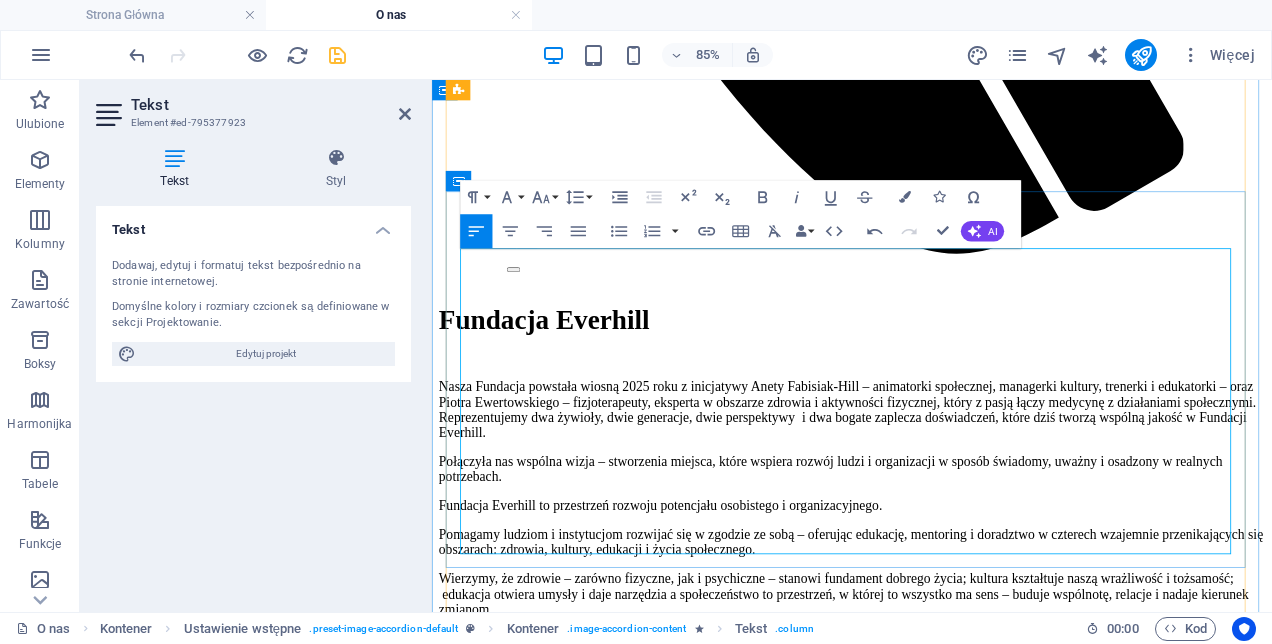 click on "[FIRST] [LAST] – współzałożycielka Fundacji Everhill – od ponad trzech dekad tworzy i realizuje projekty społeczno-kulturalne w całym regionie Warmii i Mazur. Jako doświadczona działaczka społeczna, trenerka treningu psychologicznego i certyfikowana mentorka, specjalizuje się w projektowaniu strategii rozwoju, animacji społecznej, budowaniu partnerstw i skutecznym pozyskiwaniu środków na działania społeczne. Realizowała projekty pod egidą Europejskiego Funduszu Społecznego, Polskiej" at bounding box center [926, 1850] 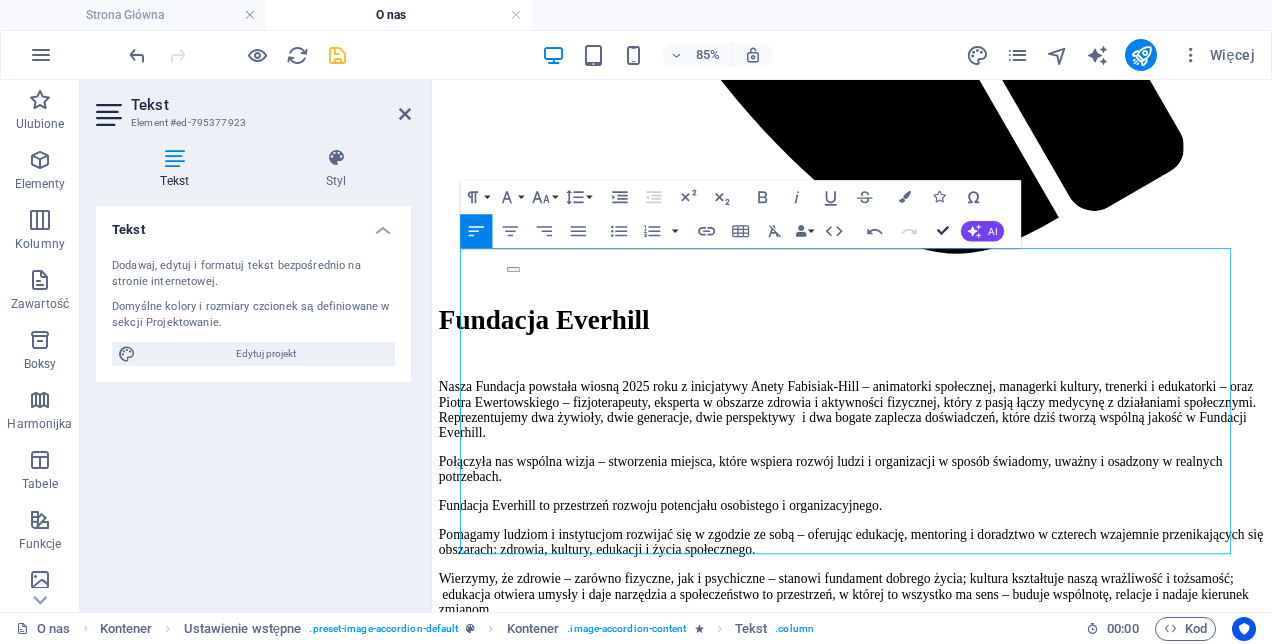 drag, startPoint x: 944, startPoint y: 225, endPoint x: 862, endPoint y: 146, distance: 113.86395 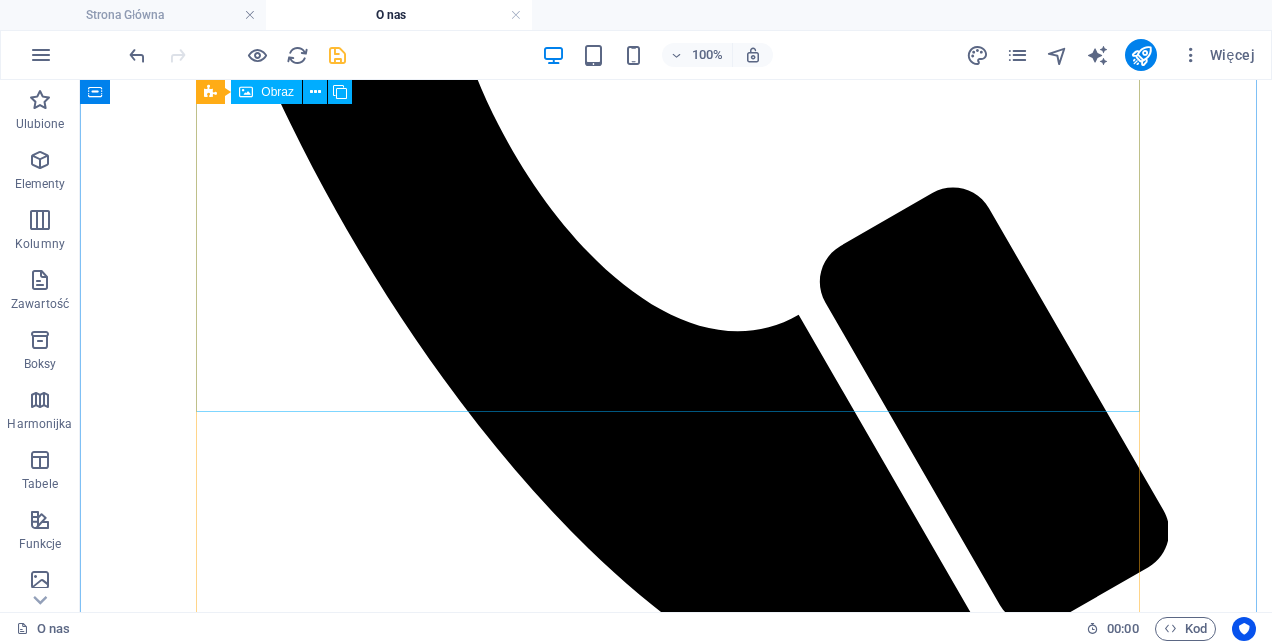 scroll, scrollTop: 708, scrollLeft: 0, axis: vertical 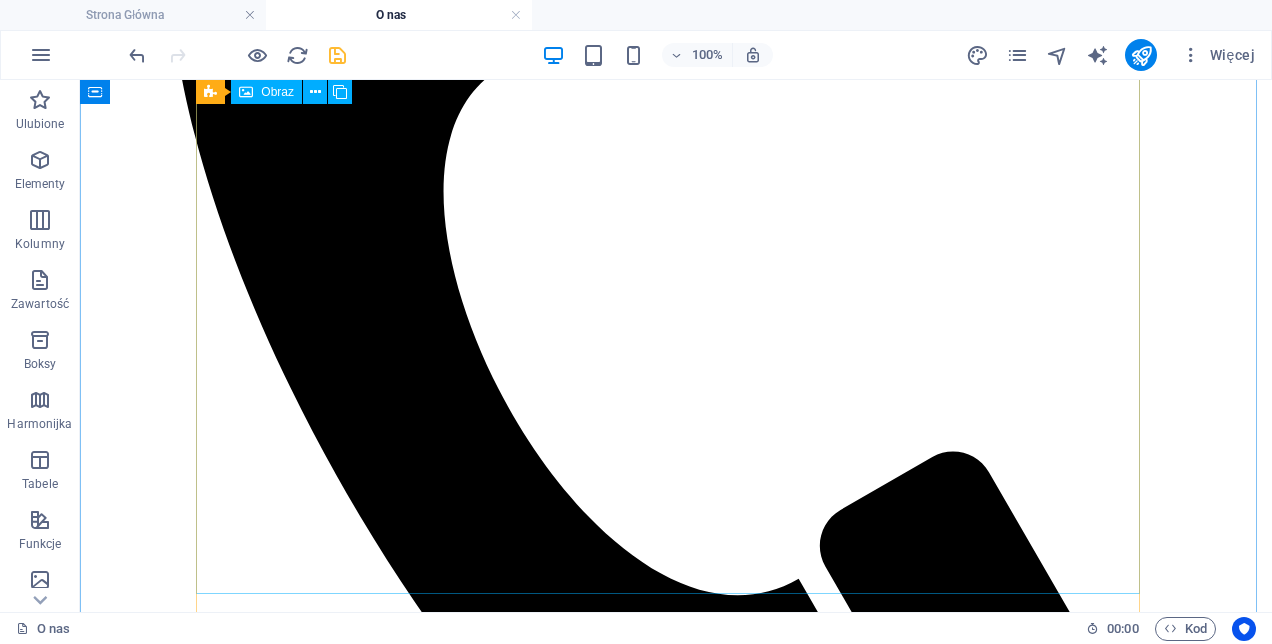 click on "Amy Benson" at bounding box center (676, 2001) 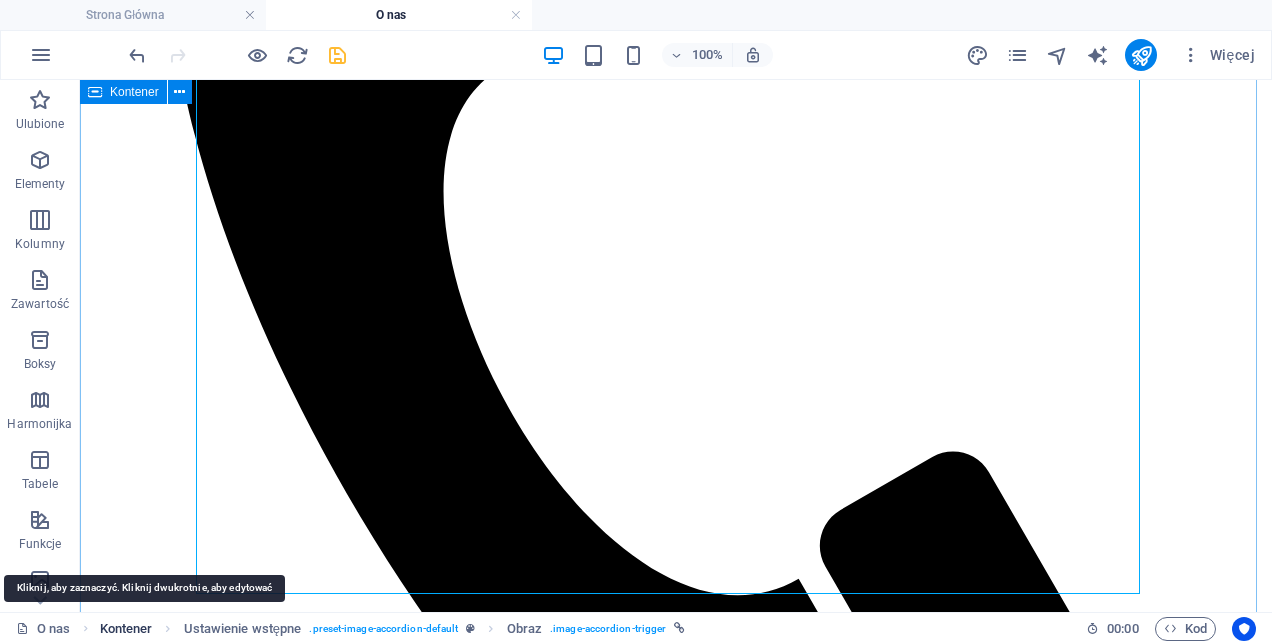 click on "Kontener" at bounding box center (126, 629) 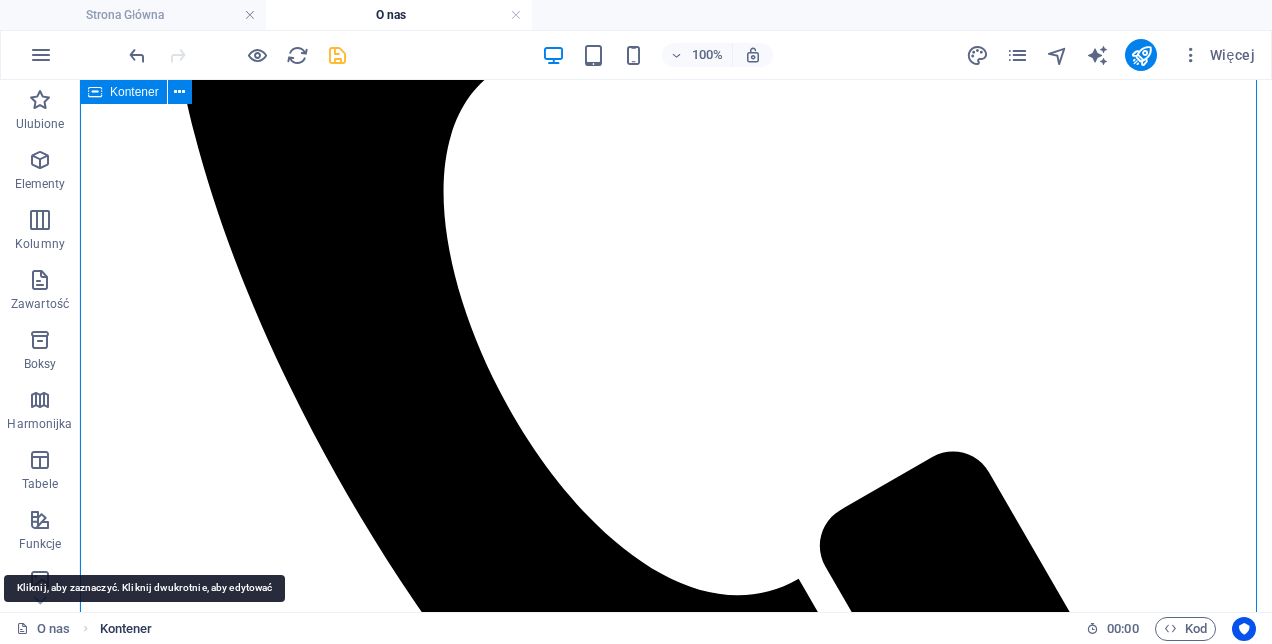 click on "Kontener" at bounding box center [126, 629] 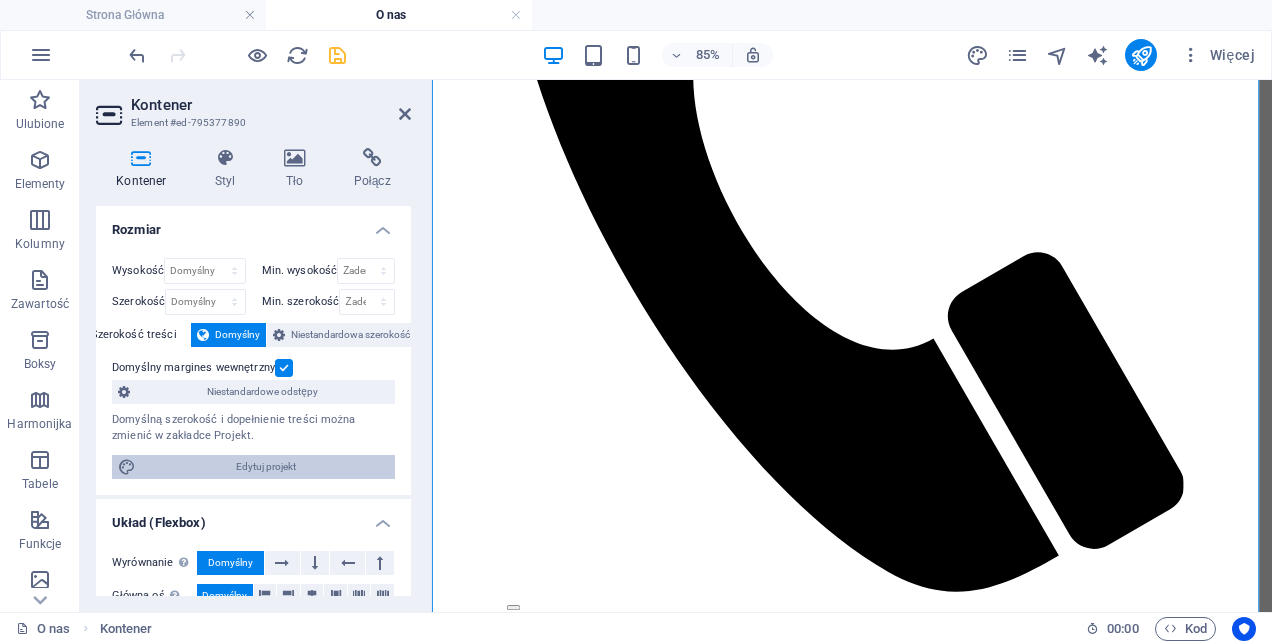 click on "Edytuj projekt" at bounding box center (265, 467) 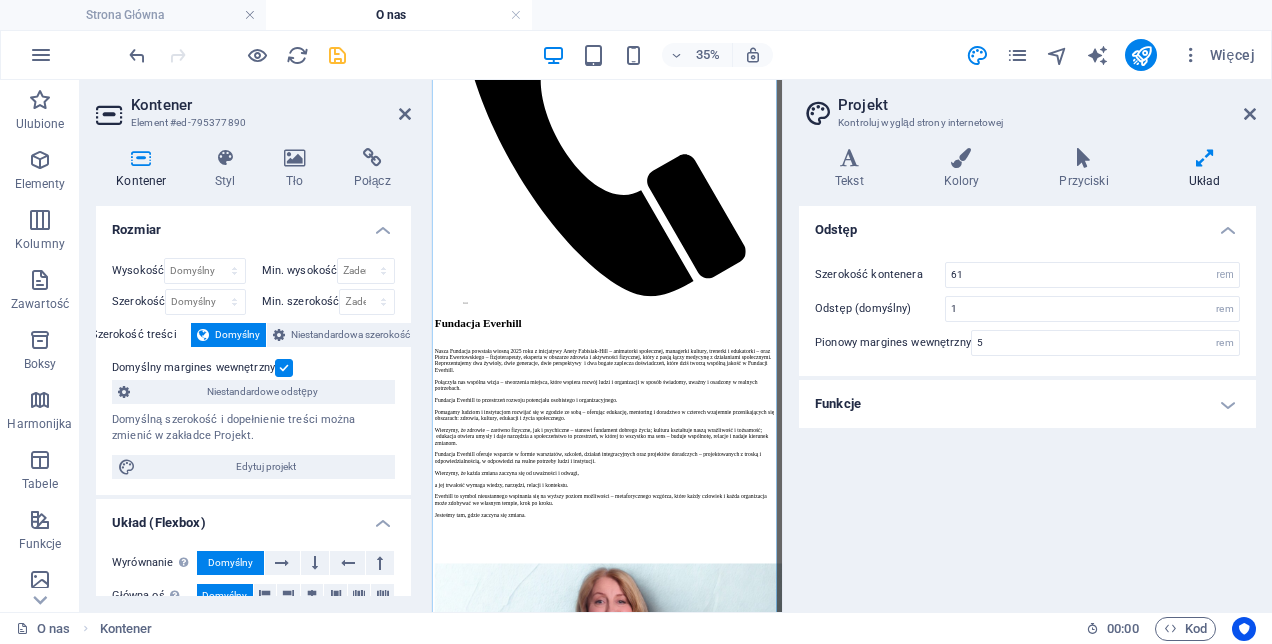 click on "Funkcje" at bounding box center (1027, 404) 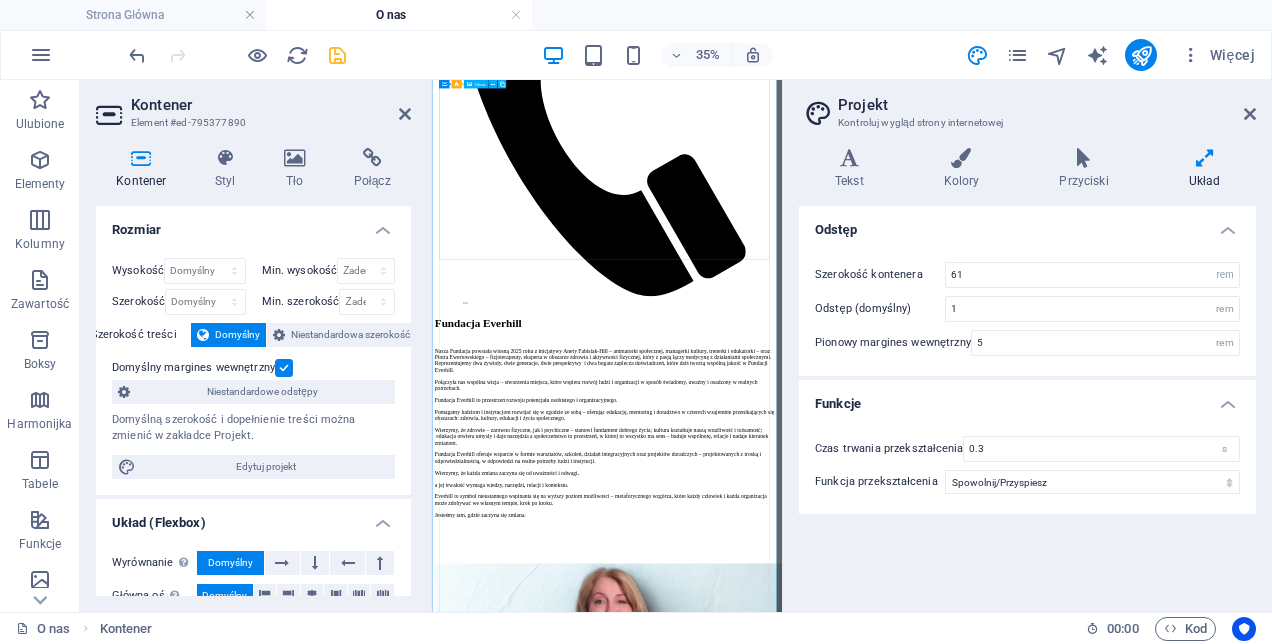 click on "Amy Benson" at bounding box center [932, 1801] 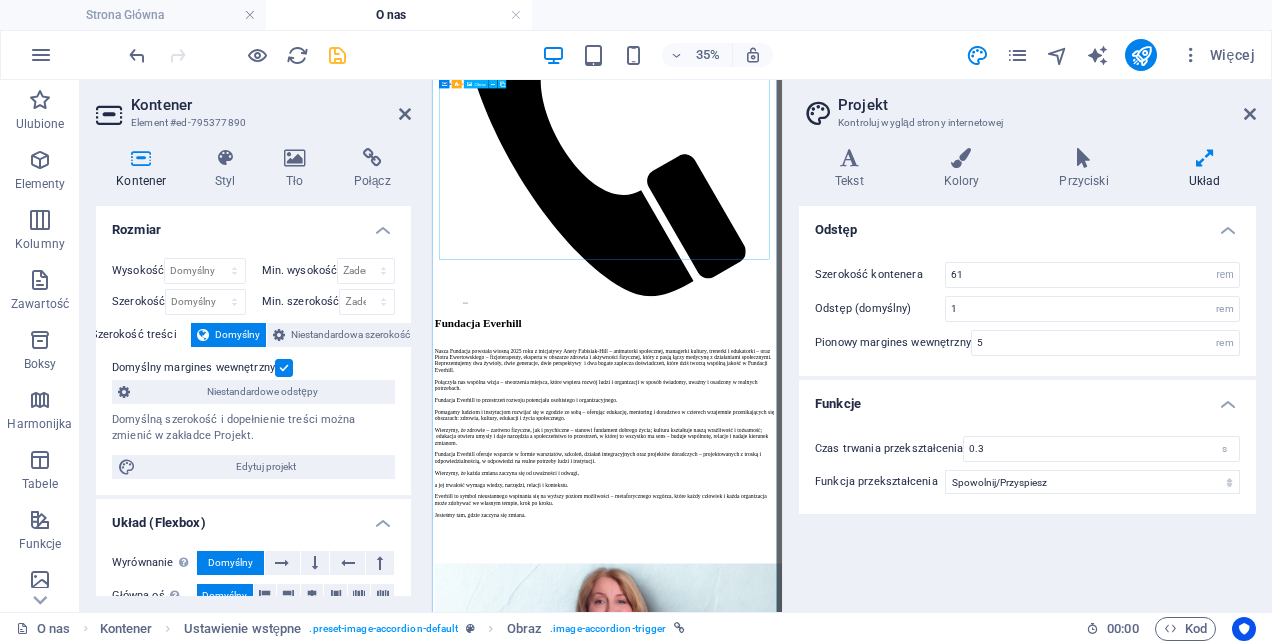 click on "Amy Benson" at bounding box center [932, 1801] 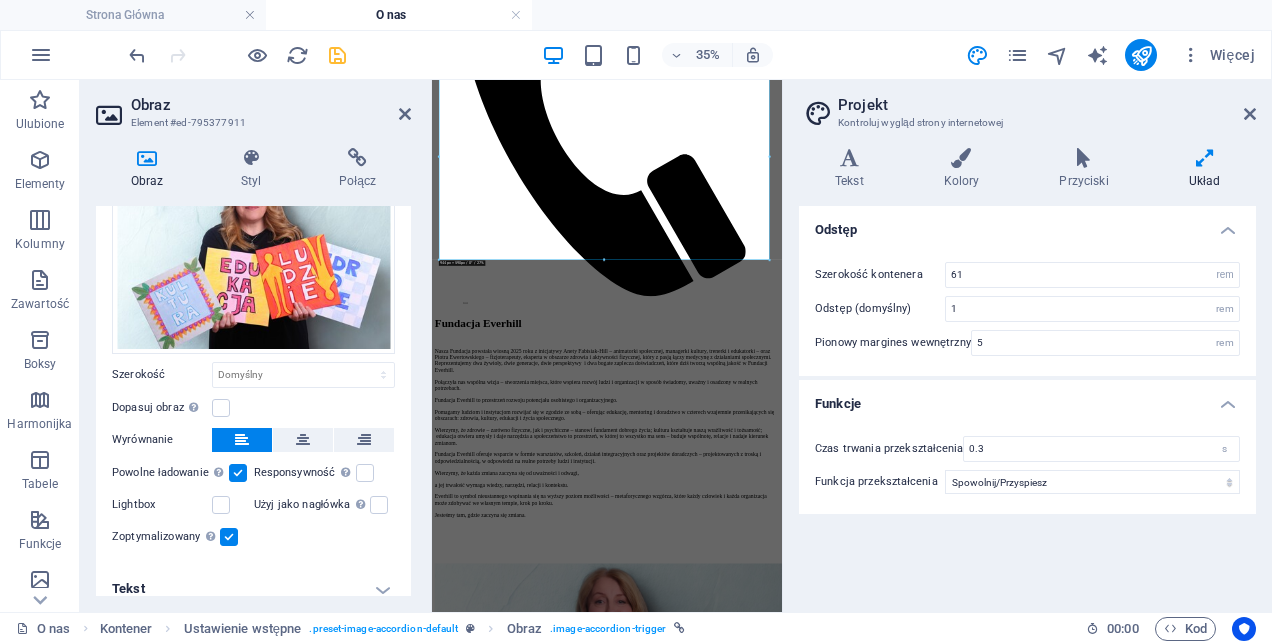 scroll, scrollTop: 128, scrollLeft: 0, axis: vertical 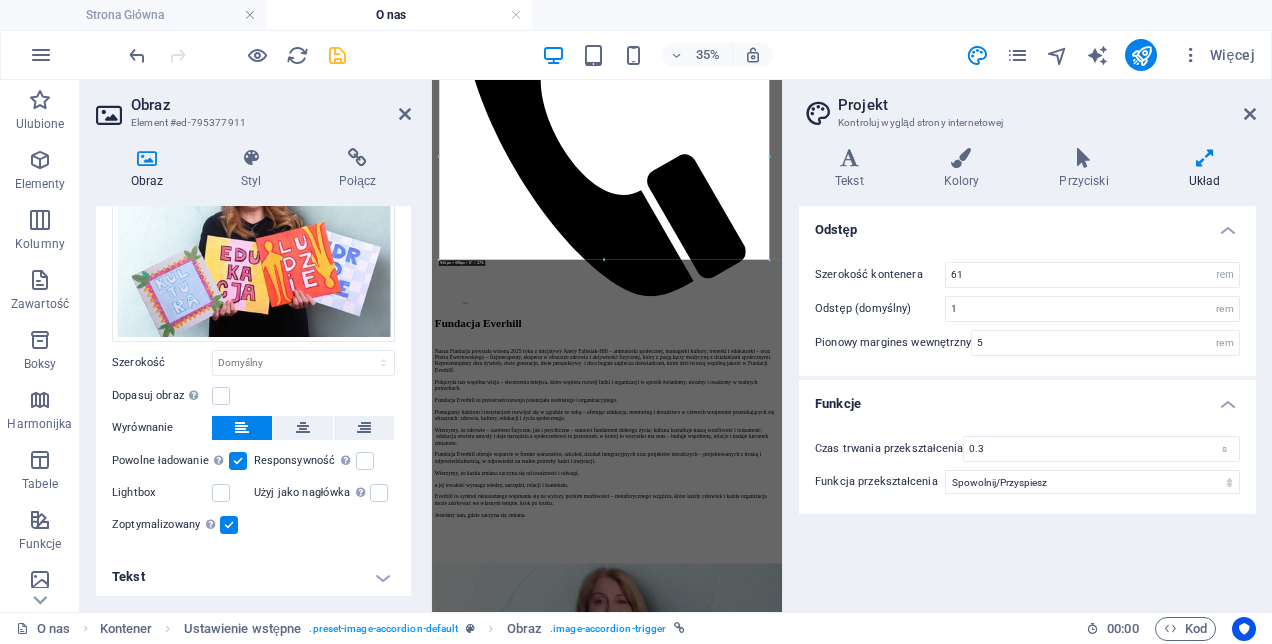 click on "Tekst" at bounding box center [253, 577] 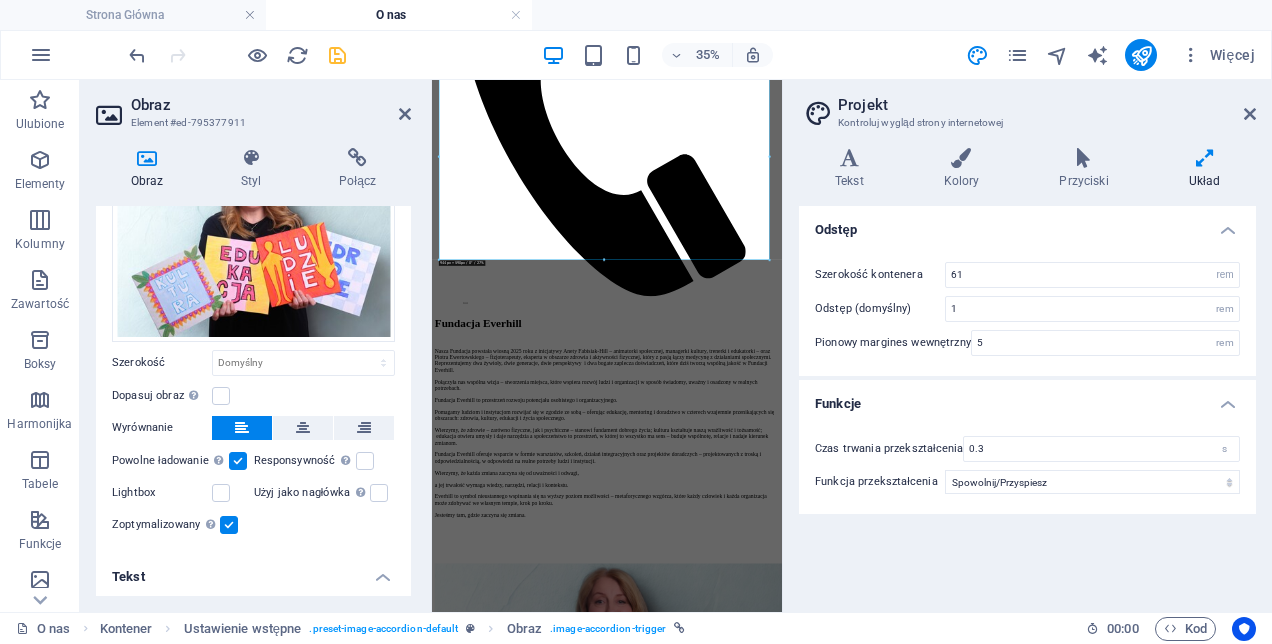 scroll, scrollTop: 316, scrollLeft: 0, axis: vertical 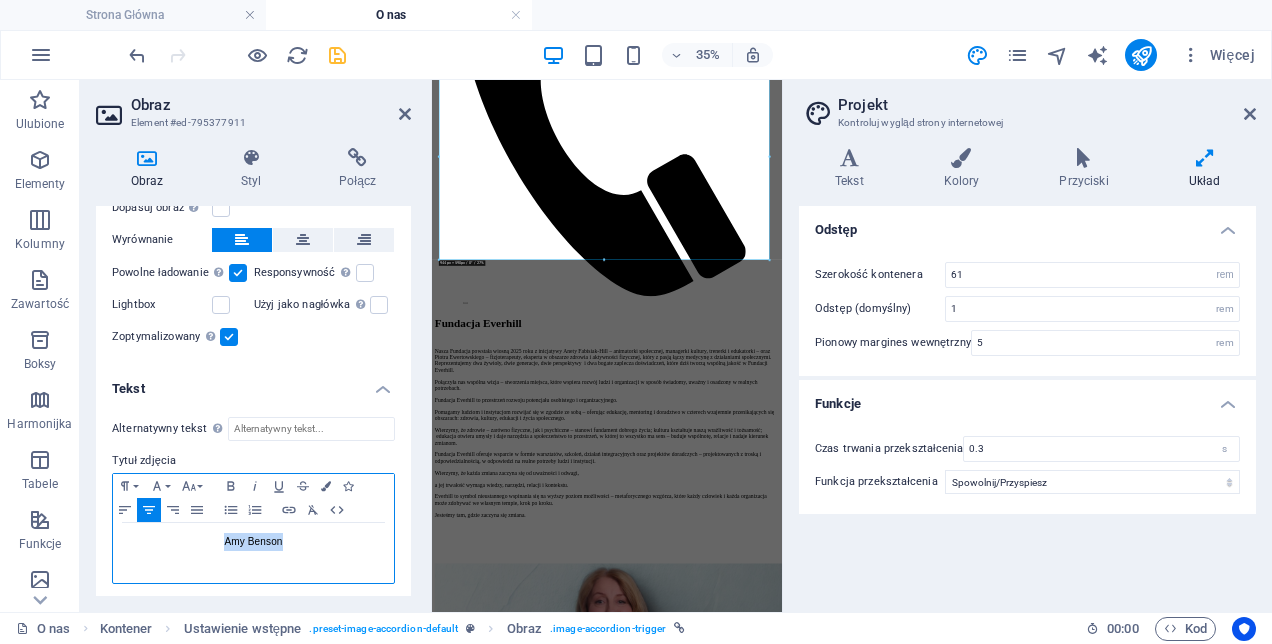 drag, startPoint x: 286, startPoint y: 541, endPoint x: 209, endPoint y: 538, distance: 77.05842 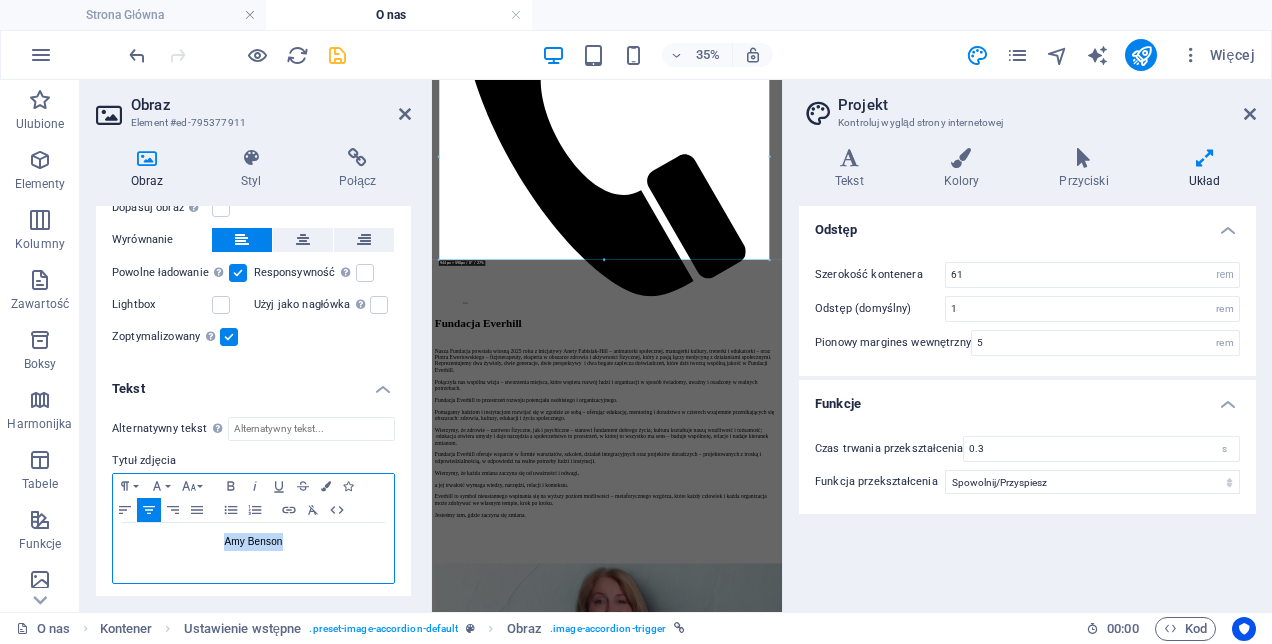 click on "Amy Benson" at bounding box center (253, 542) 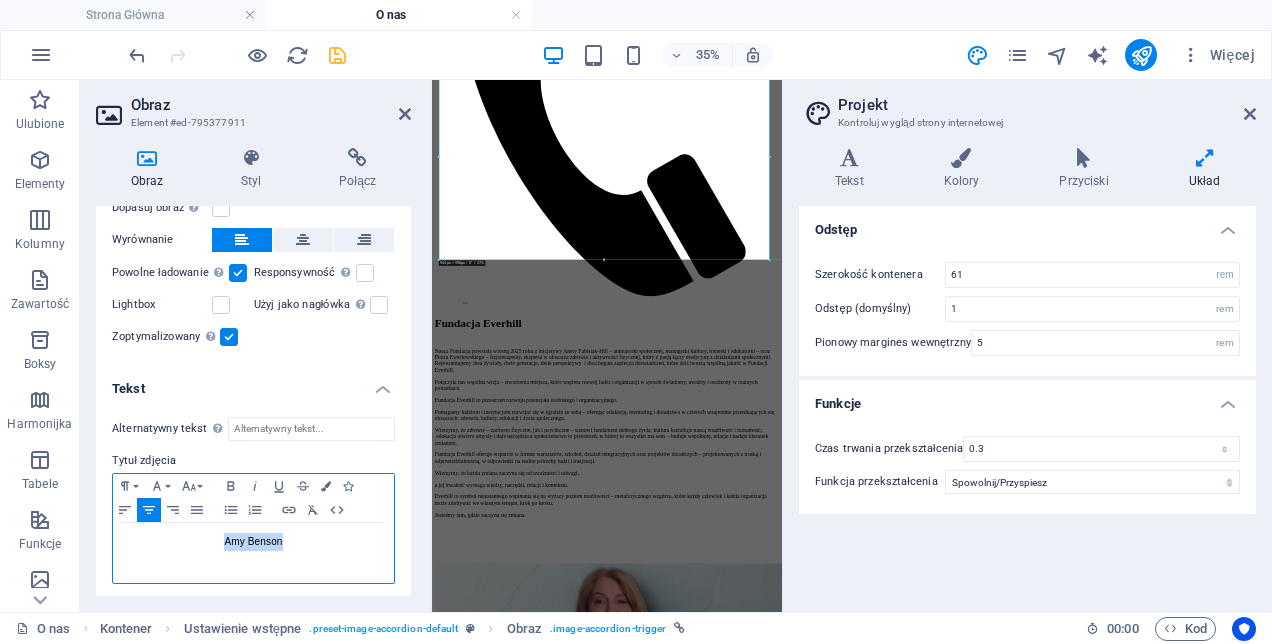 drag, startPoint x: 286, startPoint y: 539, endPoint x: 225, endPoint y: 532, distance: 61.400326 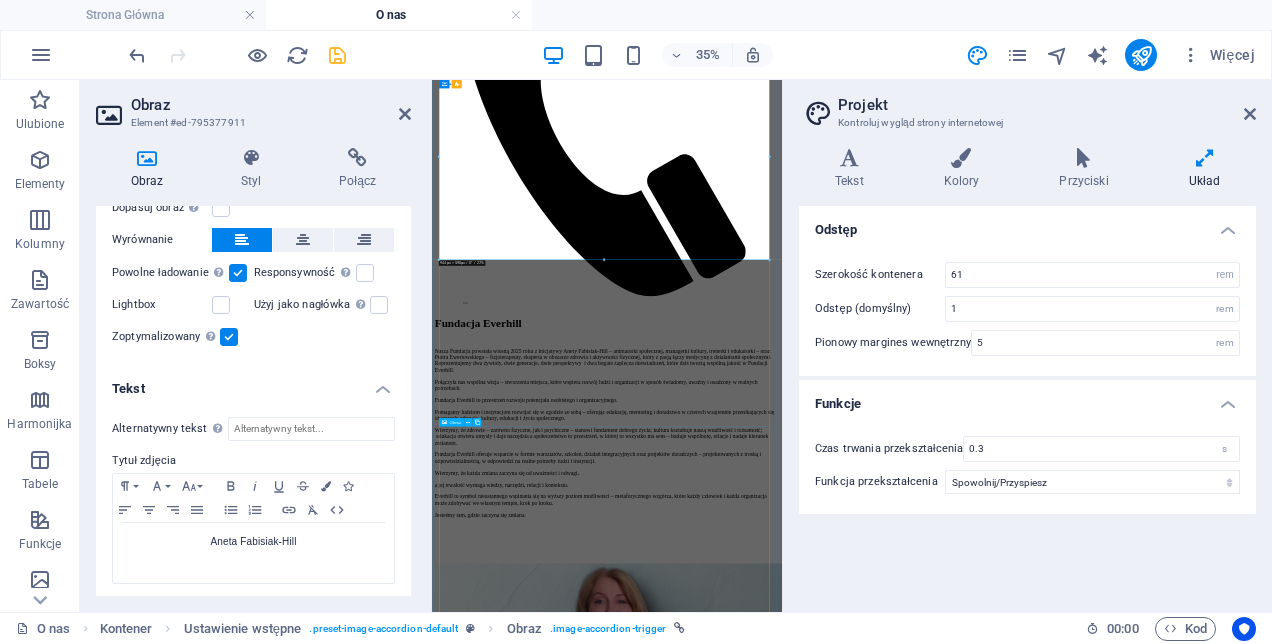 click on "Michael Barnett" at bounding box center [932, 2921] 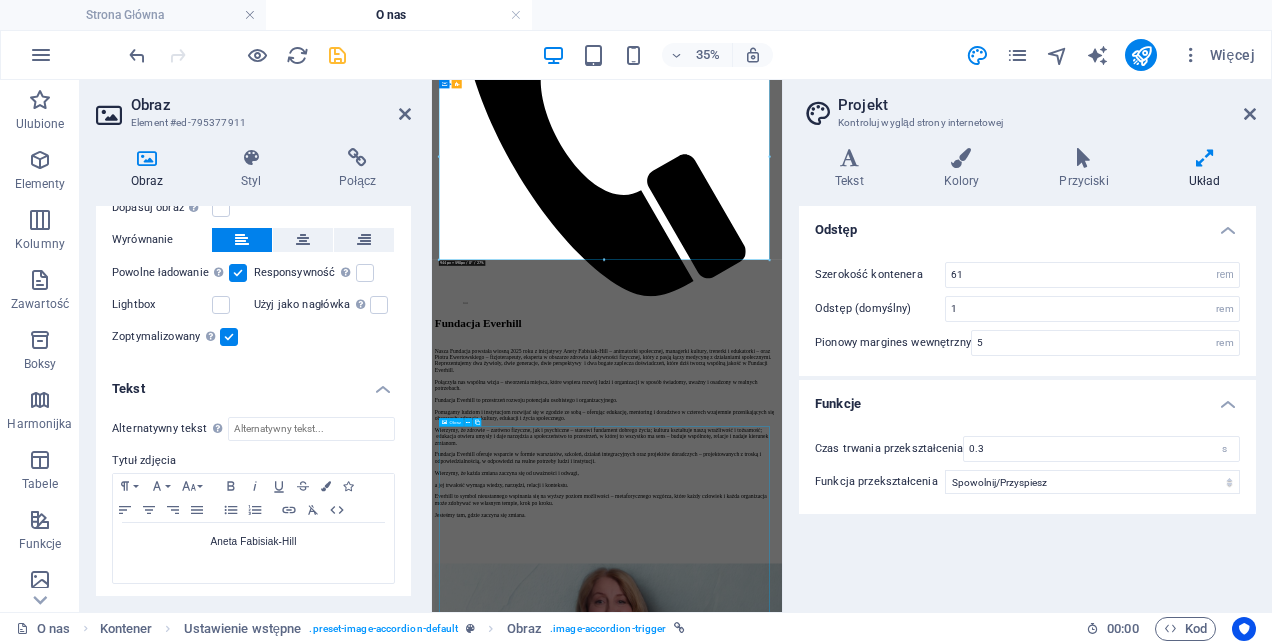 click on "Michael Barnett" at bounding box center (932, 2921) 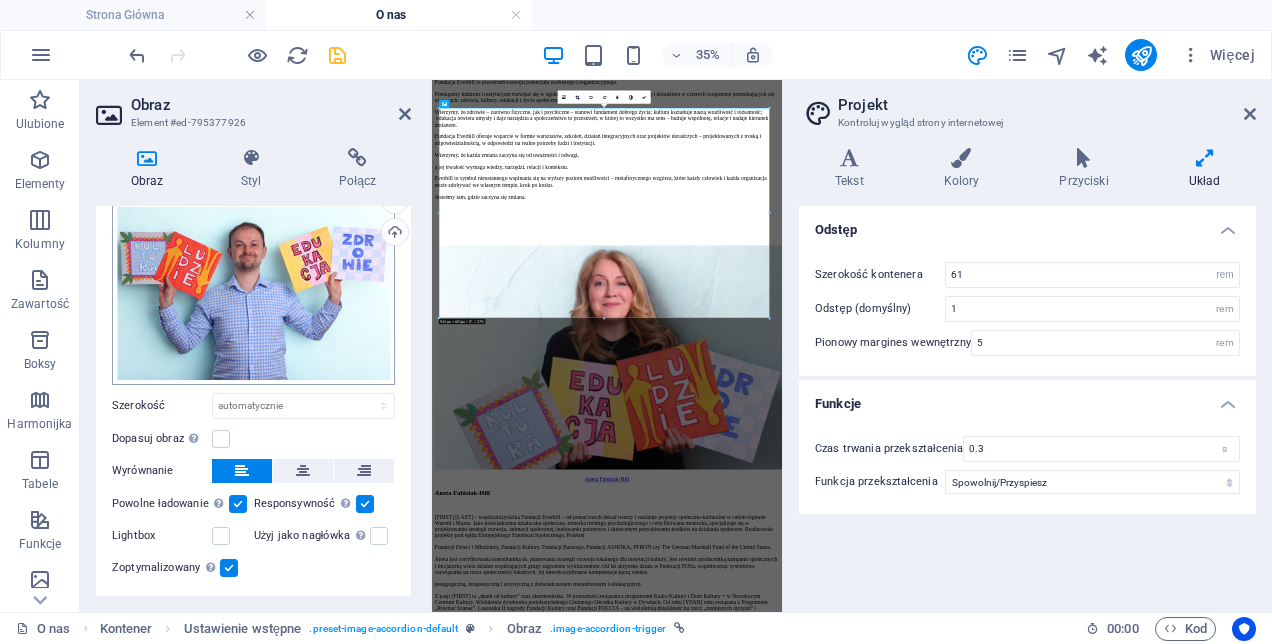 scroll, scrollTop: 100, scrollLeft: 0, axis: vertical 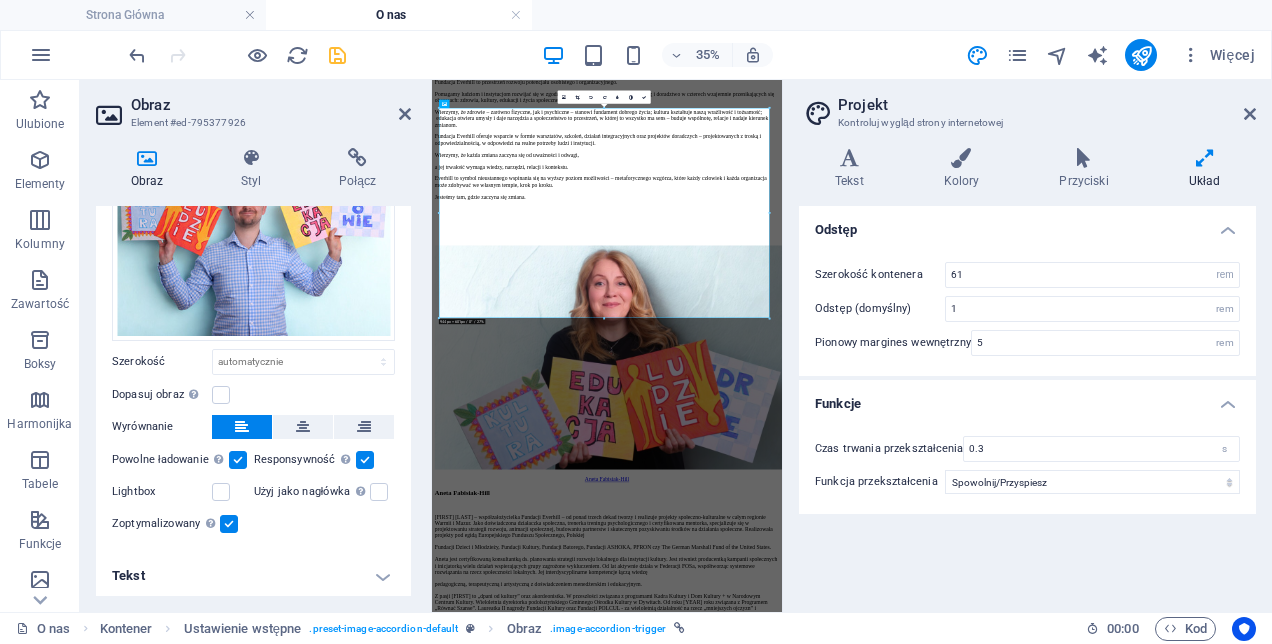click on "Tekst" at bounding box center (253, 576) 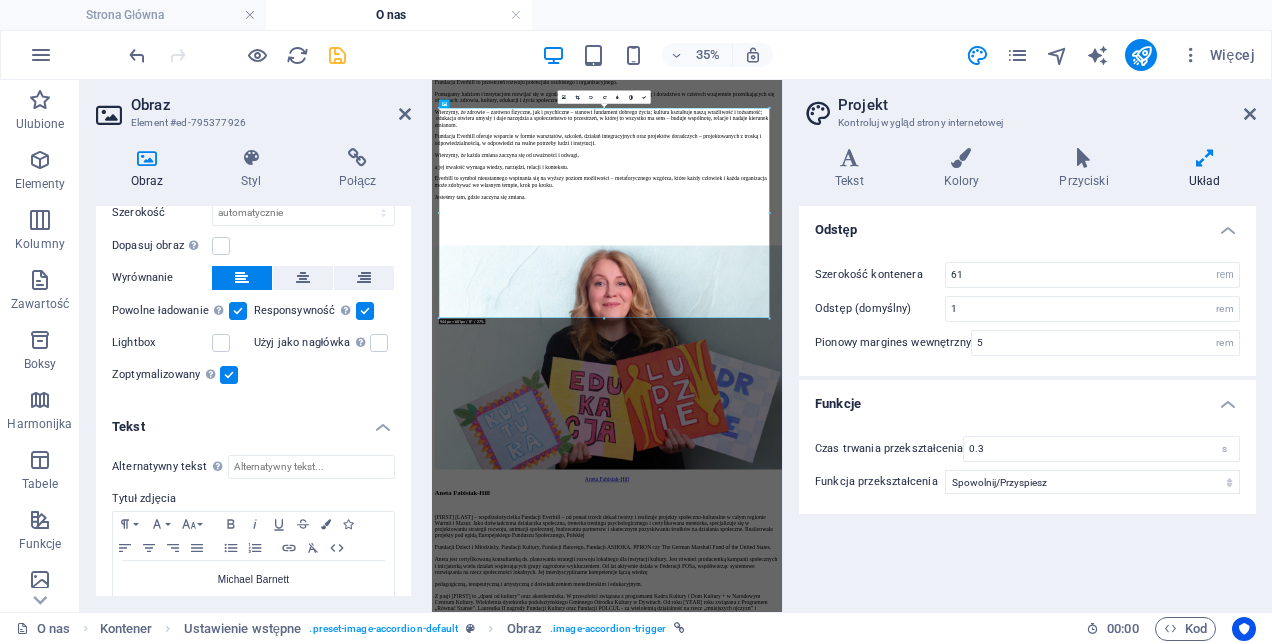 scroll, scrollTop: 288, scrollLeft: 0, axis: vertical 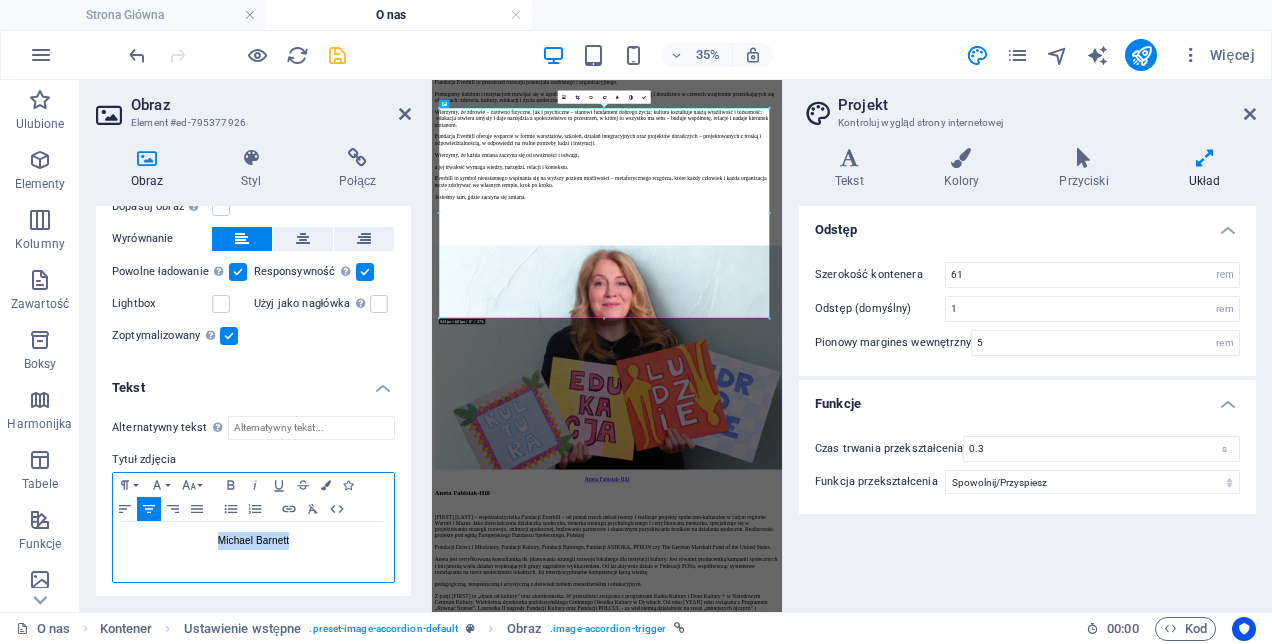 drag, startPoint x: 289, startPoint y: 535, endPoint x: 215, endPoint y: 538, distance: 74.06078 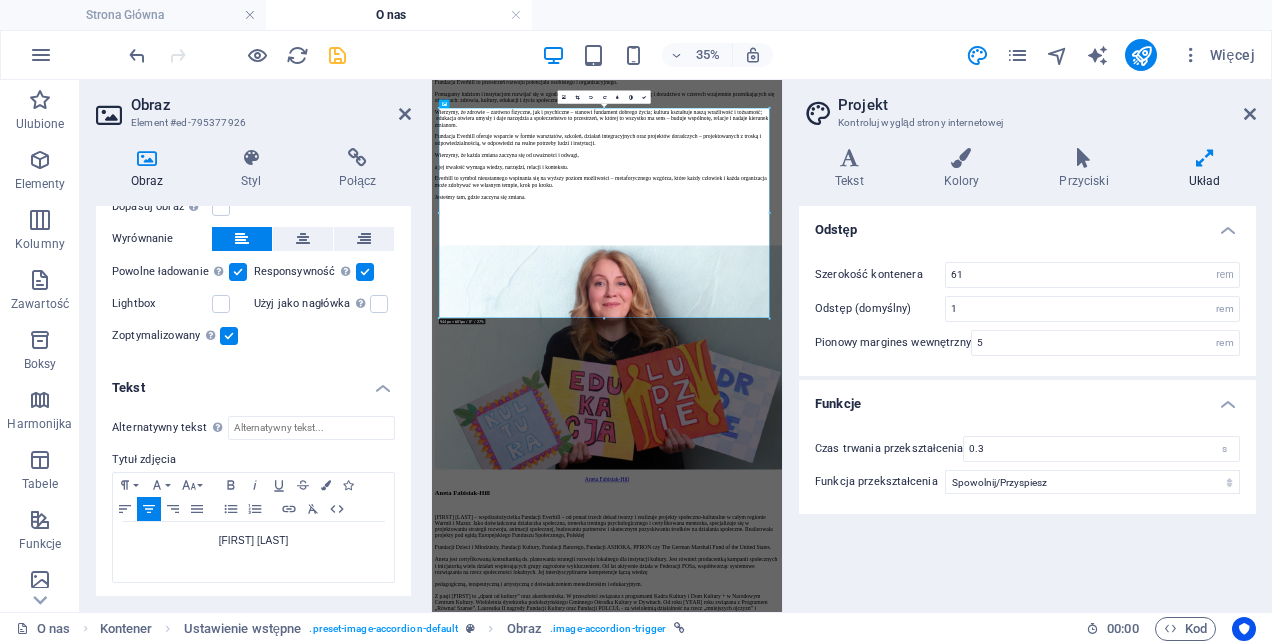 click on "35% Więcej" at bounding box center (636, 55) 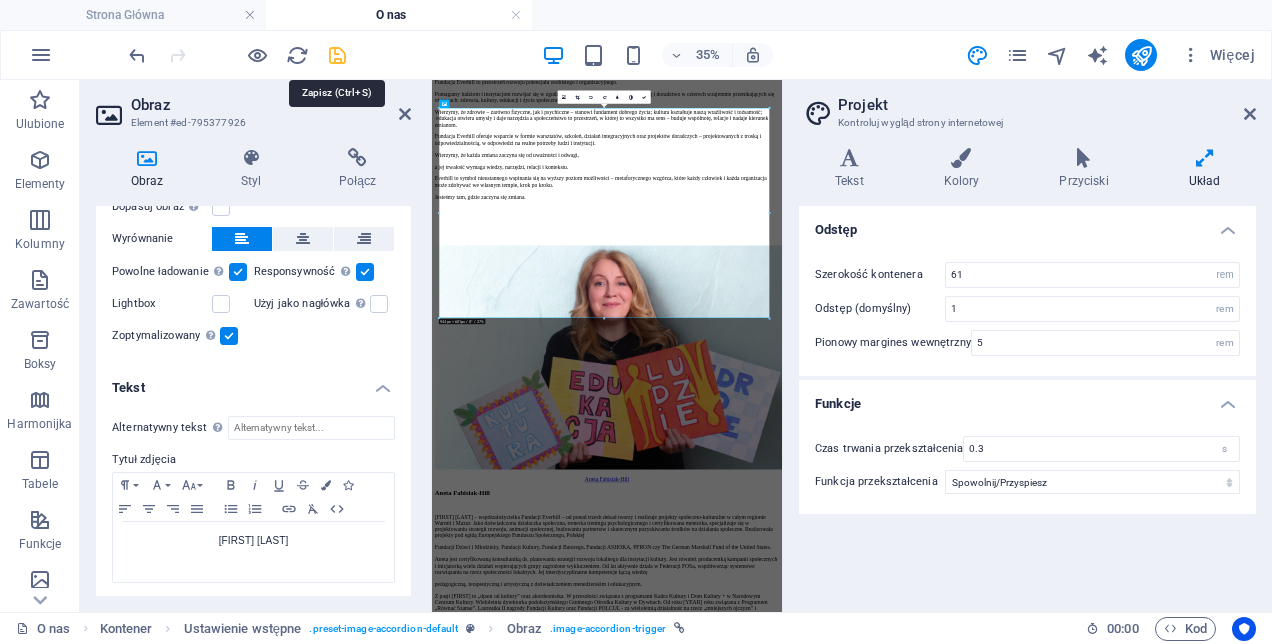 click at bounding box center (337, 55) 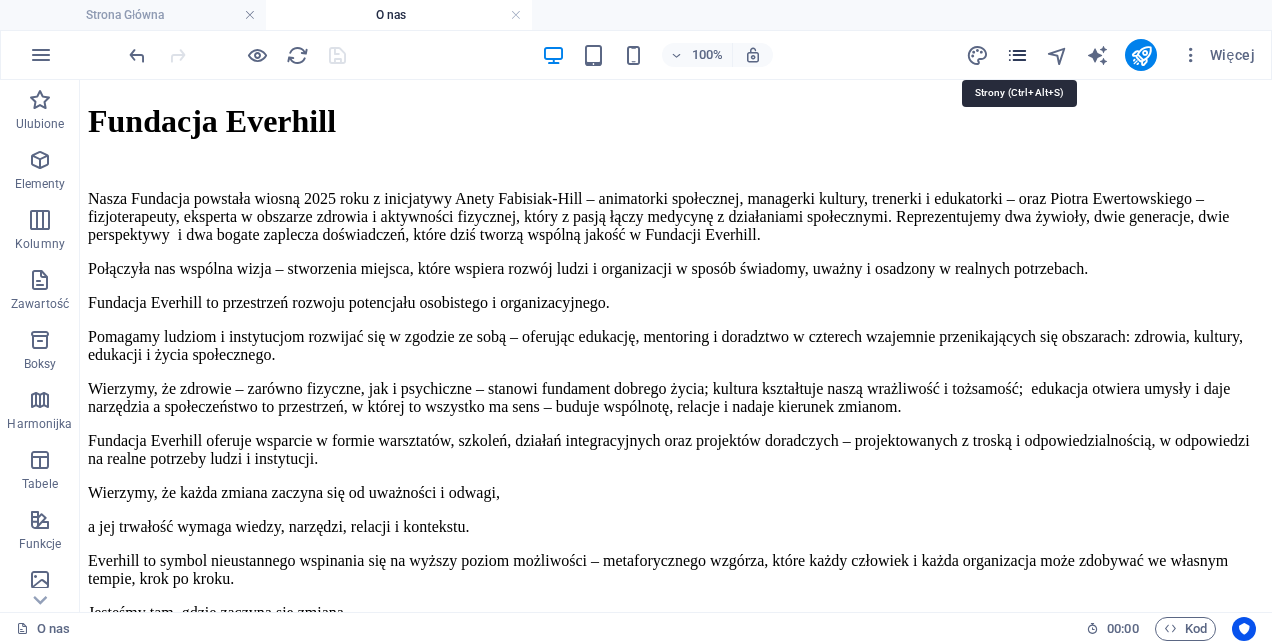 click at bounding box center (1017, 55) 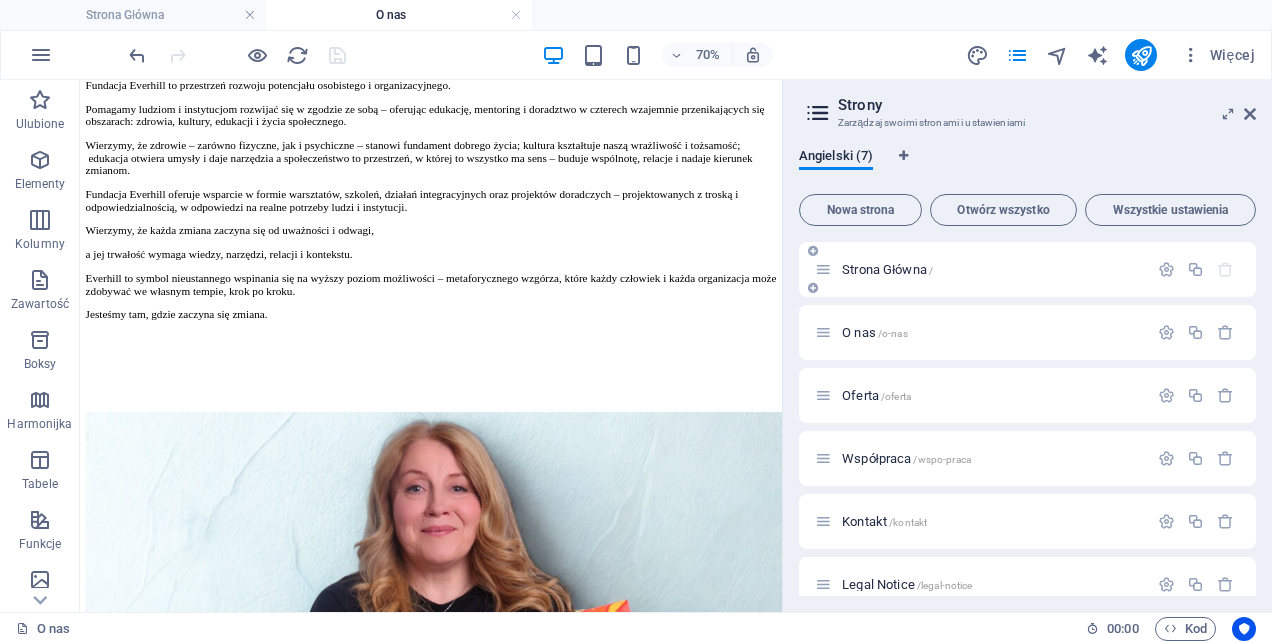 click on "Strona Główna /" at bounding box center [887, 269] 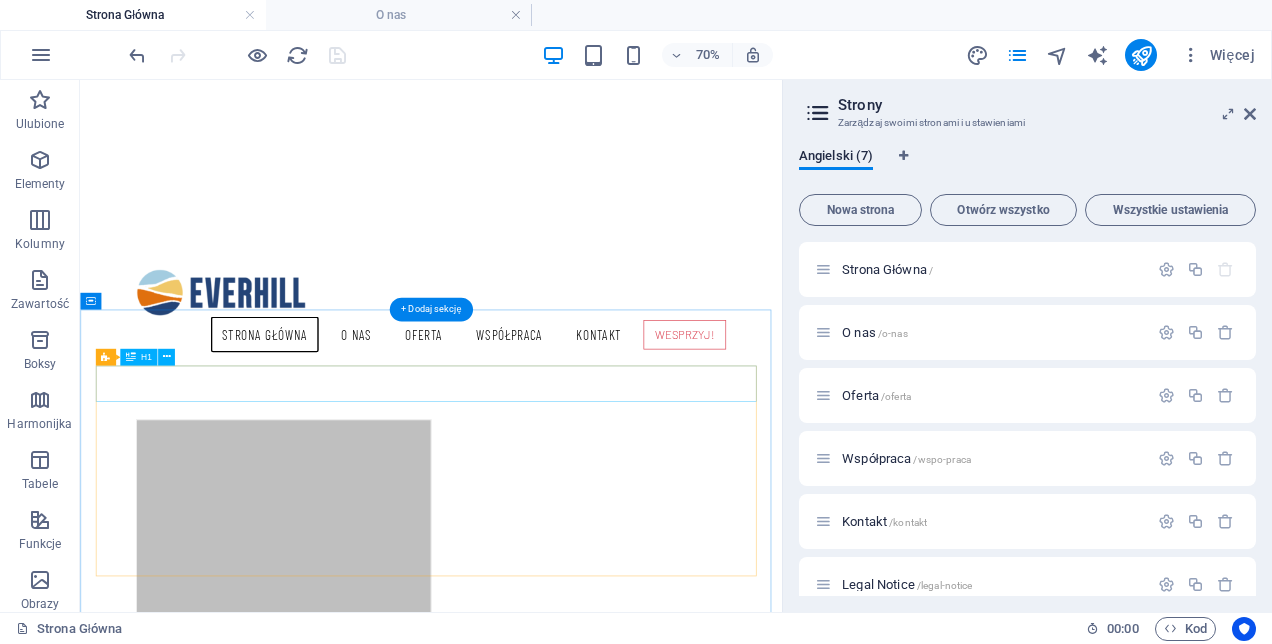 scroll, scrollTop: 522, scrollLeft: 0, axis: vertical 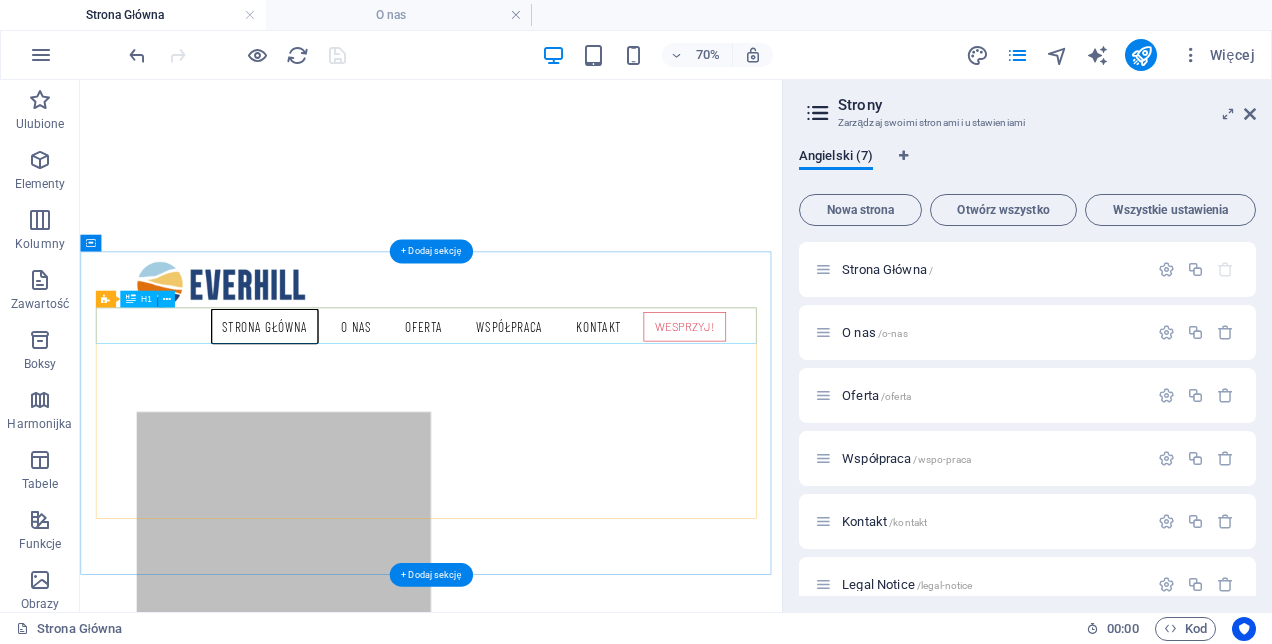 click on "Life Coaching By  Fundacja Everhill" at bounding box center (582, 1195) 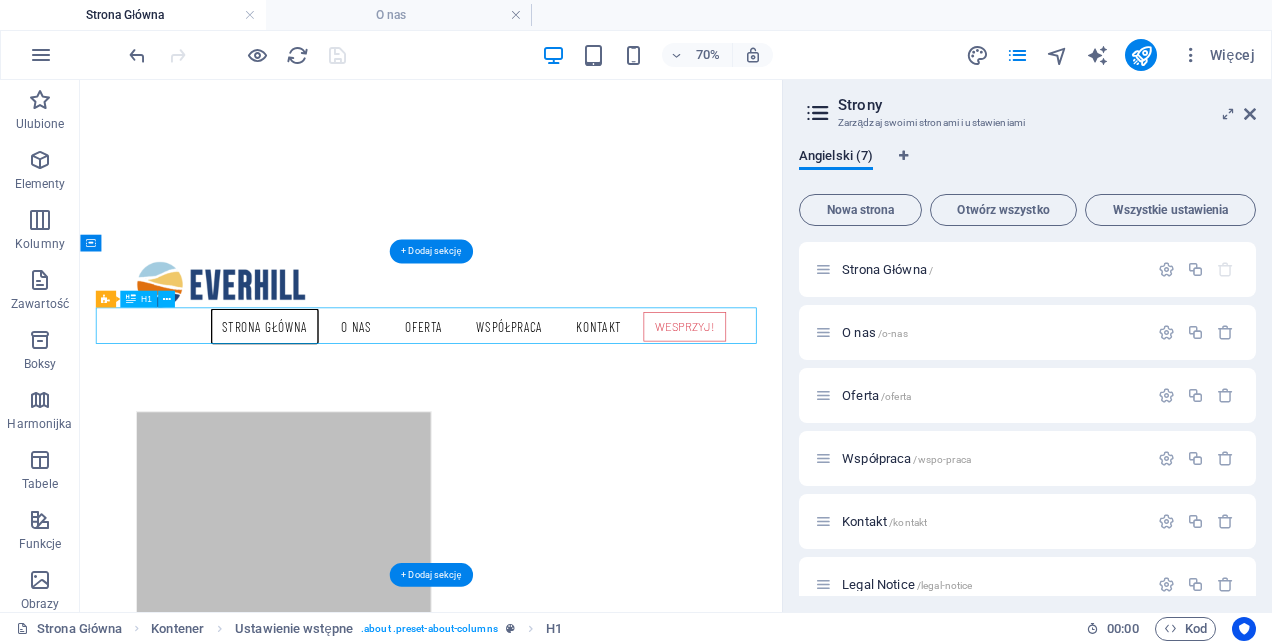 click on "Life Coaching By  Fundacja Everhill" at bounding box center (582, 1195) 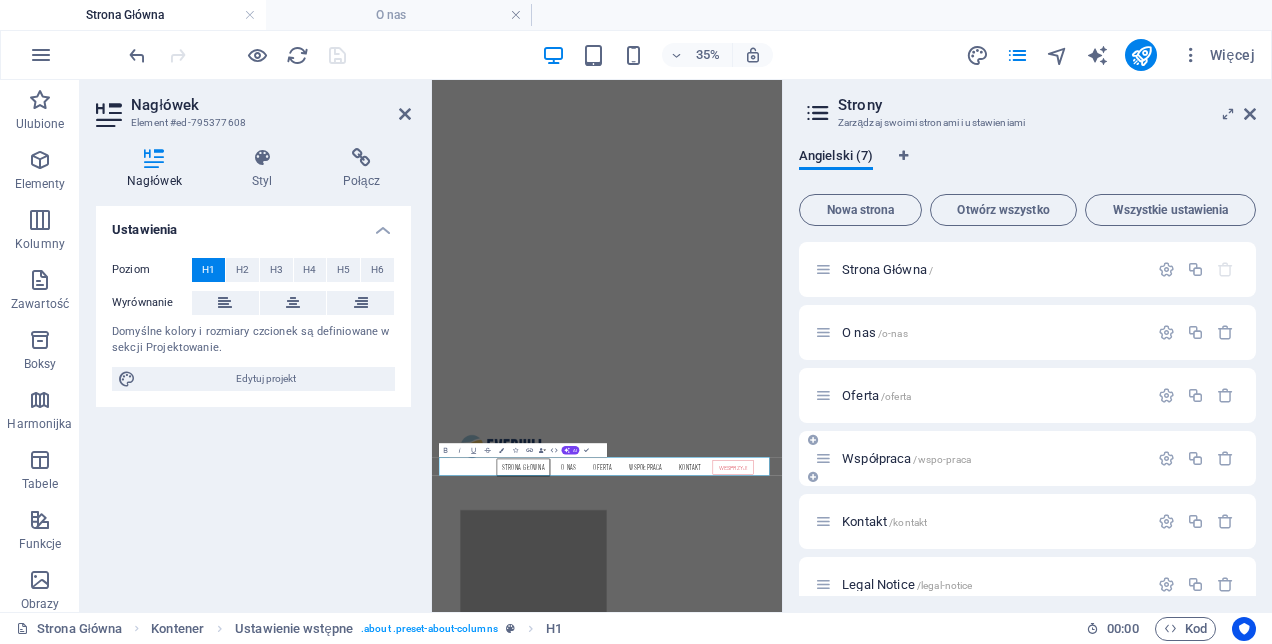 type 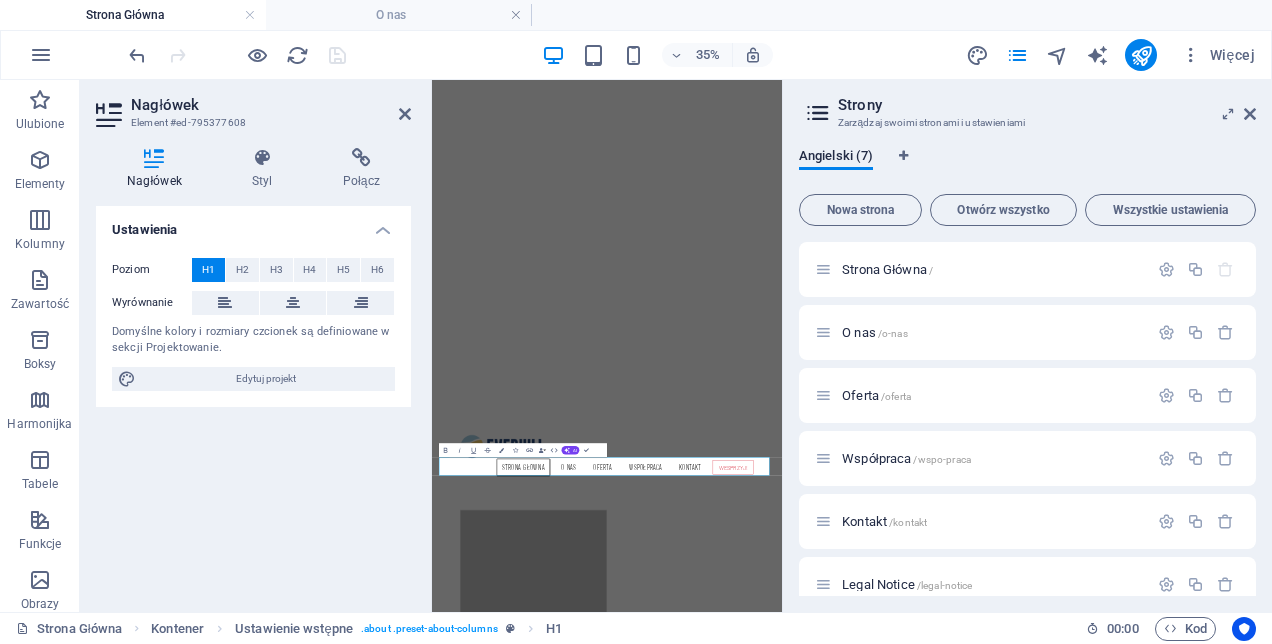 click on "Ustawienia Poziom H1 H2 H3 H4 H5 H6 Wyrównanie Domyślne kolory i rozmiary czcionek są definiowane w sekcji Projektowanie. Edytuj projekt" at bounding box center [253, 401] 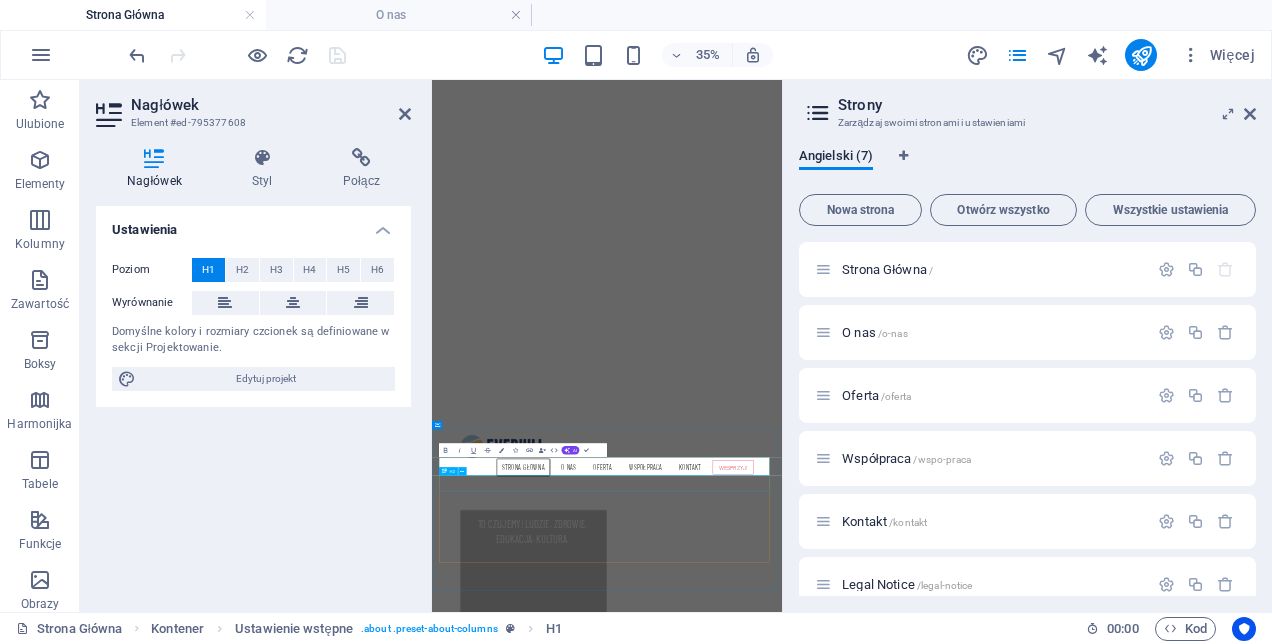 click on "Our programs will empower you to get the life you've always wanted." at bounding box center [932, 2455] 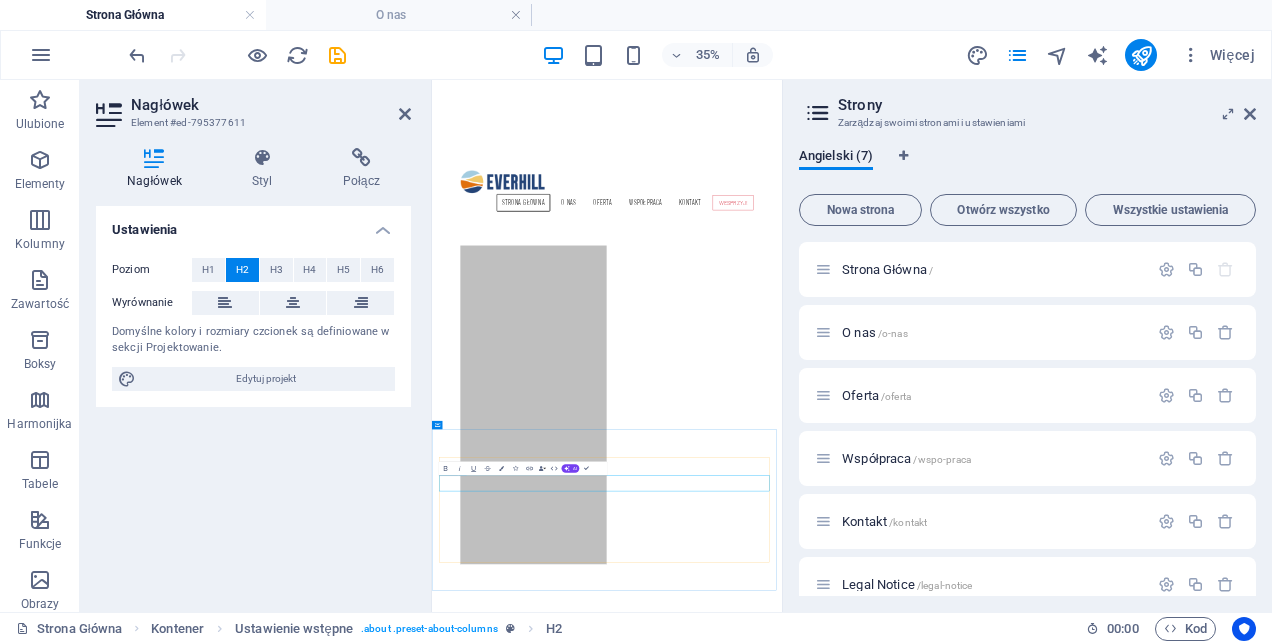 click on "Our programs will empower you to get the life you've always wanted." at bounding box center [932, 1699] 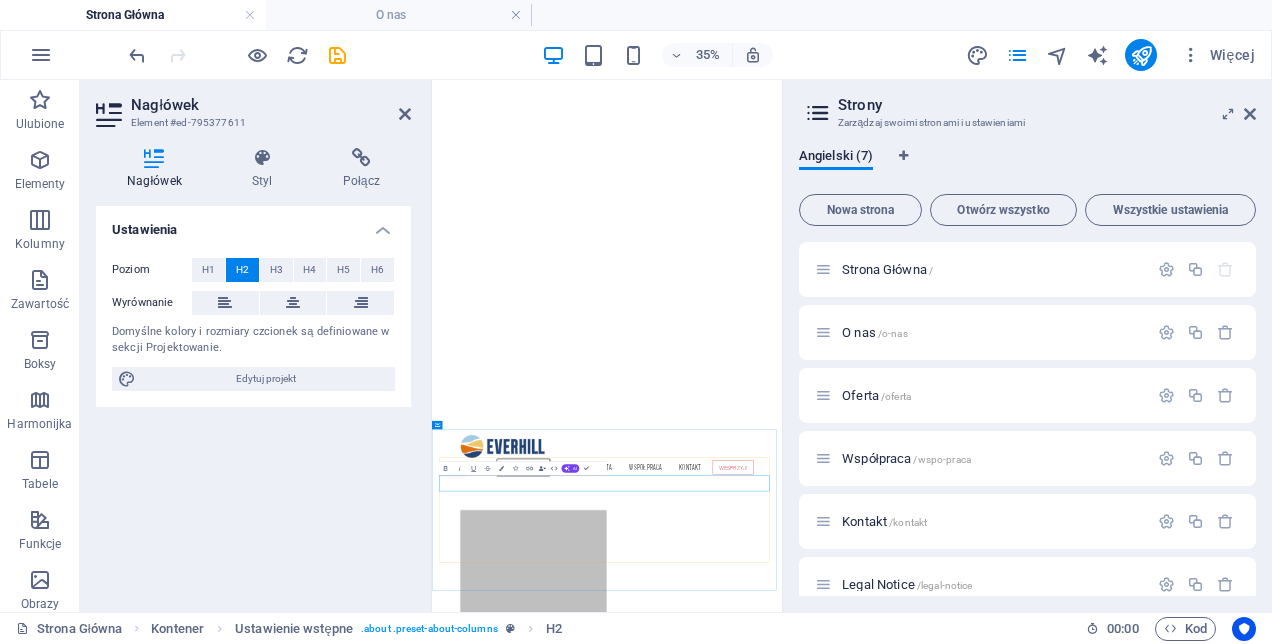 type 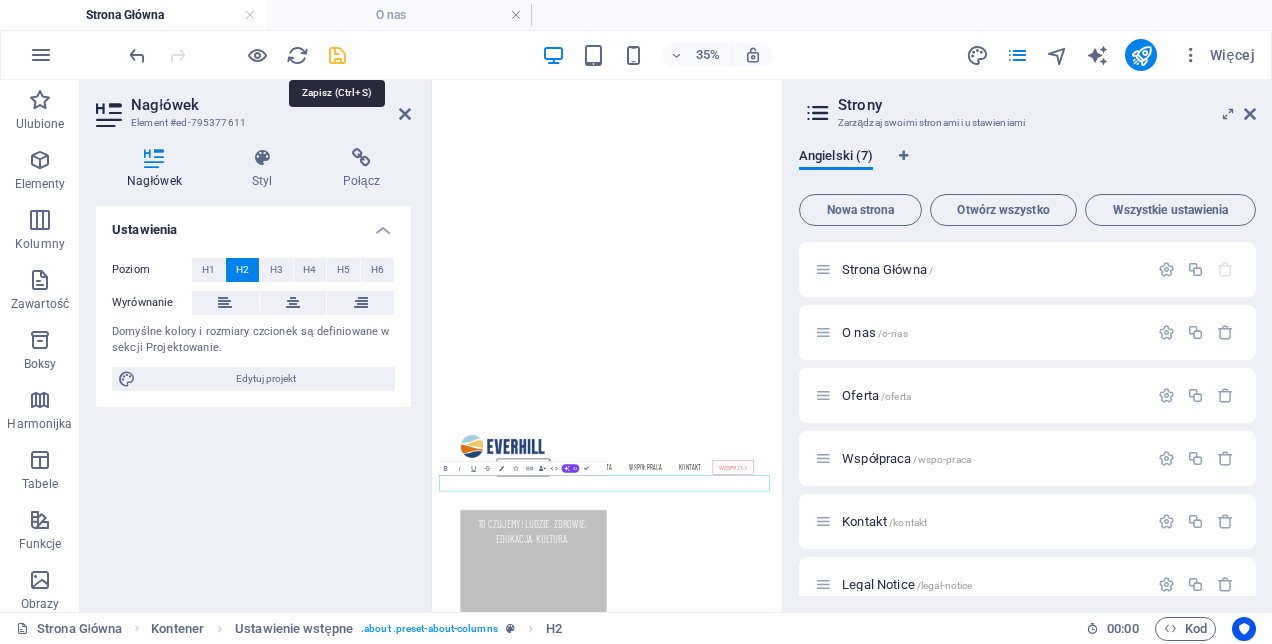 click at bounding box center (337, 55) 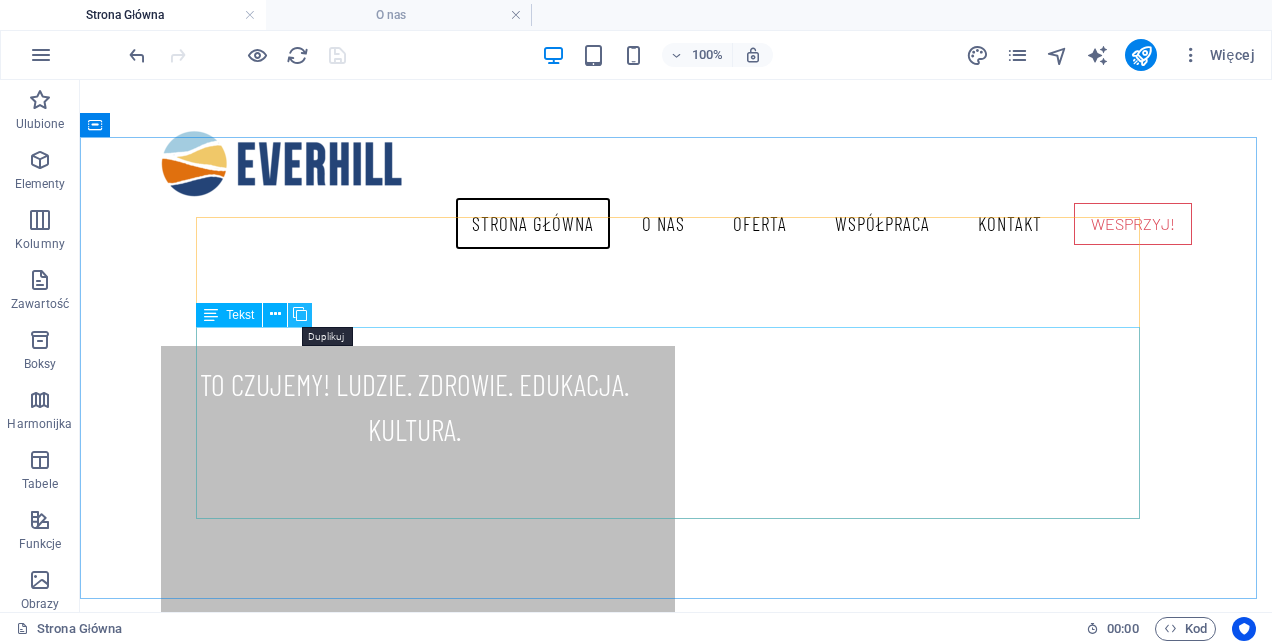 click at bounding box center [300, 314] 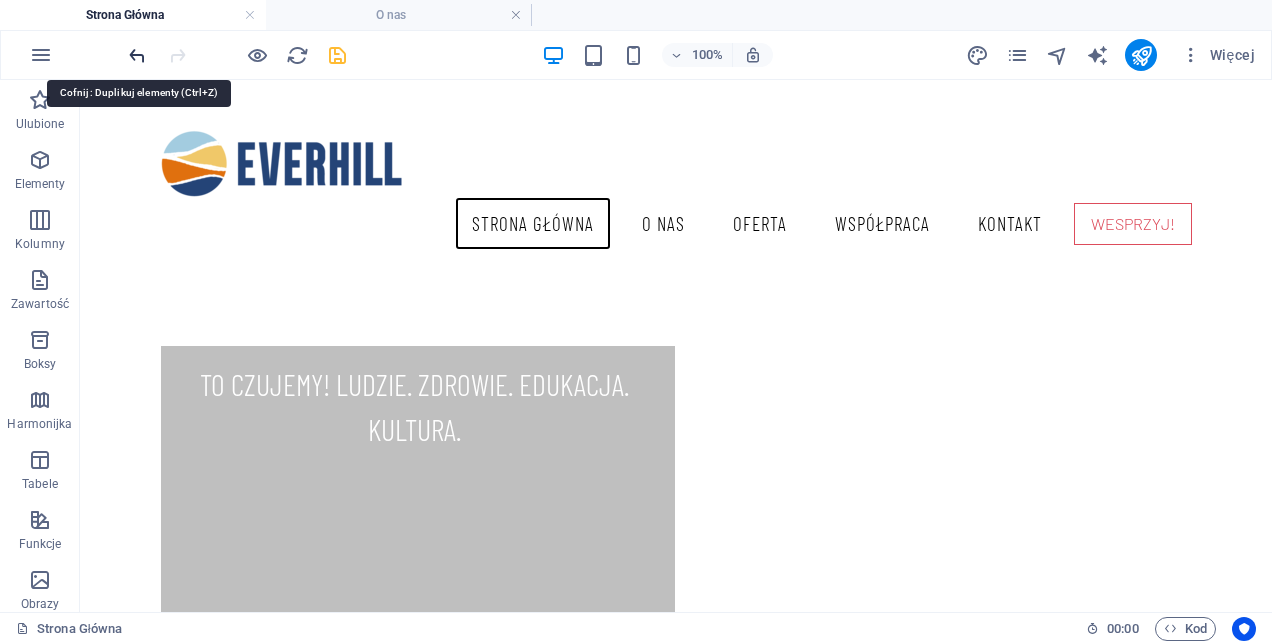 click at bounding box center [137, 55] 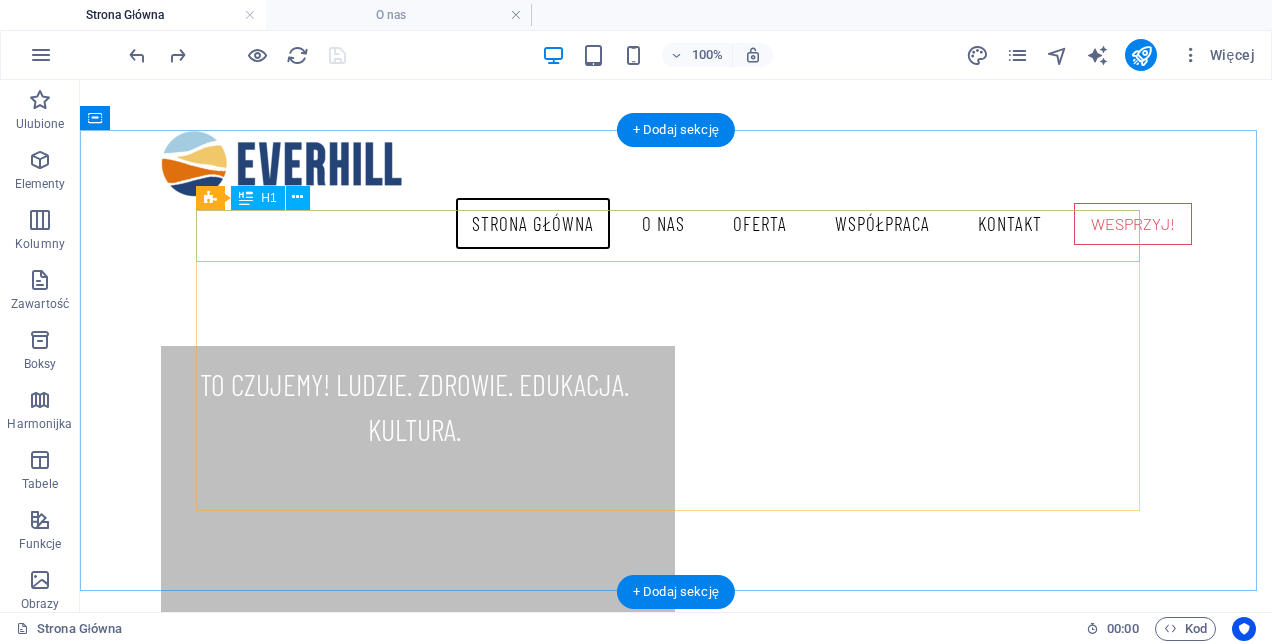scroll, scrollTop: 722, scrollLeft: 0, axis: vertical 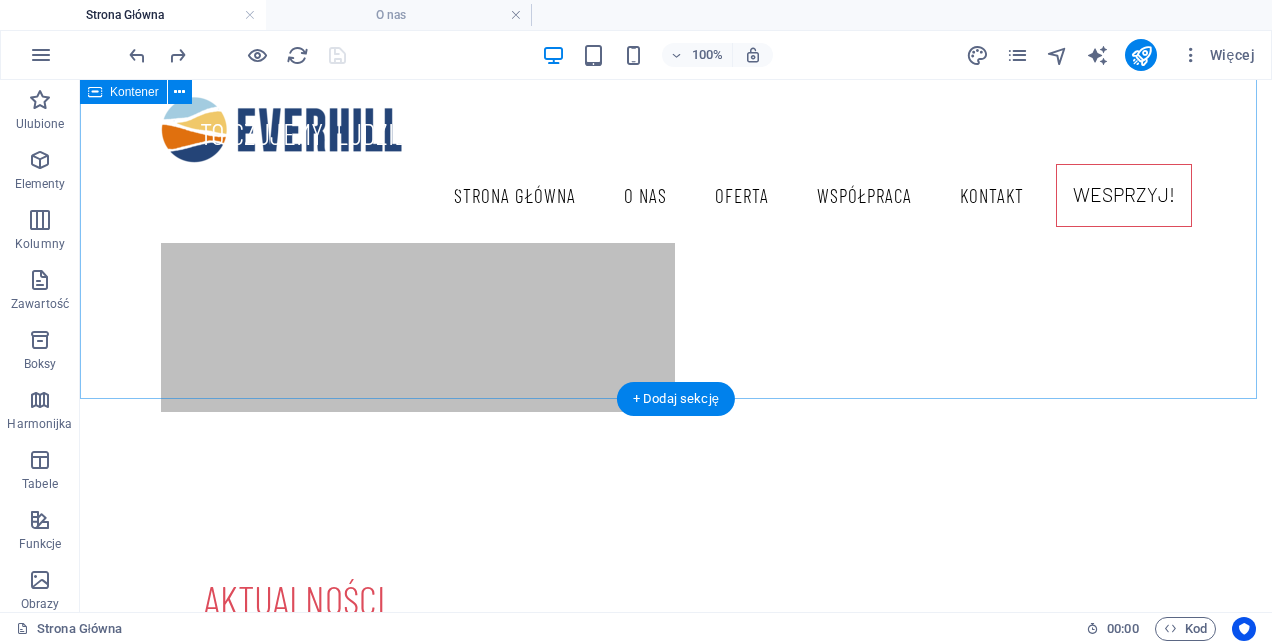 click on "AKTUALNOŚCI Tak działamy!" at bounding box center [676, 724] 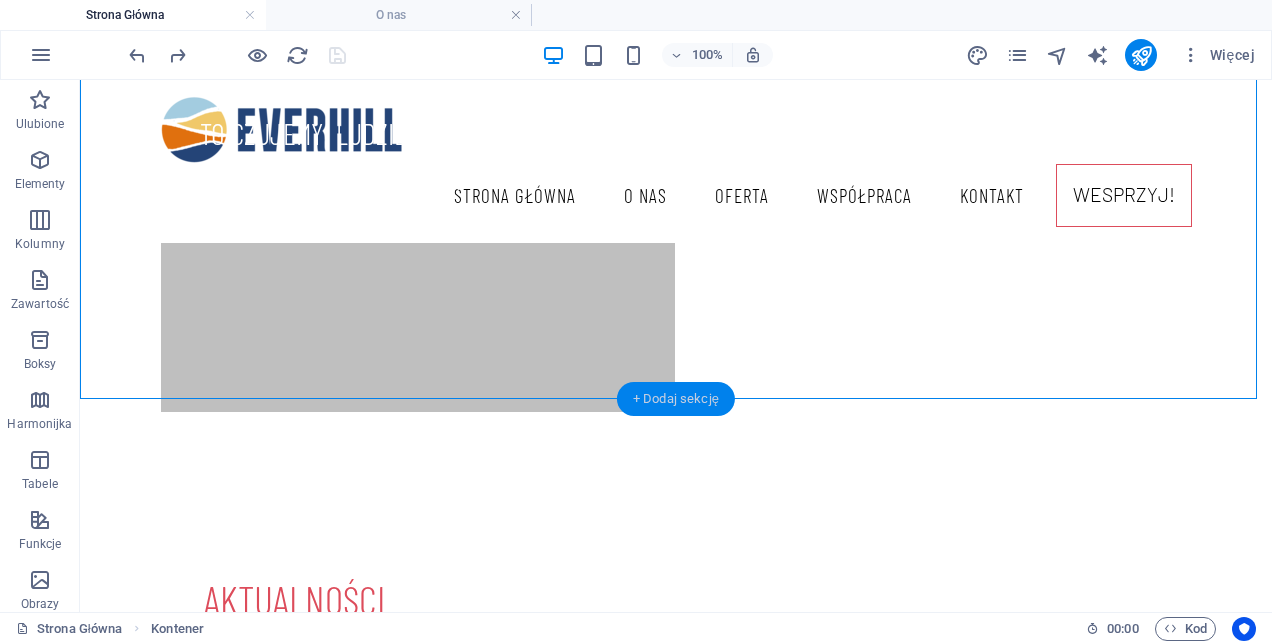 click on "+ Dodaj sekcję" at bounding box center (676, 399) 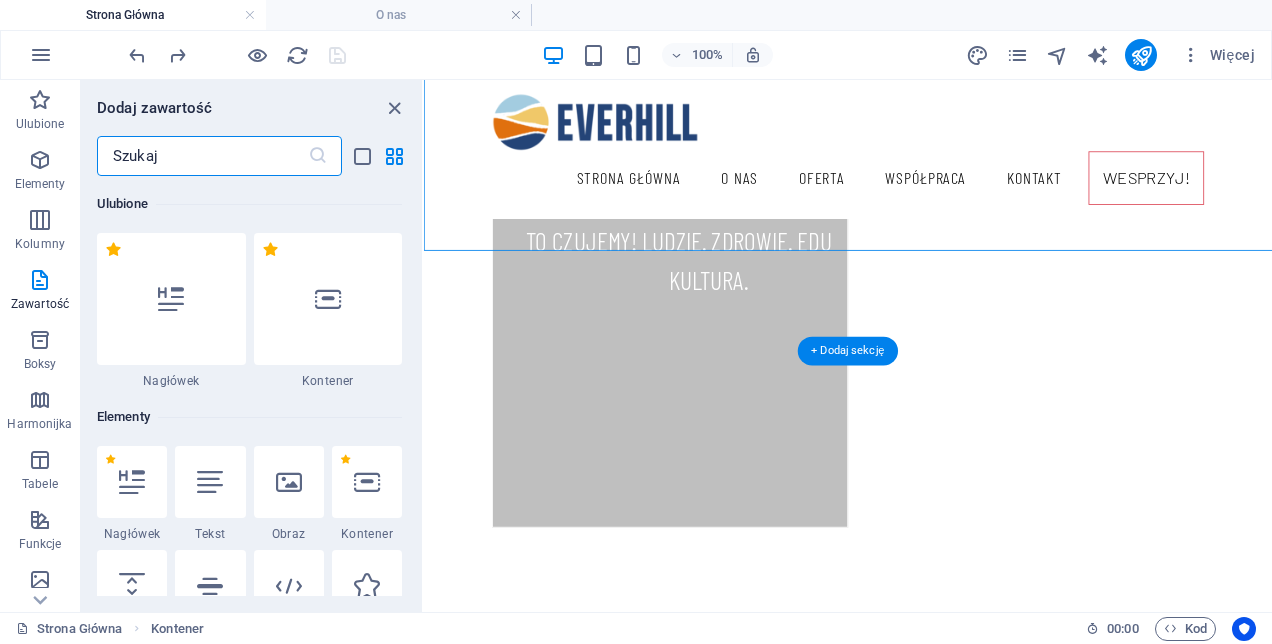 scroll, scrollTop: 840, scrollLeft: 0, axis: vertical 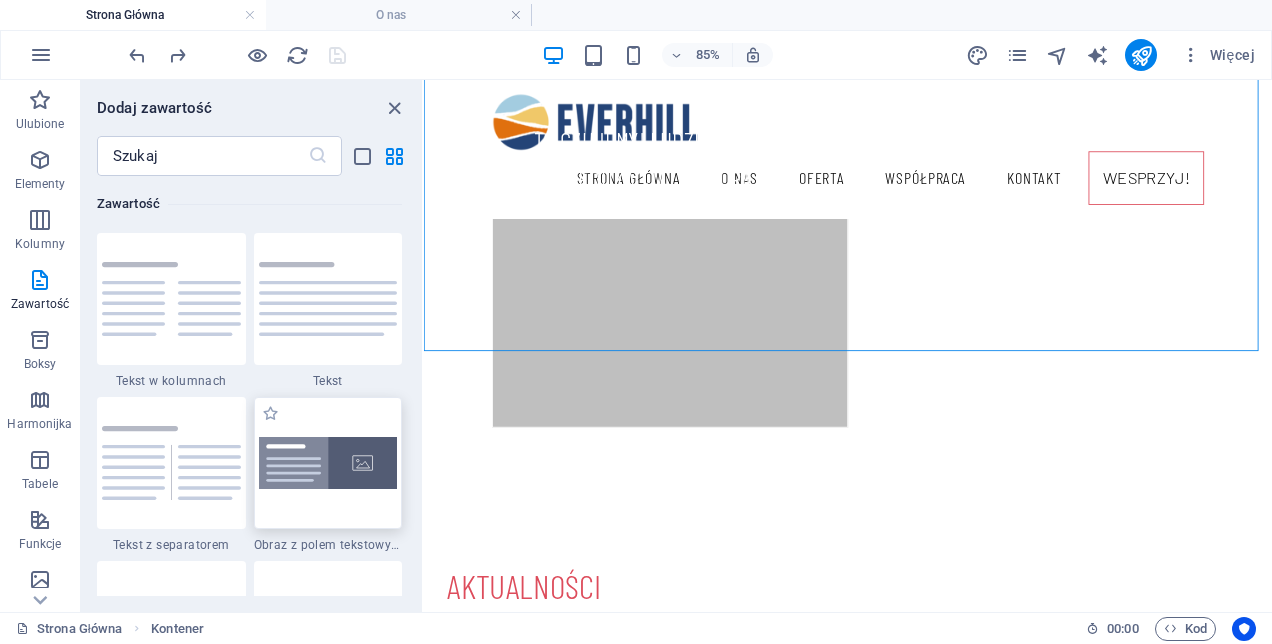 click at bounding box center (328, 463) 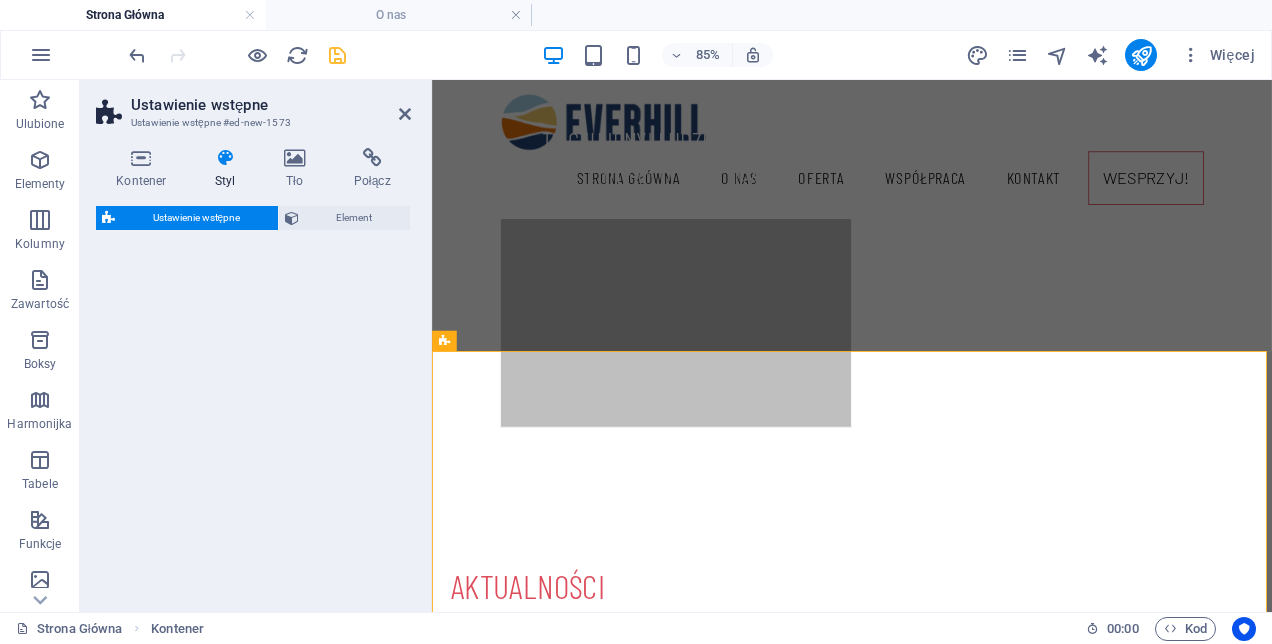 select on "rem" 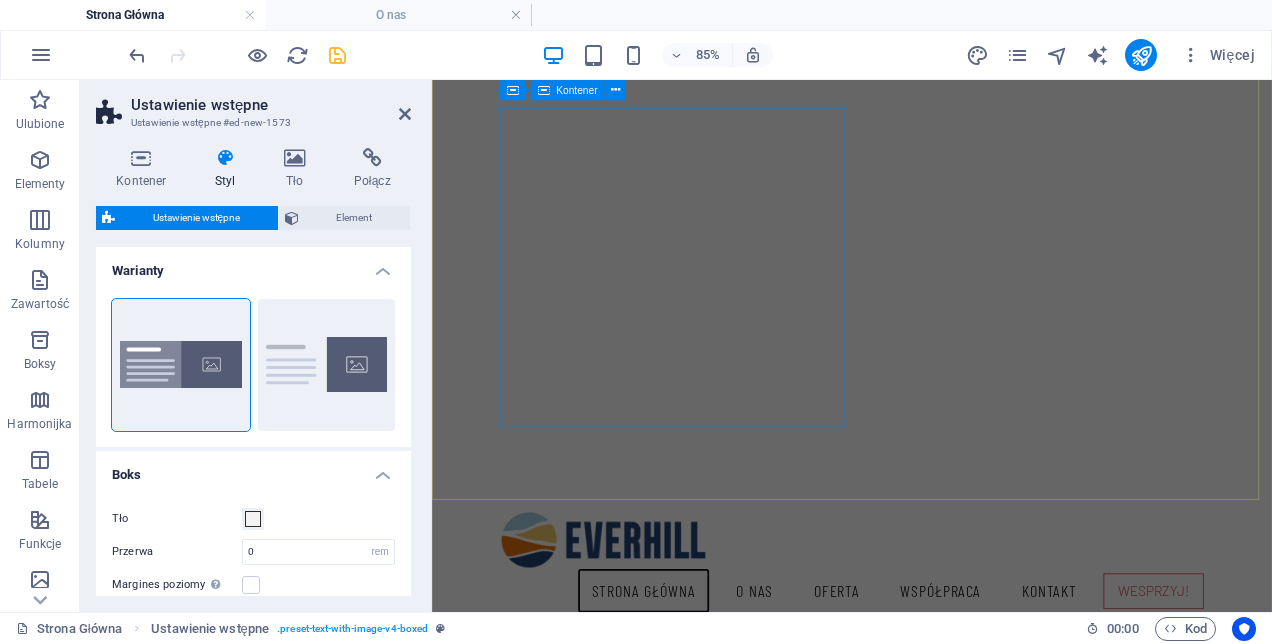 scroll, scrollTop: 140, scrollLeft: 0, axis: vertical 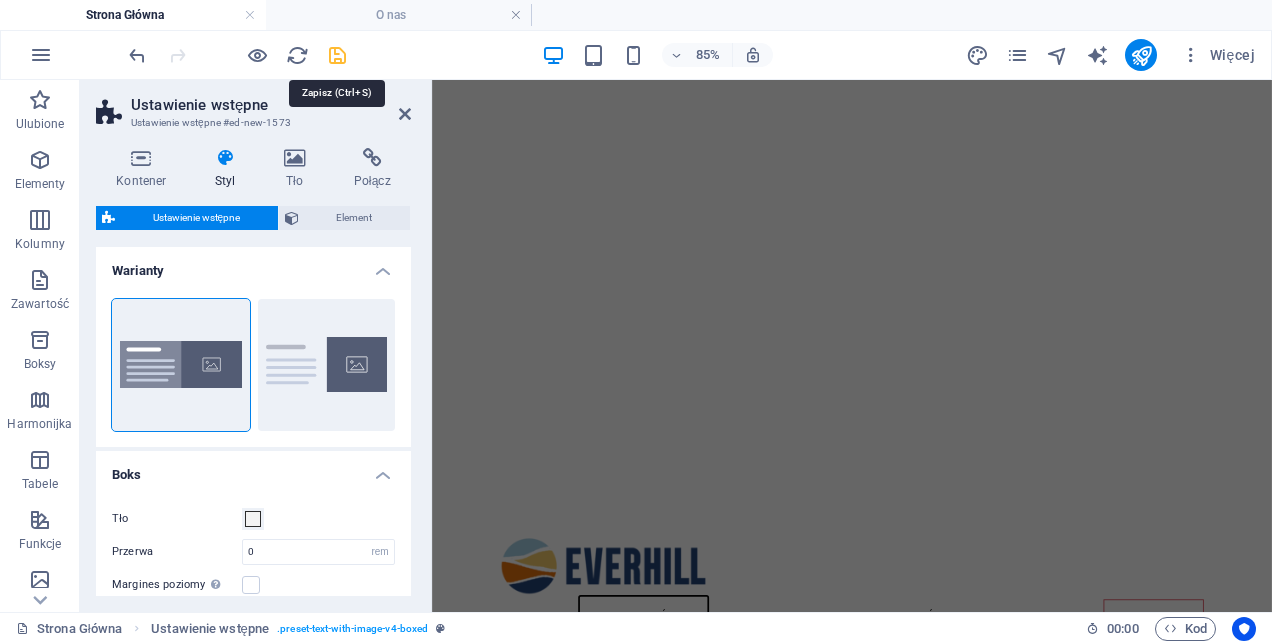 click at bounding box center (337, 55) 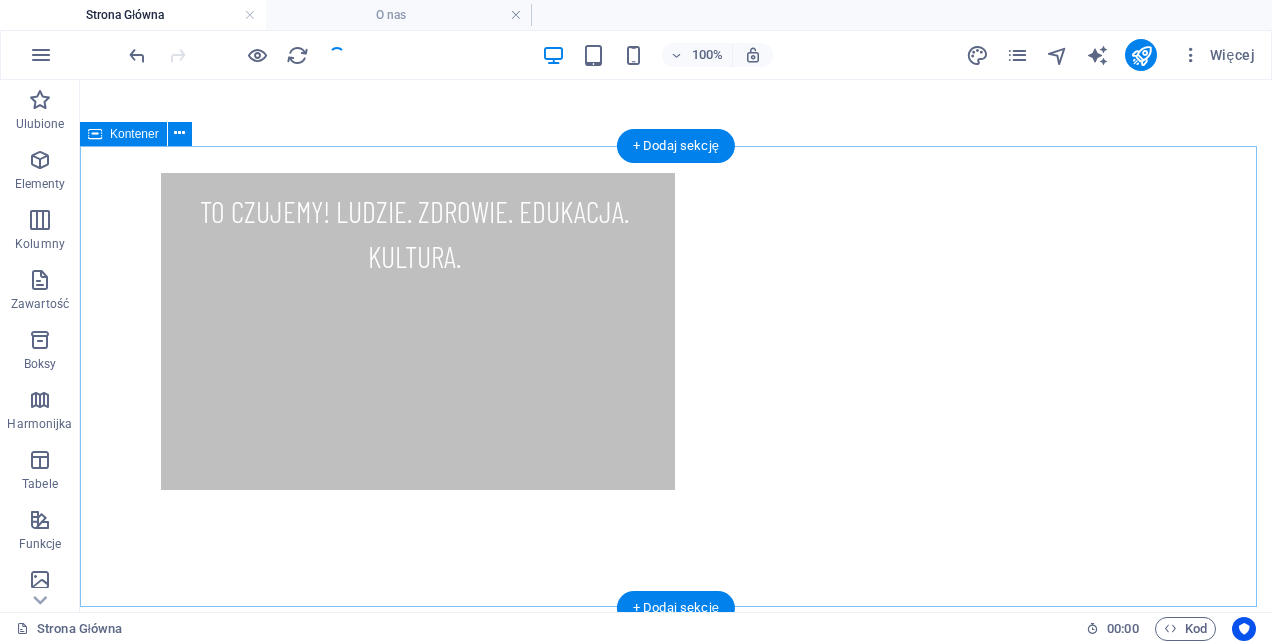 scroll, scrollTop: 813, scrollLeft: 0, axis: vertical 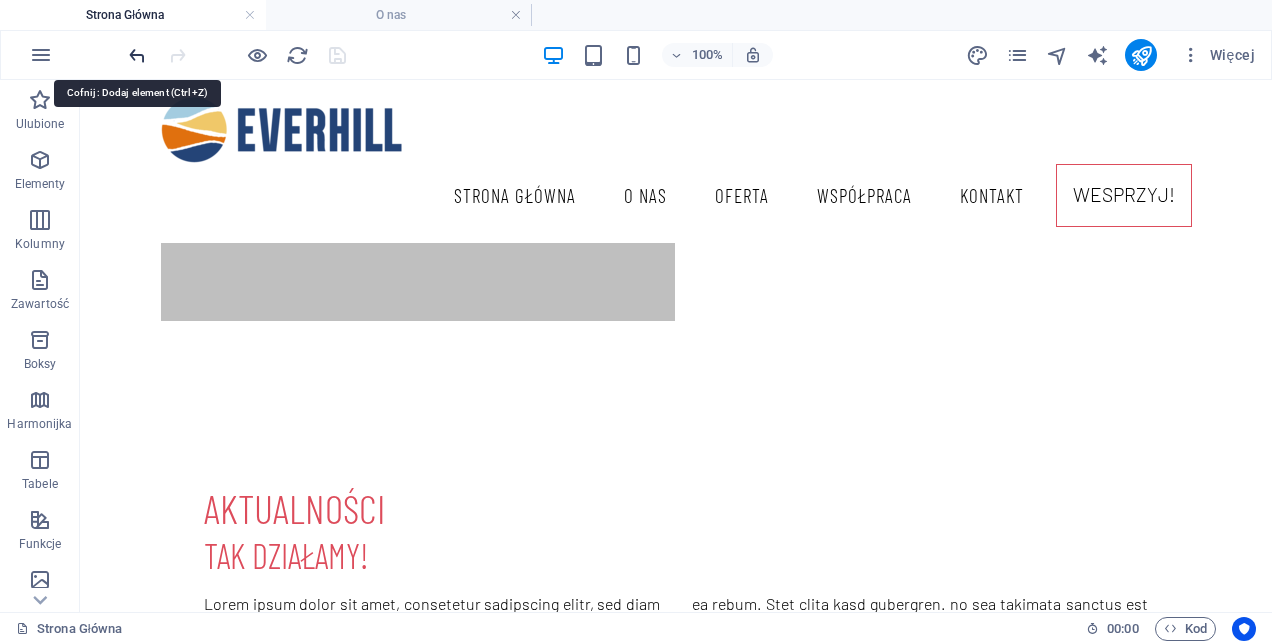 click at bounding box center (137, 55) 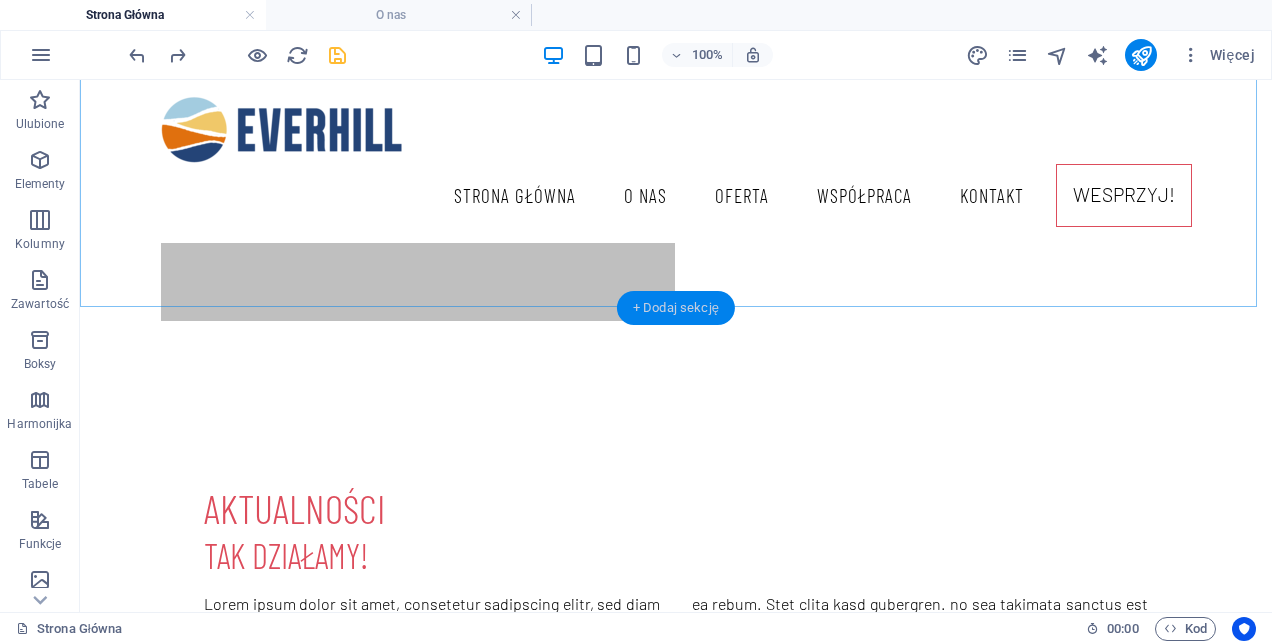 click on "+ Dodaj sekcję" at bounding box center [676, 308] 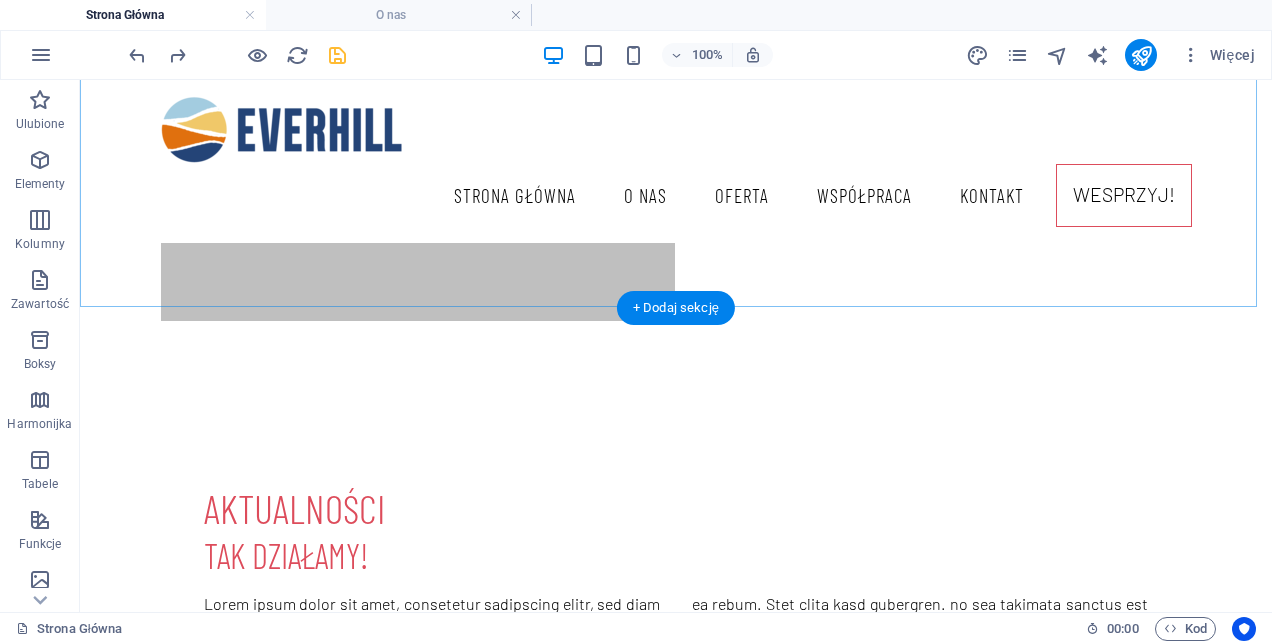 scroll, scrollTop: 932, scrollLeft: 0, axis: vertical 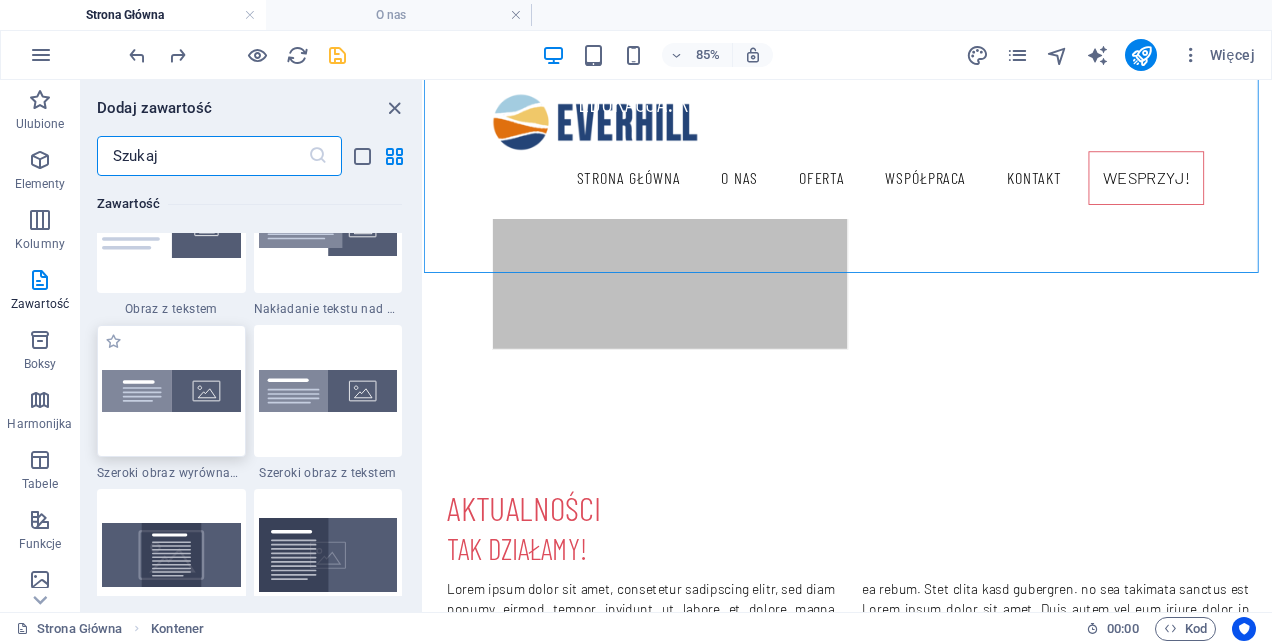 click at bounding box center (171, 391) 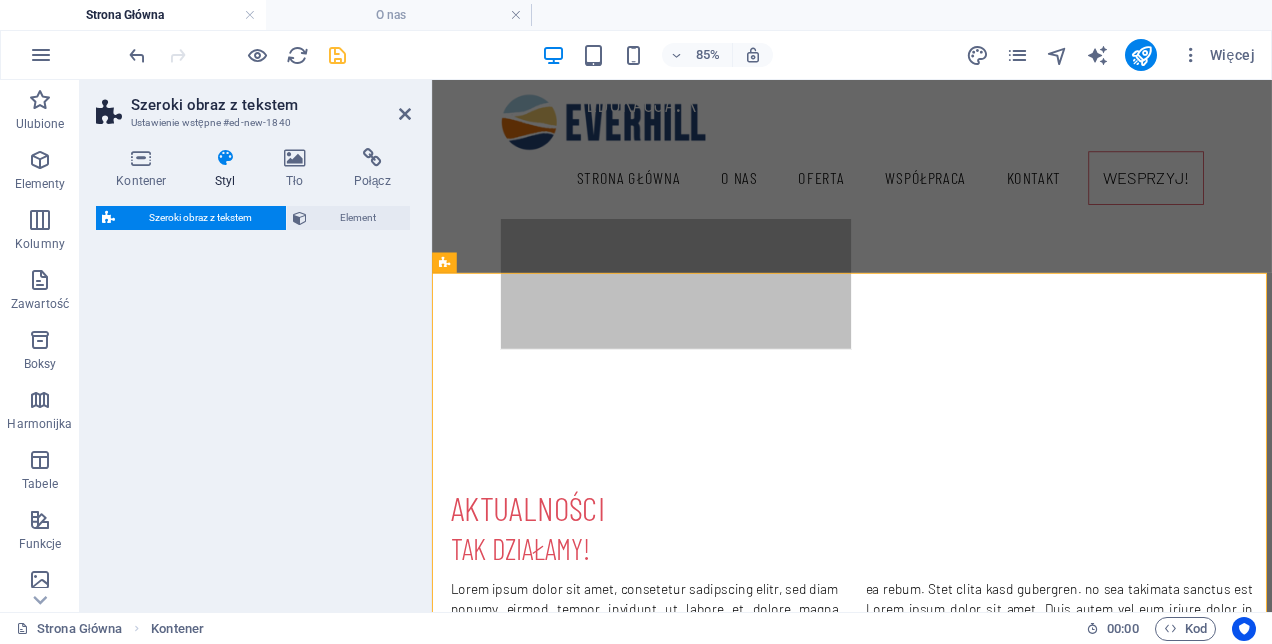 select on "%" 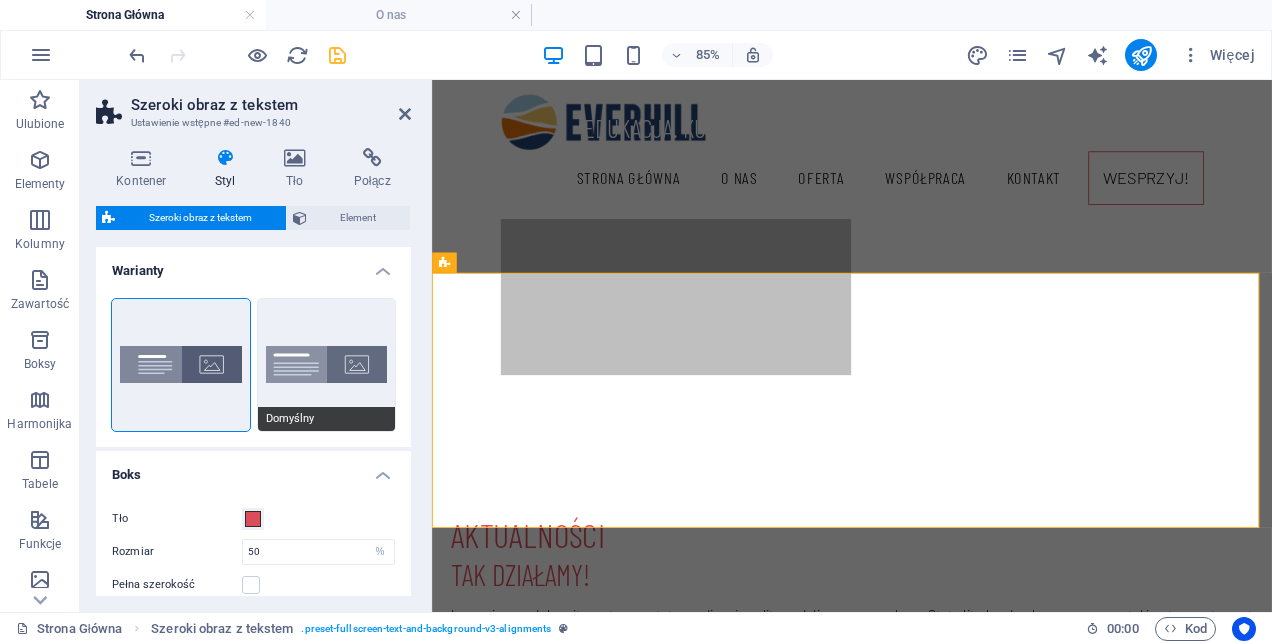 click on "Domyślny" at bounding box center [327, 365] 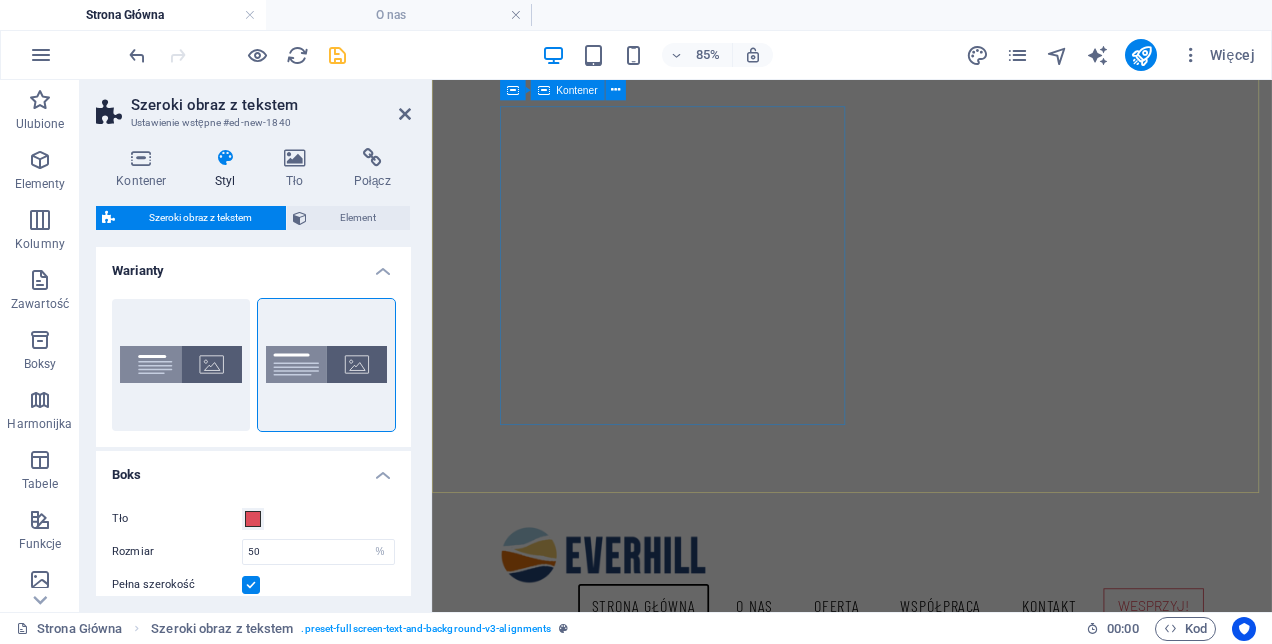scroll, scrollTop: 32, scrollLeft: 0, axis: vertical 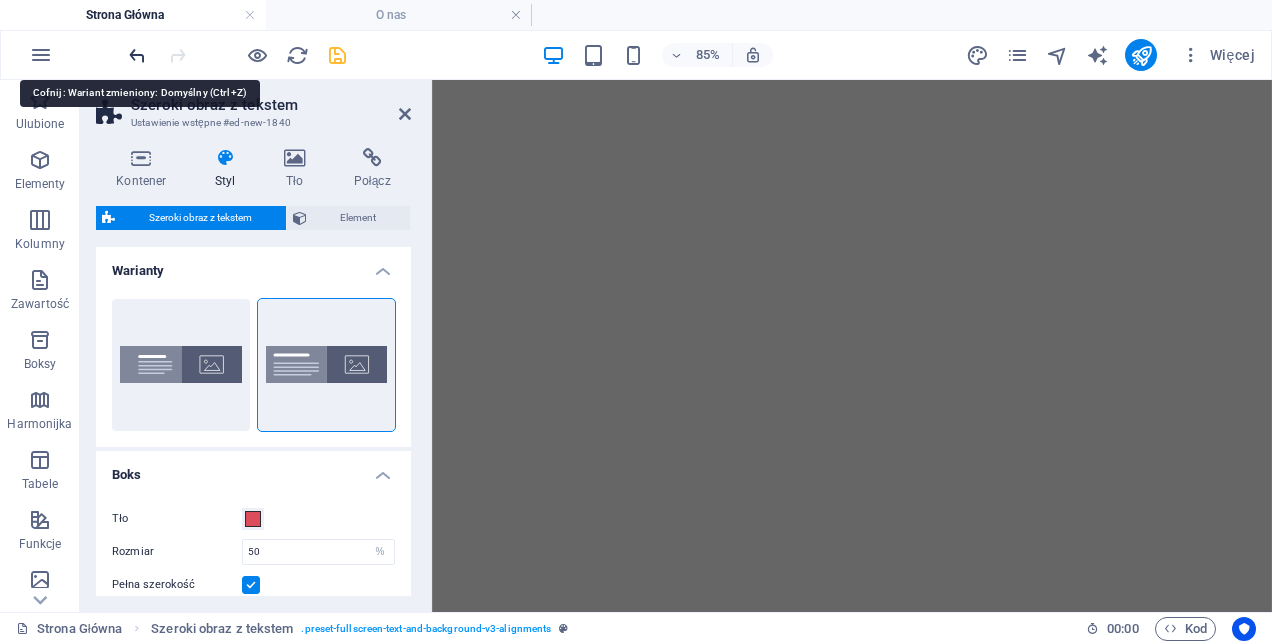 click at bounding box center [137, 55] 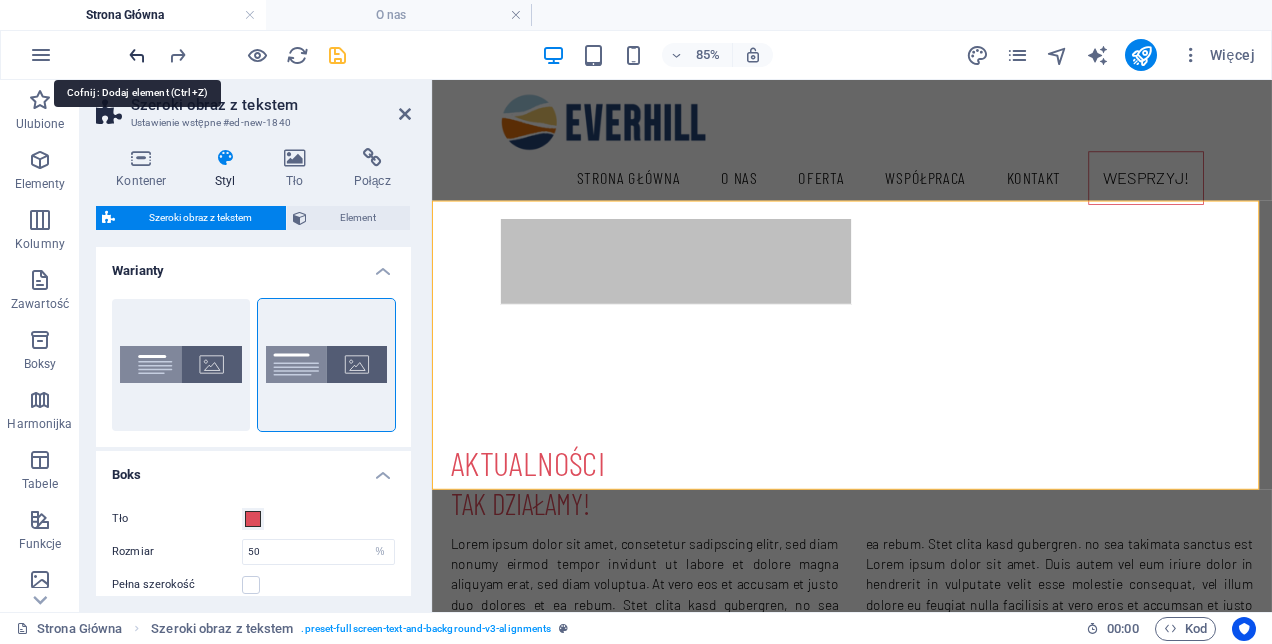 scroll, scrollTop: 1016, scrollLeft: 0, axis: vertical 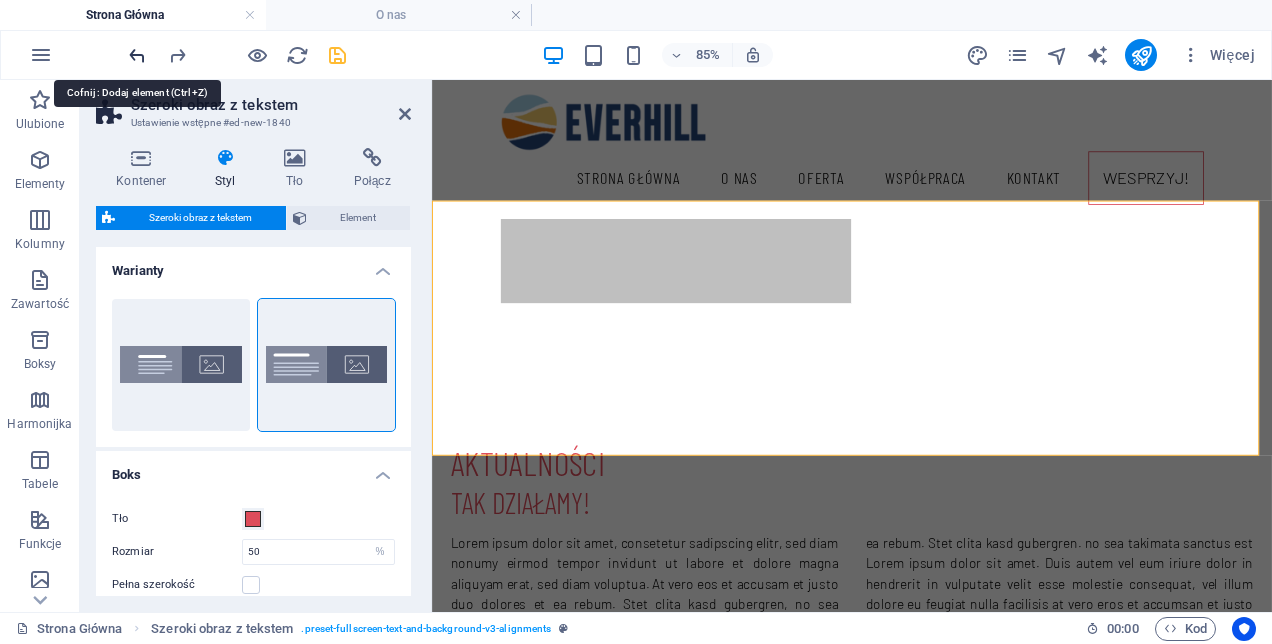 click at bounding box center [137, 55] 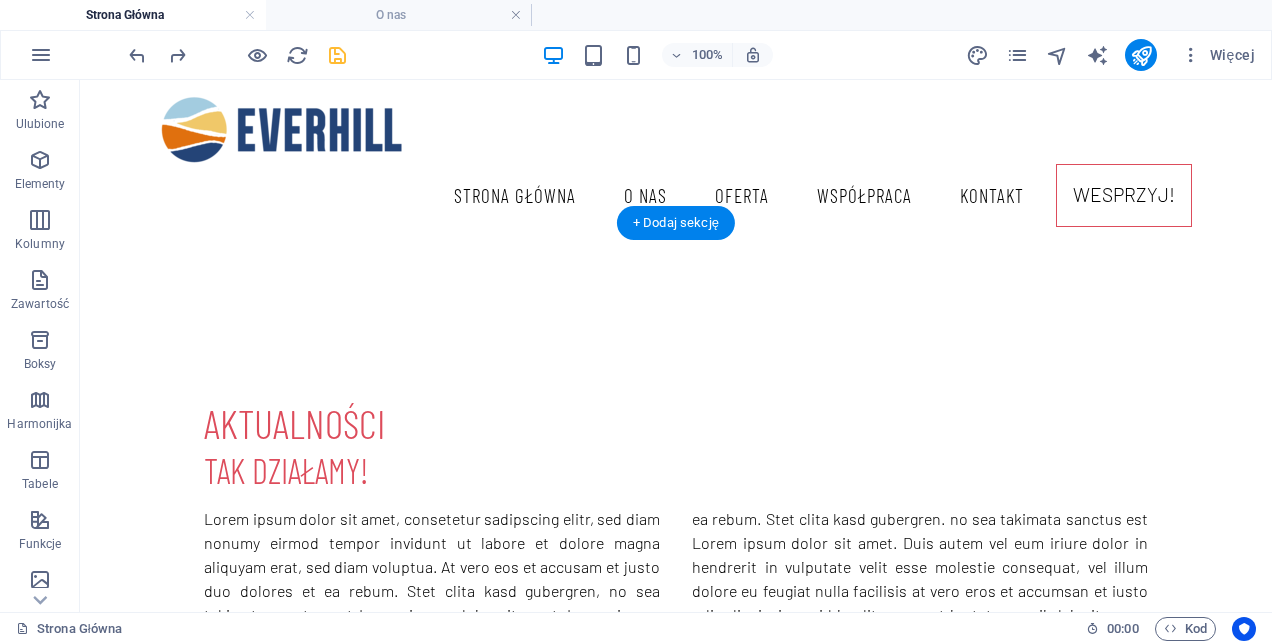 scroll, scrollTop: 798, scrollLeft: 0, axis: vertical 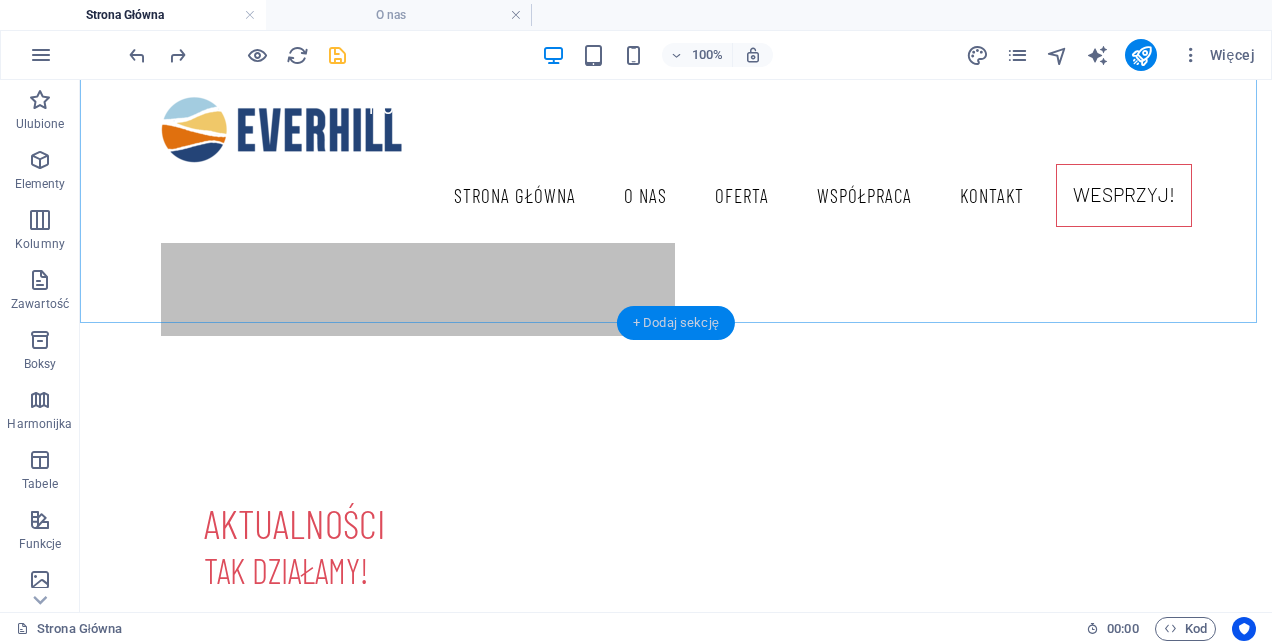 click on "+ Dodaj sekcję" at bounding box center (676, 323) 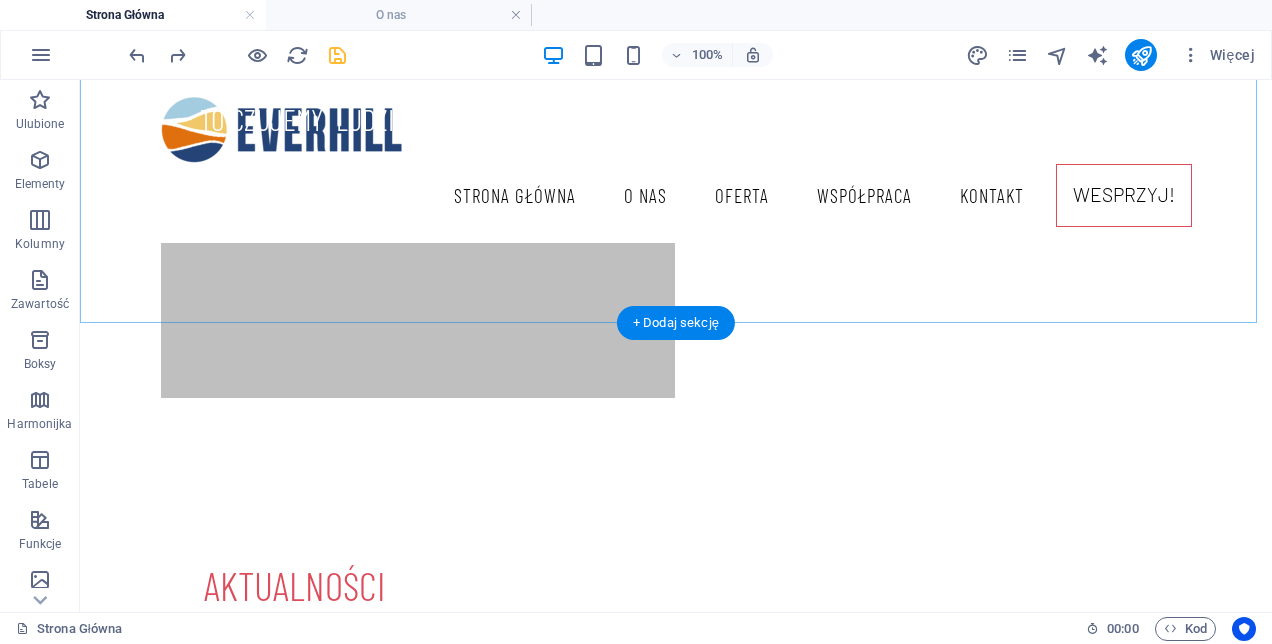scroll, scrollTop: 916, scrollLeft: 0, axis: vertical 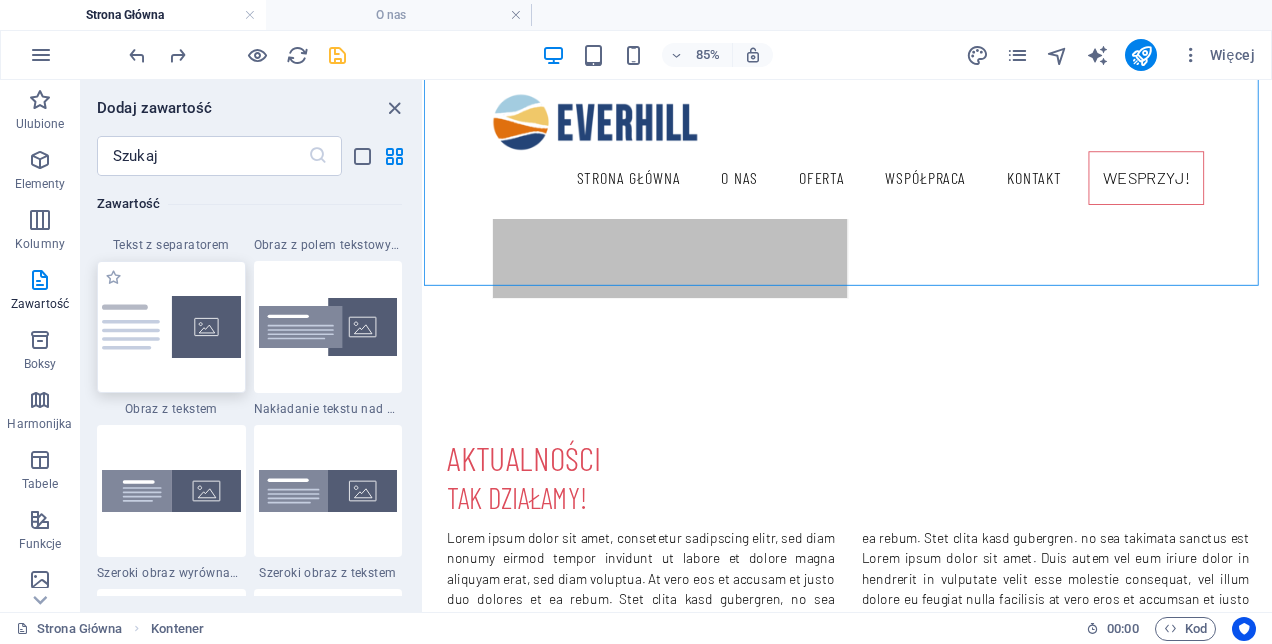 click at bounding box center (171, 327) 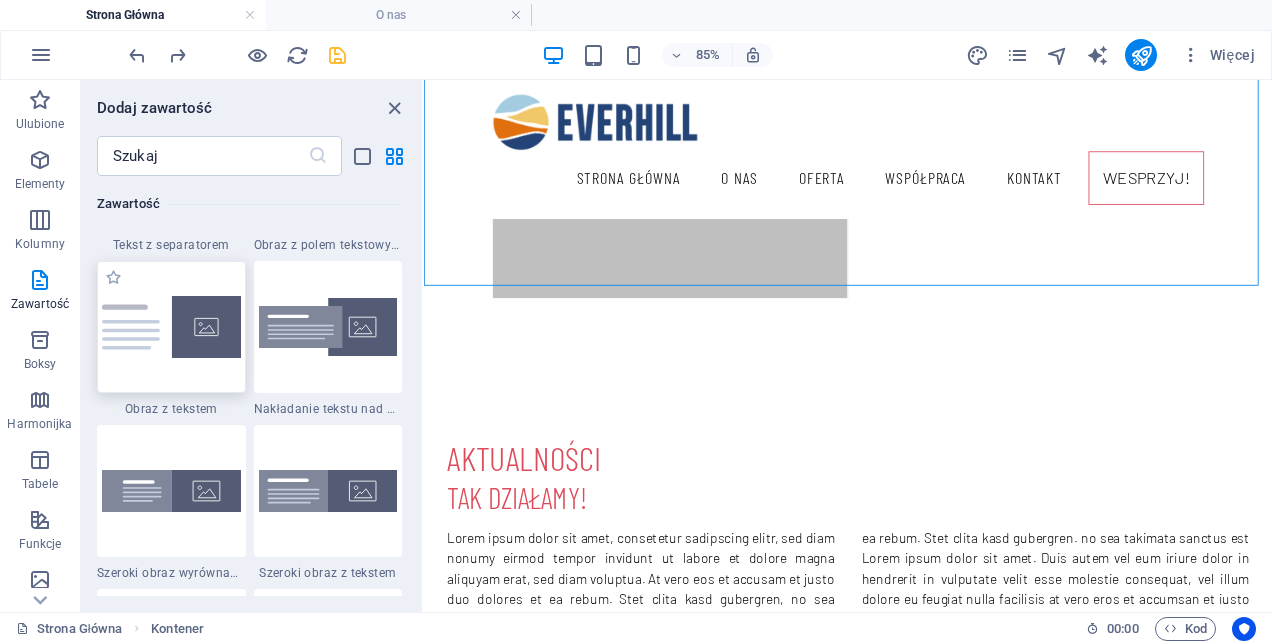 select on "rem" 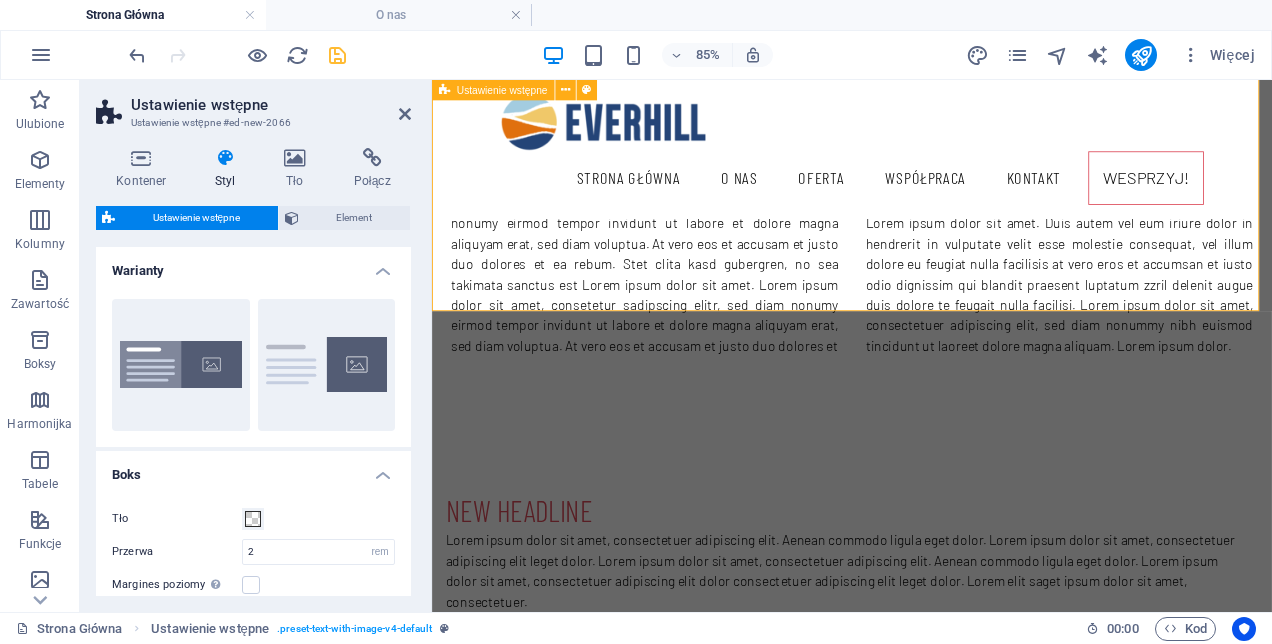 scroll, scrollTop: 716, scrollLeft: 0, axis: vertical 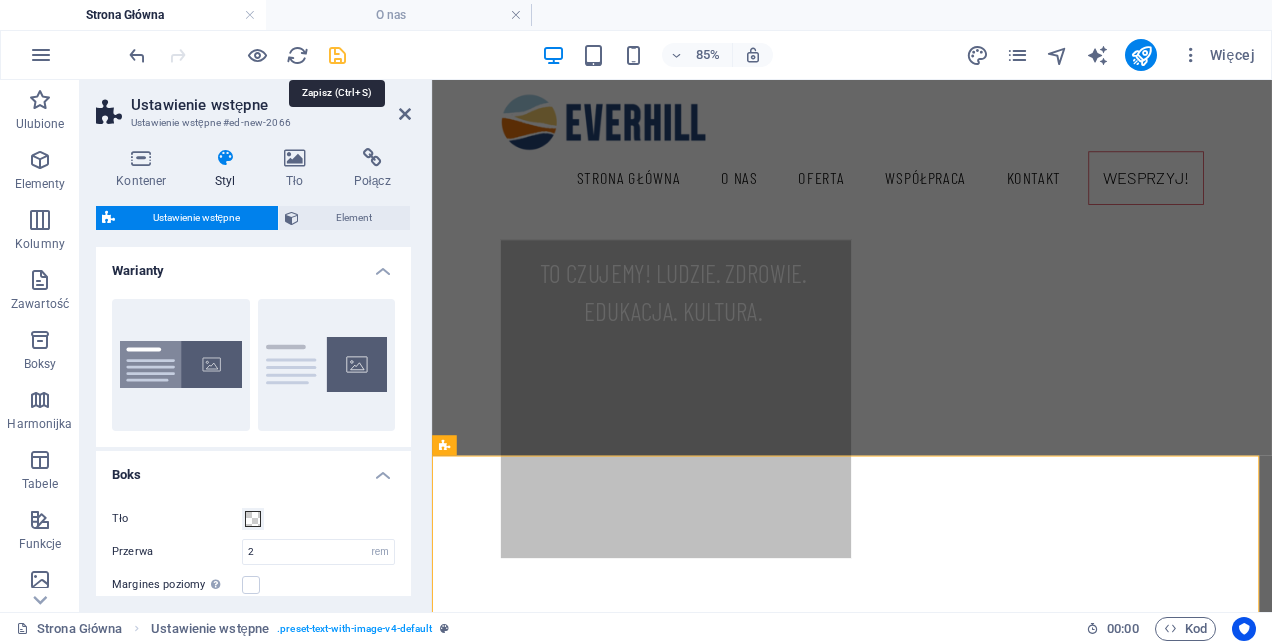 click at bounding box center (337, 55) 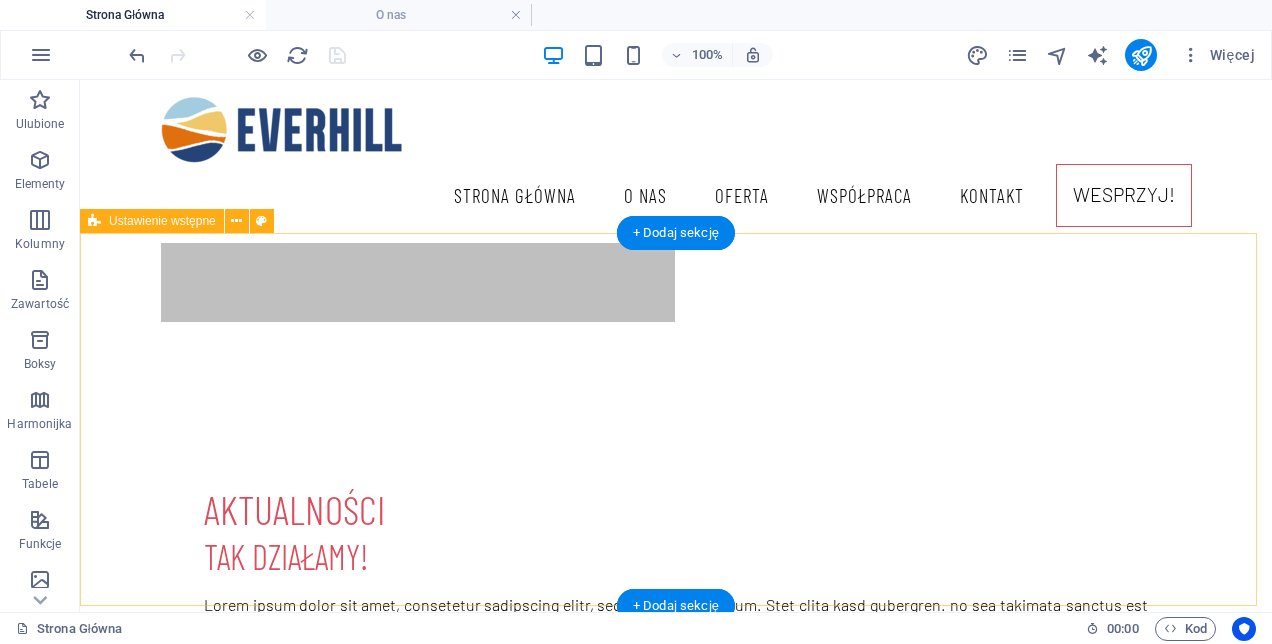 scroll, scrollTop: 898, scrollLeft: 0, axis: vertical 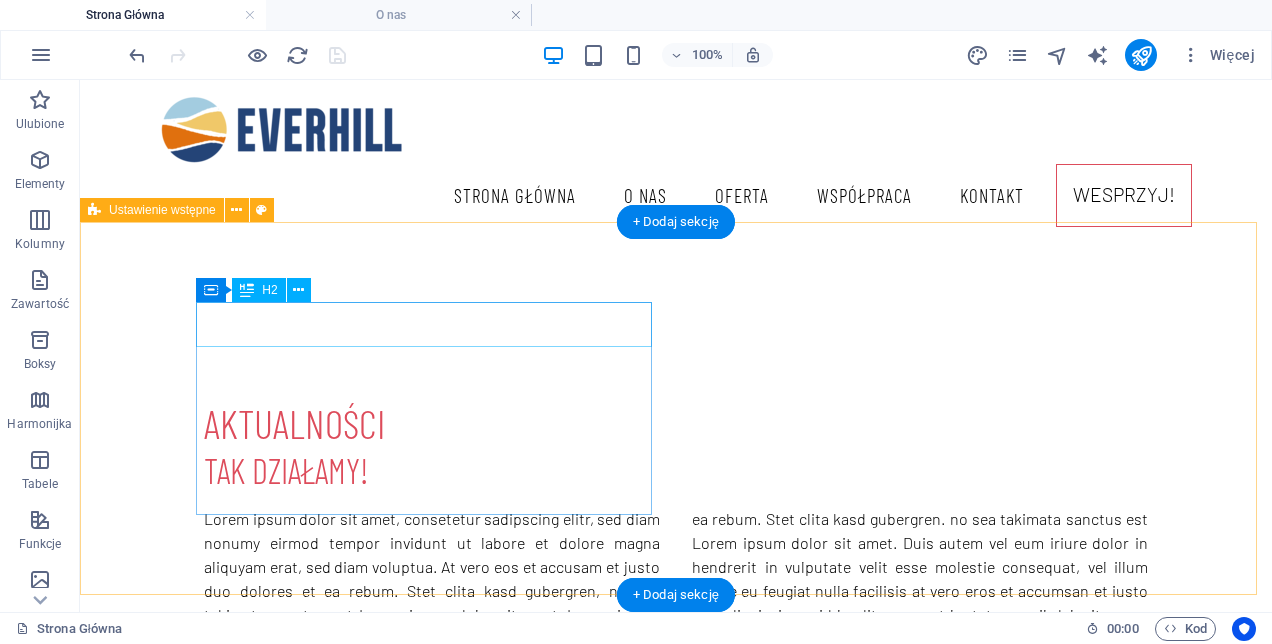 click on "New headline" at bounding box center [568, 881] 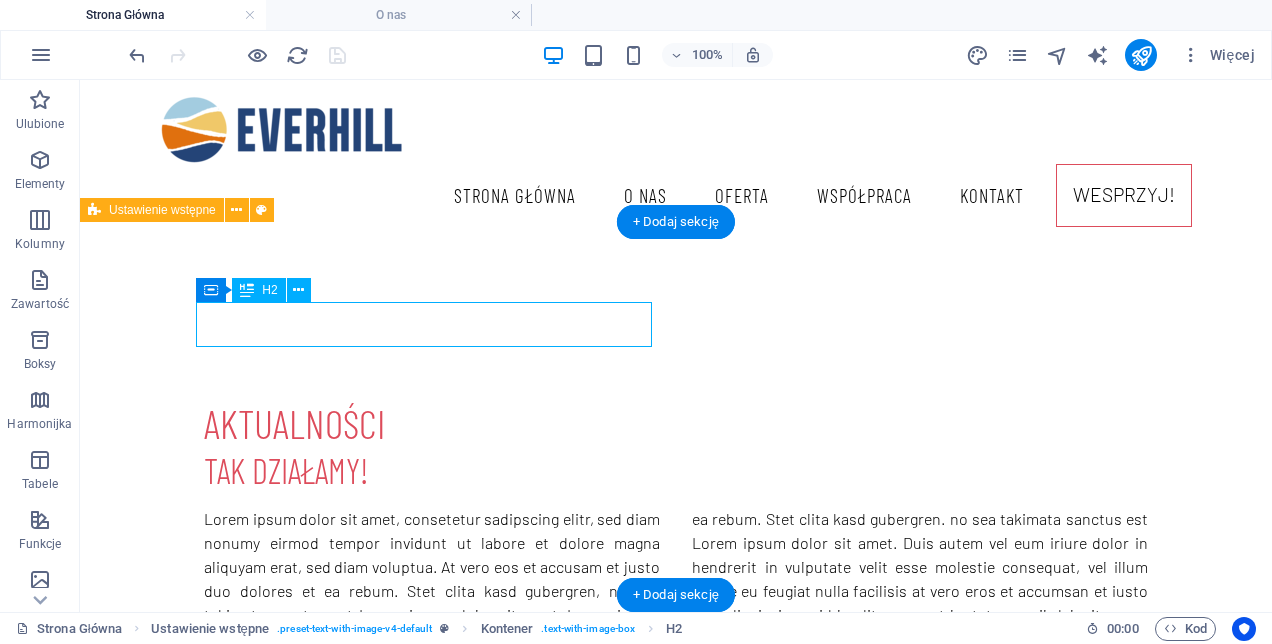 click on "New headline" at bounding box center (568, 881) 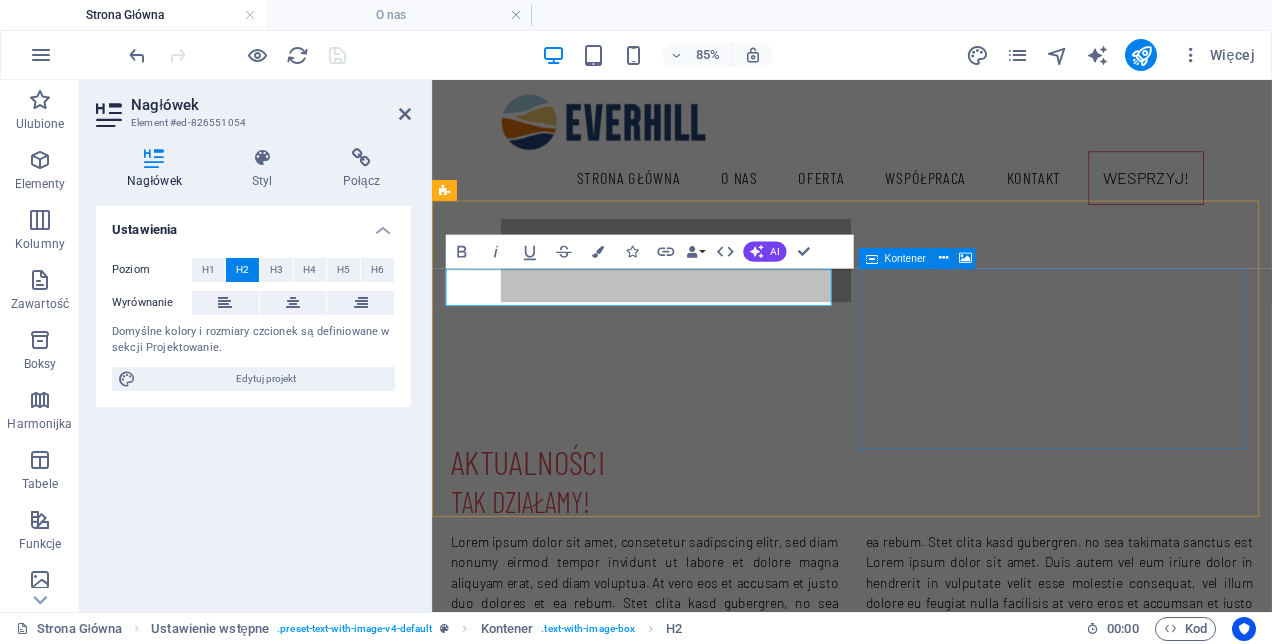 type 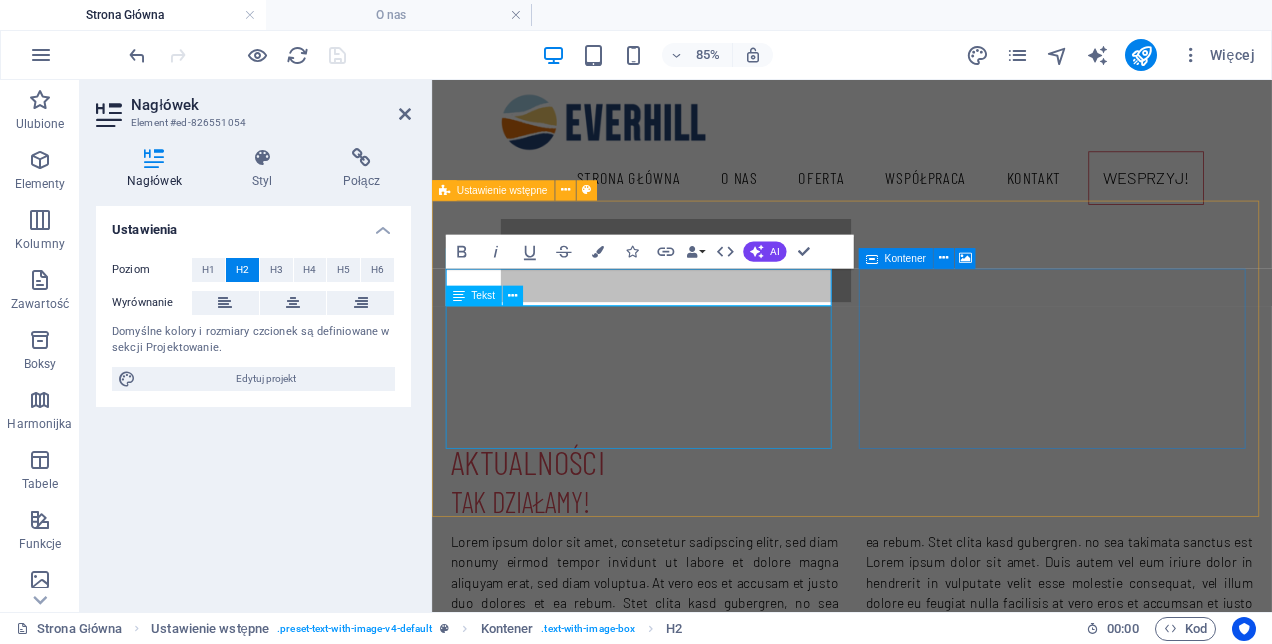 click on "Lorem ipsum dolor sit amet, consectetuer adipiscing elit. Aenean commodo ligula eget dolor. Lorem ipsum dolor sit amet, consectetuer adipiscing elit leget dolor. Lorem ipsum dolor sit amet, consectetuer adipiscing elit. Aenean commodo ligula eget dolor. Lorem ipsum dolor sit amet, consectetuer adipiscing elit dolor consectetuer adipiscing elit leget dolor. Lorem elit saget ipsum dolor sit amet, consectetuer." at bounding box center (920, 1057) 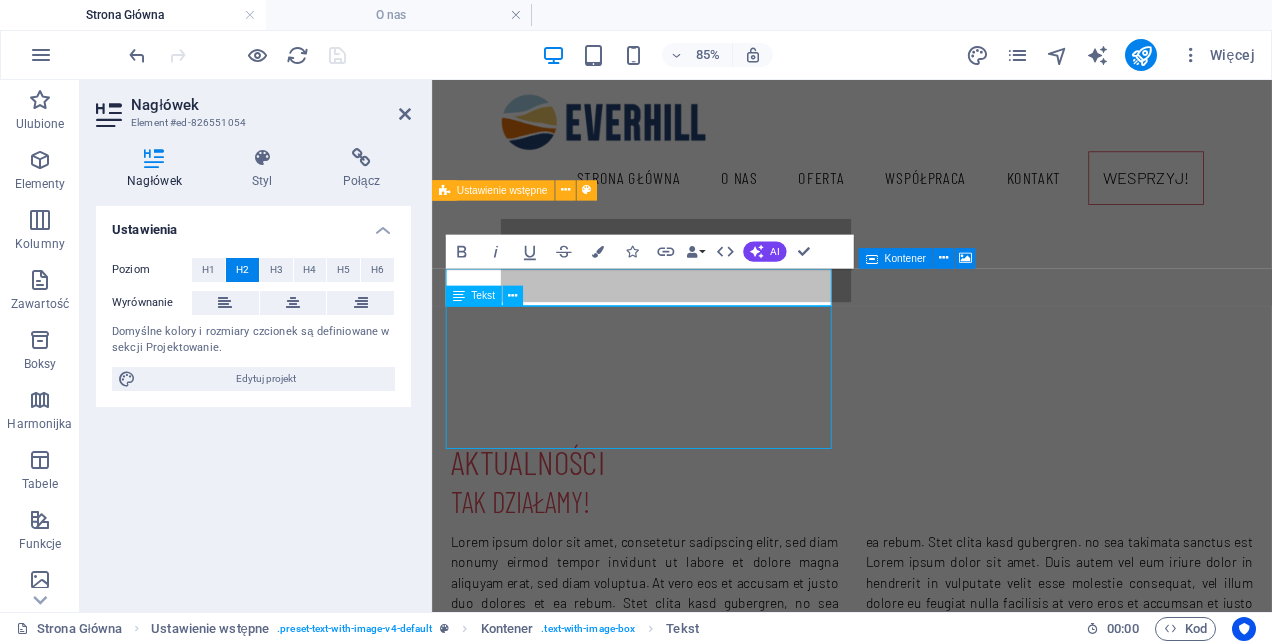 click on "Lorem ipsum dolor sit amet, consectetuer adipiscing elit. Aenean commodo ligula eget dolor. Lorem ipsum dolor sit amet, consectetuer adipiscing elit leget dolor. Lorem ipsum dolor sit amet, consectetuer adipiscing elit. Aenean commodo ligula eget dolor. Lorem ipsum dolor sit amet, consectetuer adipiscing elit dolor consectetuer adipiscing elit leget dolor. Lorem elit saget ipsum dolor sit amet, consectetuer." at bounding box center [920, 1057] 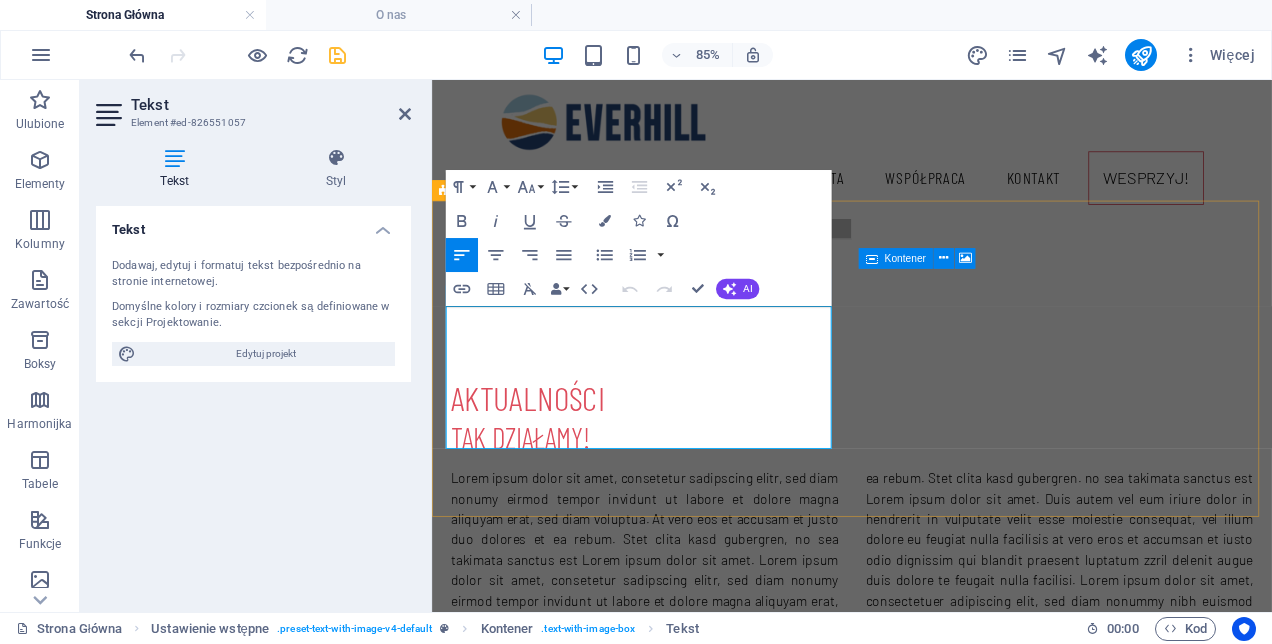 drag, startPoint x: 715, startPoint y: 501, endPoint x: 451, endPoint y: 356, distance: 301.19928 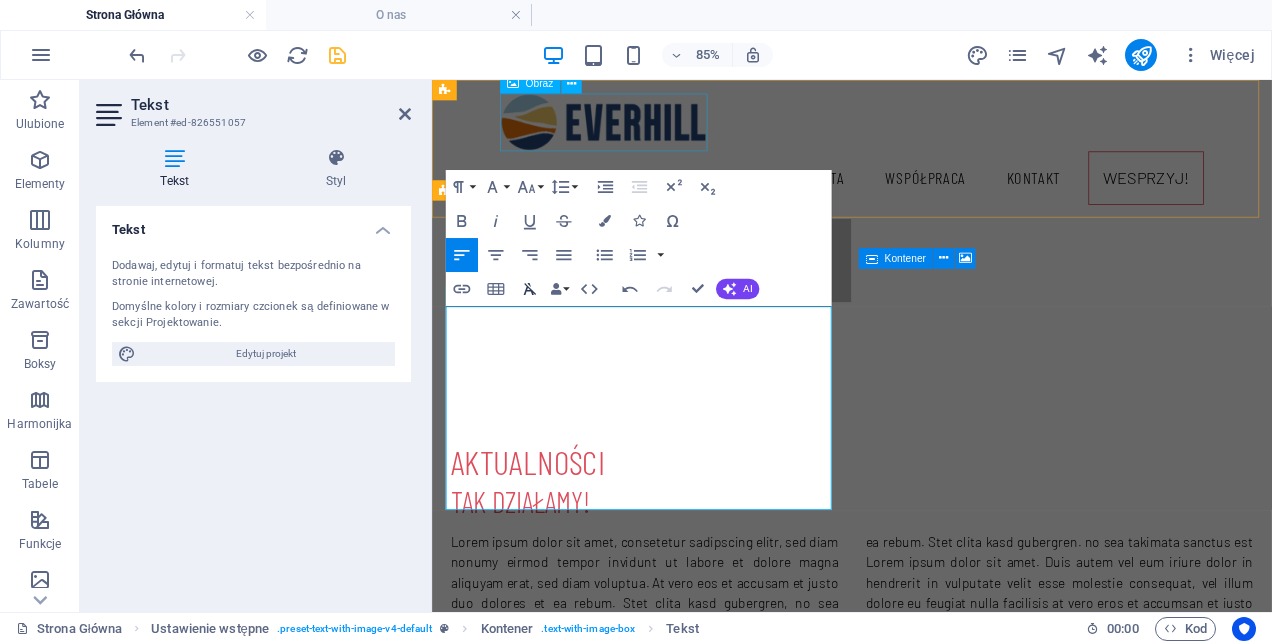 scroll, scrollTop: 9719, scrollLeft: 3, axis: both 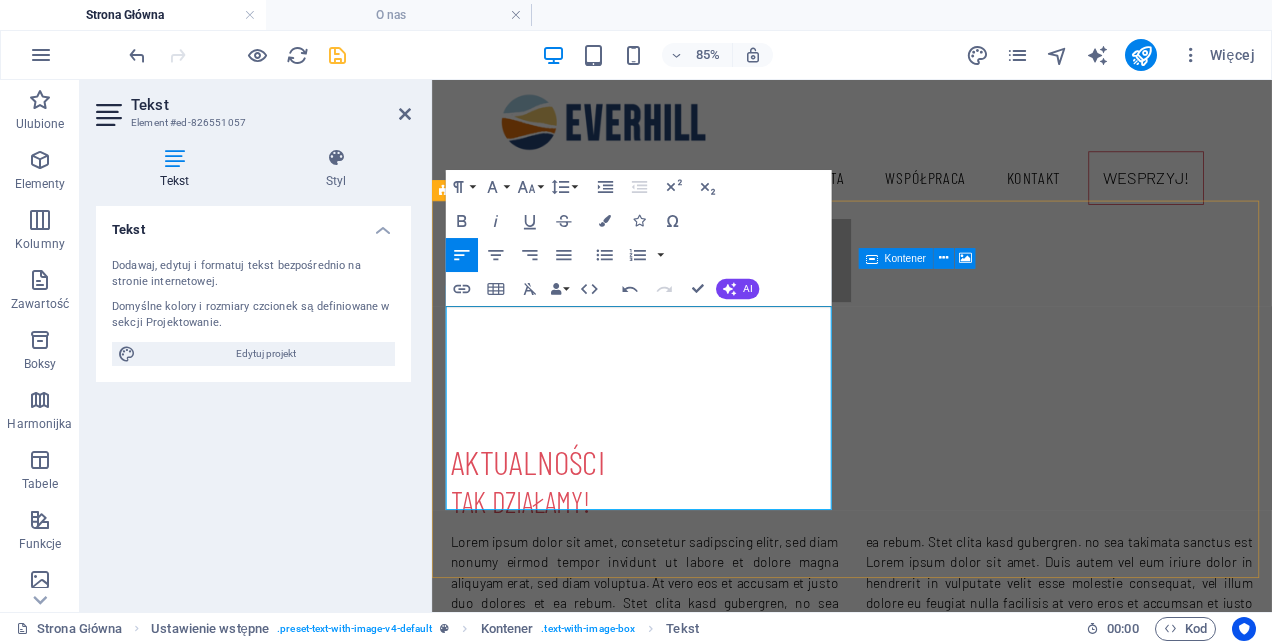 click on "Aktywni Lokalnie to ogólnopolski program wspierający organizacje pożytku publicznego działające na rzecz upowszechniania sportu i kultury fizycznej poprzez realizację otwartych, ogólnodostępnych imprez i zajęć sportowo-rekreacyjnych dla dzieci, młodzieży, dorosłych i seniorów." at bounding box center [920, 1045] 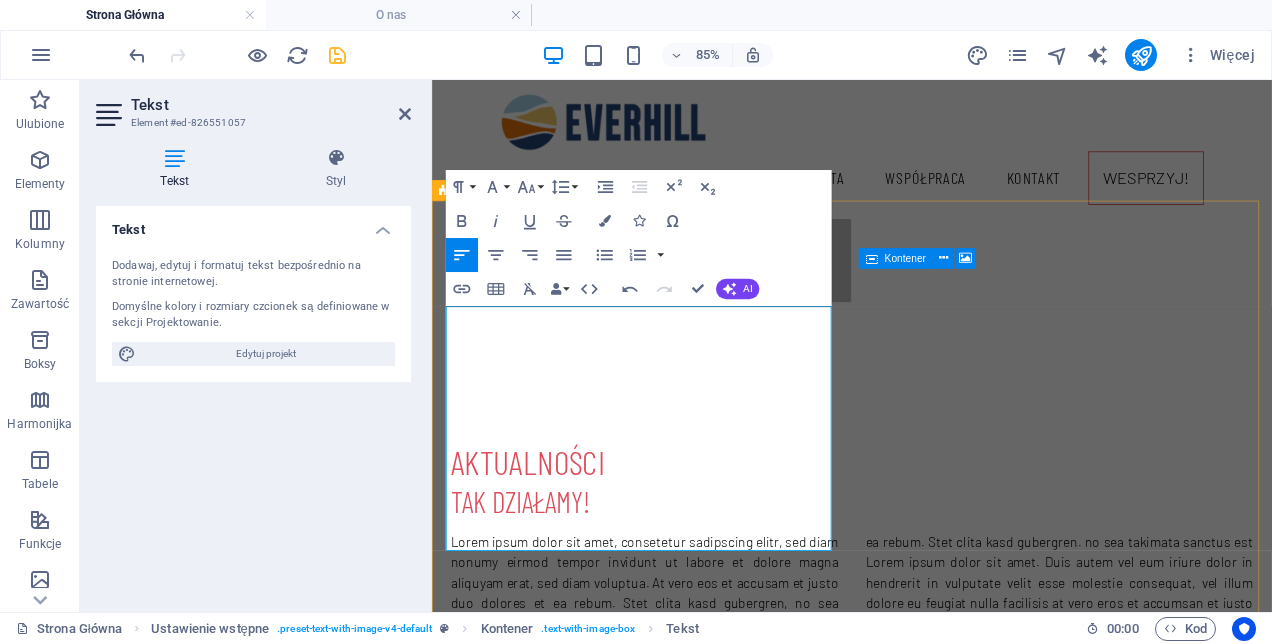 click at bounding box center (920, 1045) 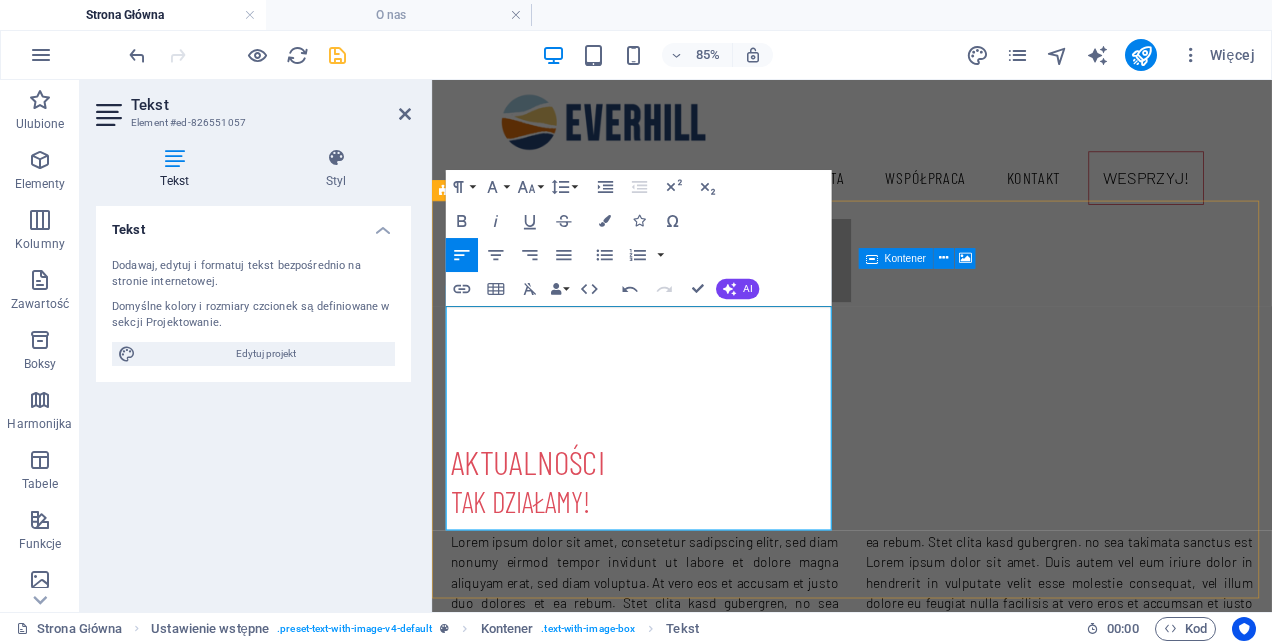 type 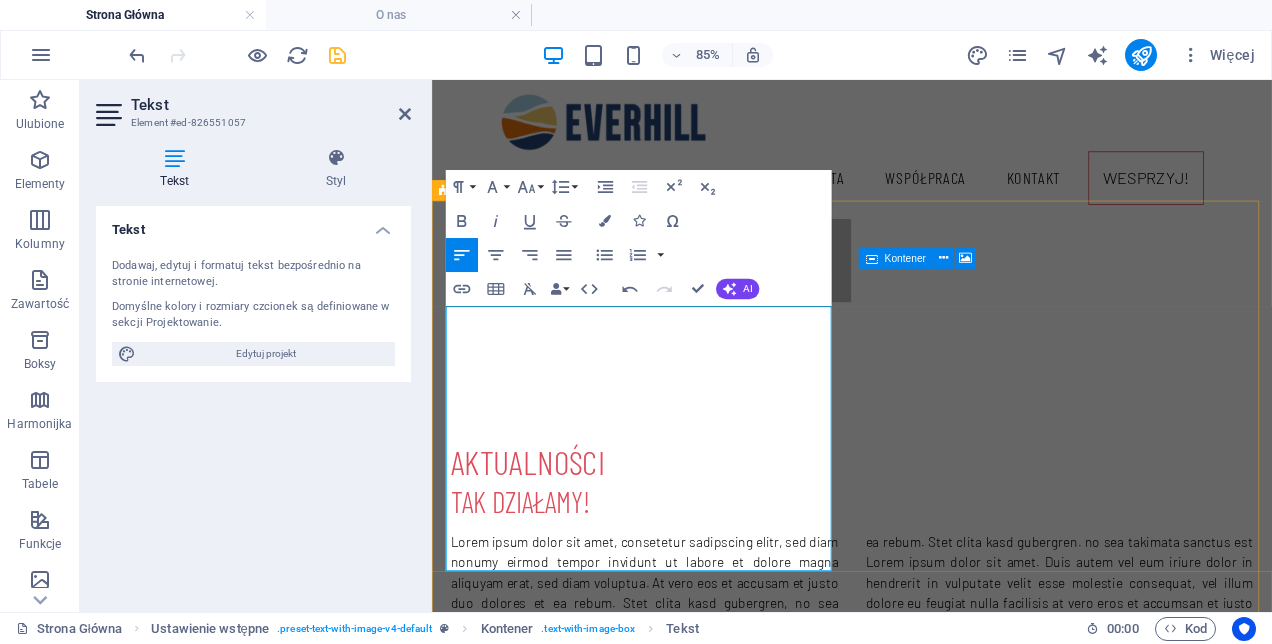 click on "Fundacja Evrhill została formalnie zarejestrowana w maju a już dziś mamy pierwsze wspaniałe wieści, że nasz projekt "Set dla zdrowia - Międzypokoleniowe Warsztaty tenisa Stołowego"" at bounding box center (920, 1033) 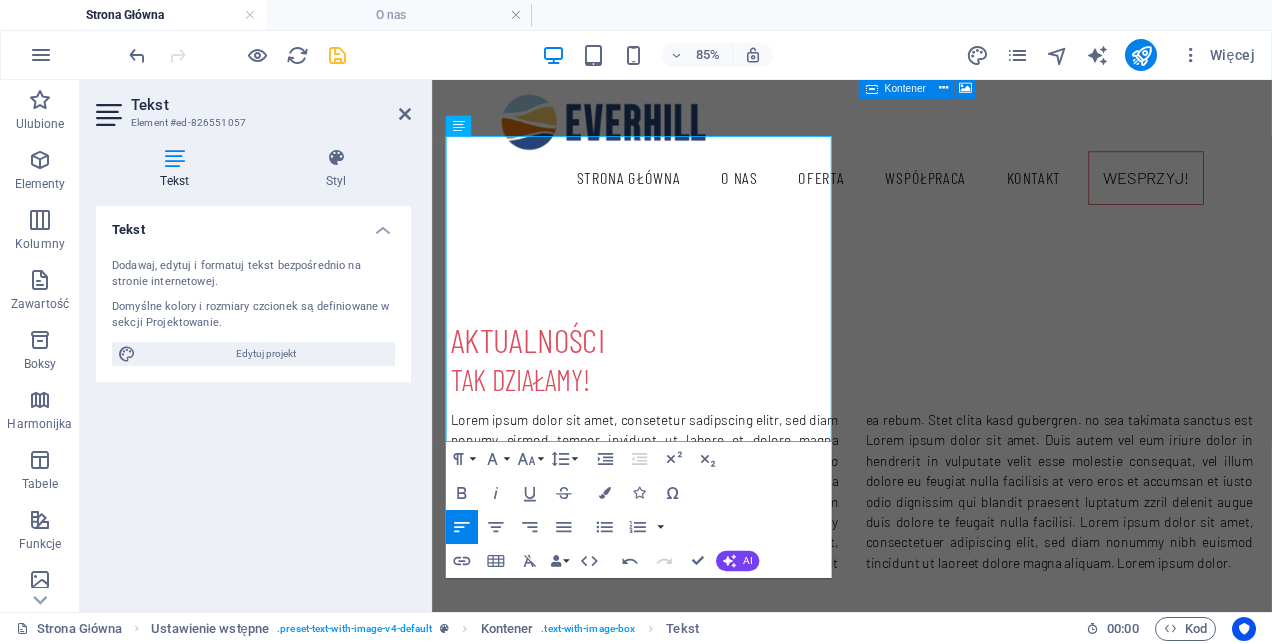 scroll, scrollTop: 1217, scrollLeft: 0, axis: vertical 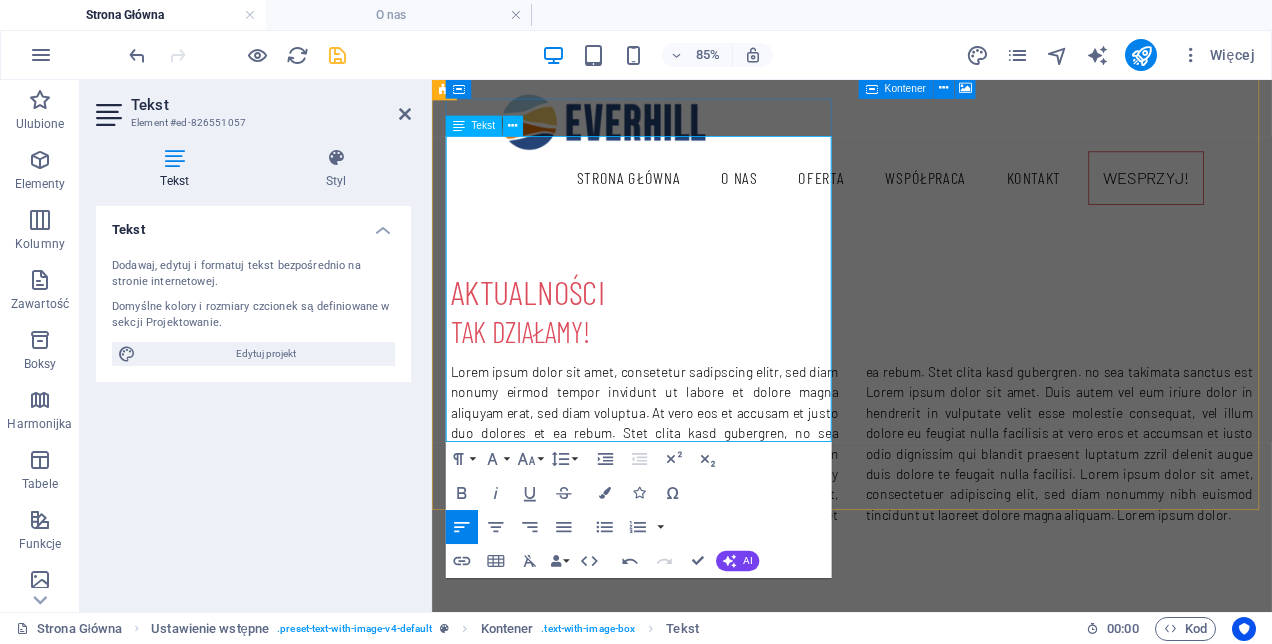 click on "Celem programu jest promowanie prozdrowotnych, społecznych, edukacyjnych i wychowawczych wartości sportu poprzez wspierania lokalnych inicjatyw i działań na rzecz pobudzania aktywności fizycznej w różnych grupach społecznych i środowiskowych." at bounding box center (920, 953) 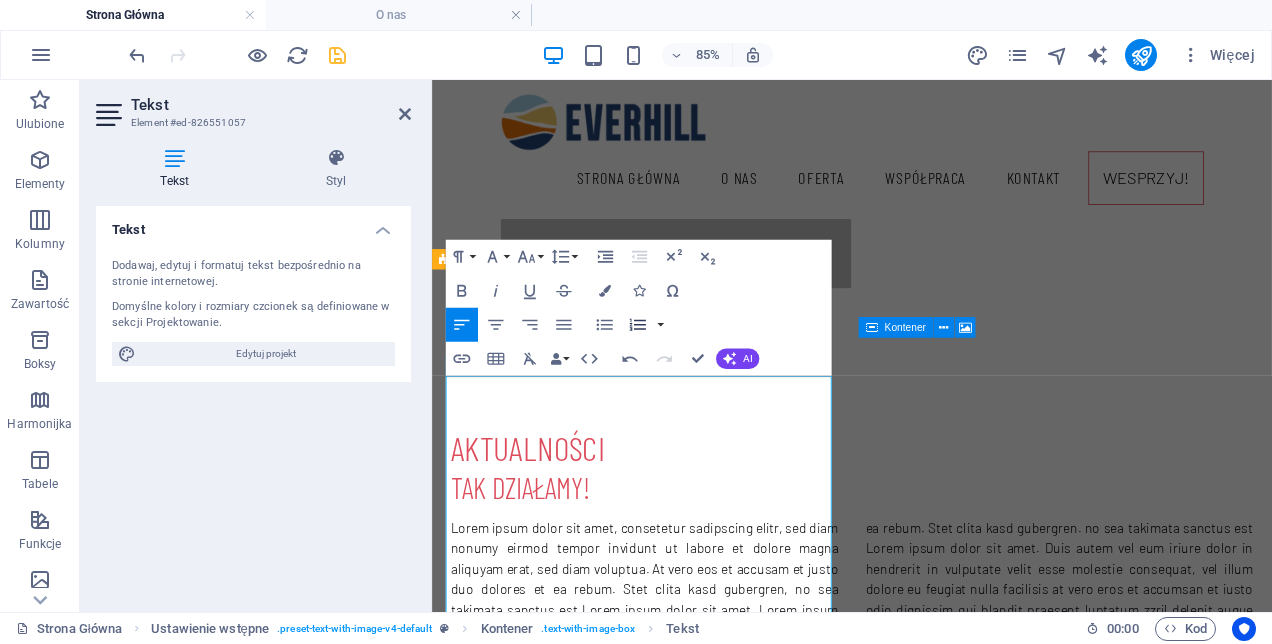 scroll, scrollTop: 917, scrollLeft: 0, axis: vertical 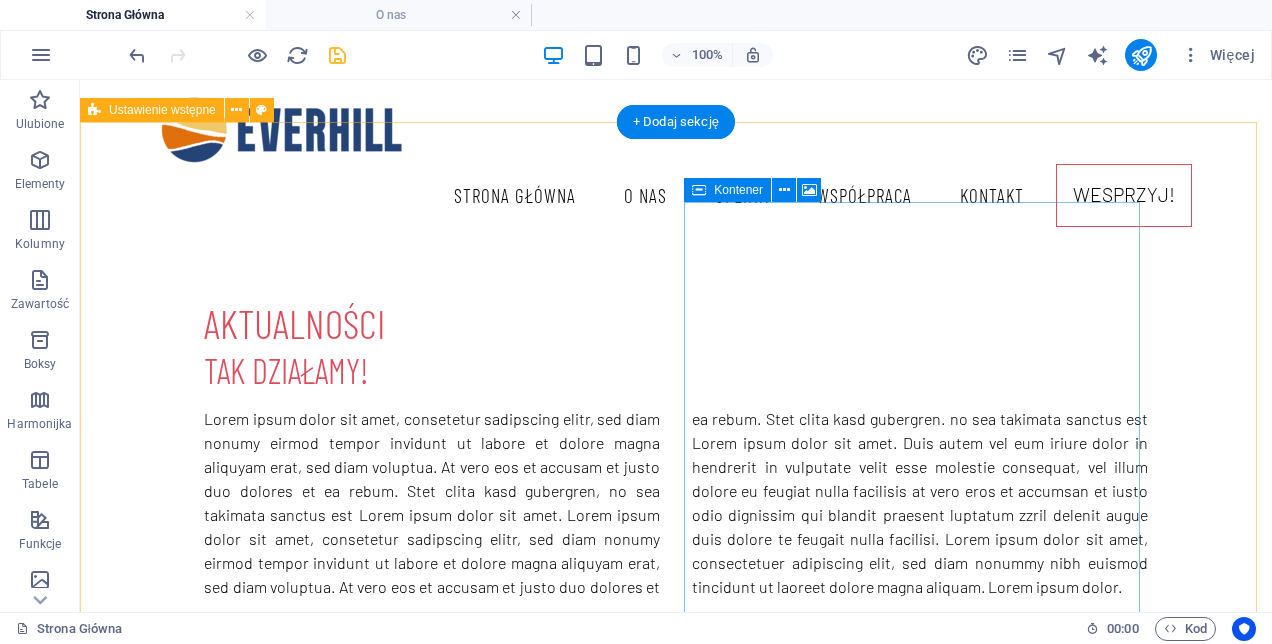 click on "Dodaj elementy" at bounding box center [511, 1541] 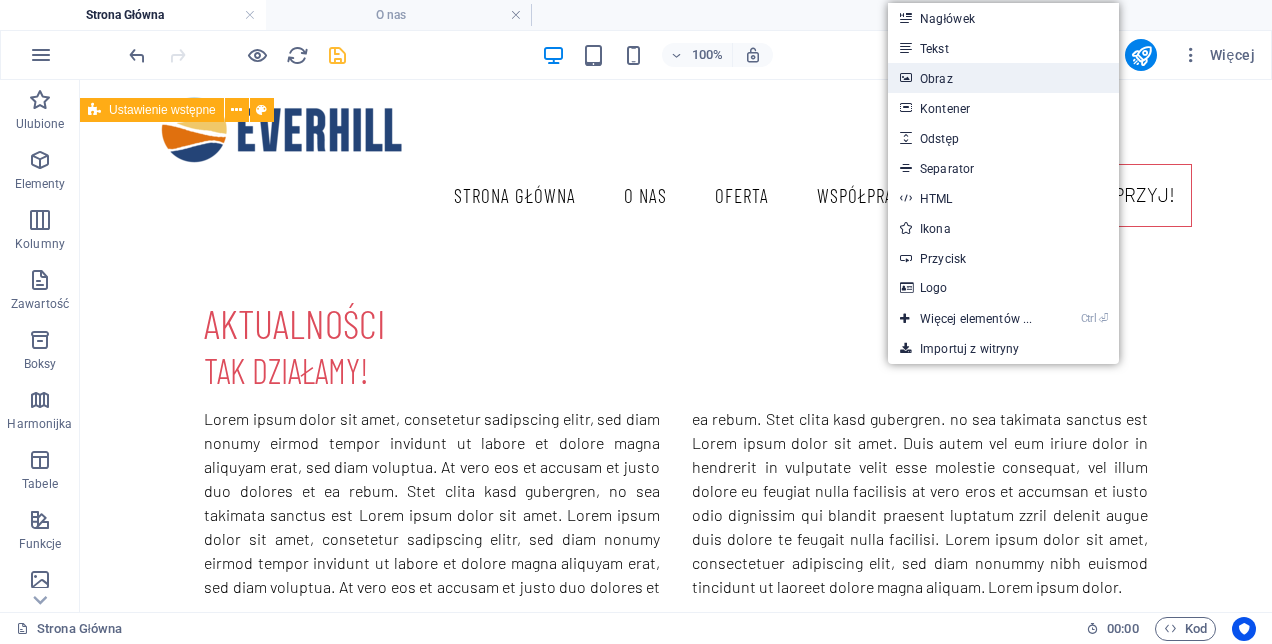 drag, startPoint x: 955, startPoint y: 66, endPoint x: 600, endPoint y: 14, distance: 358.78824 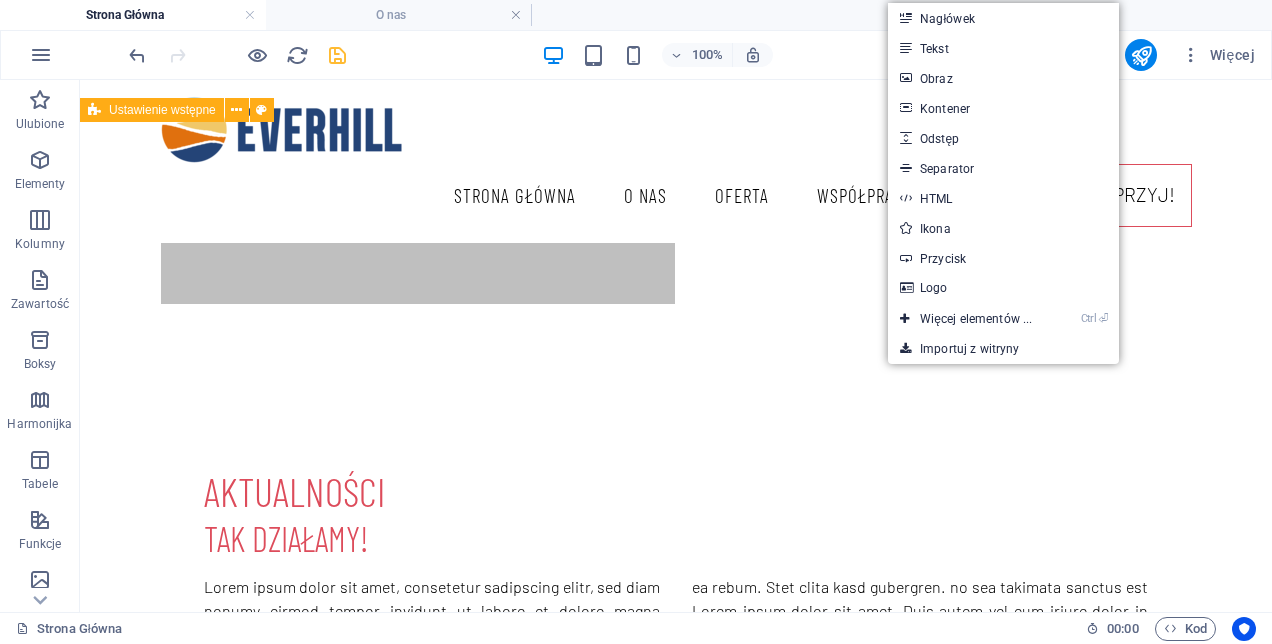 scroll, scrollTop: 1116, scrollLeft: 0, axis: vertical 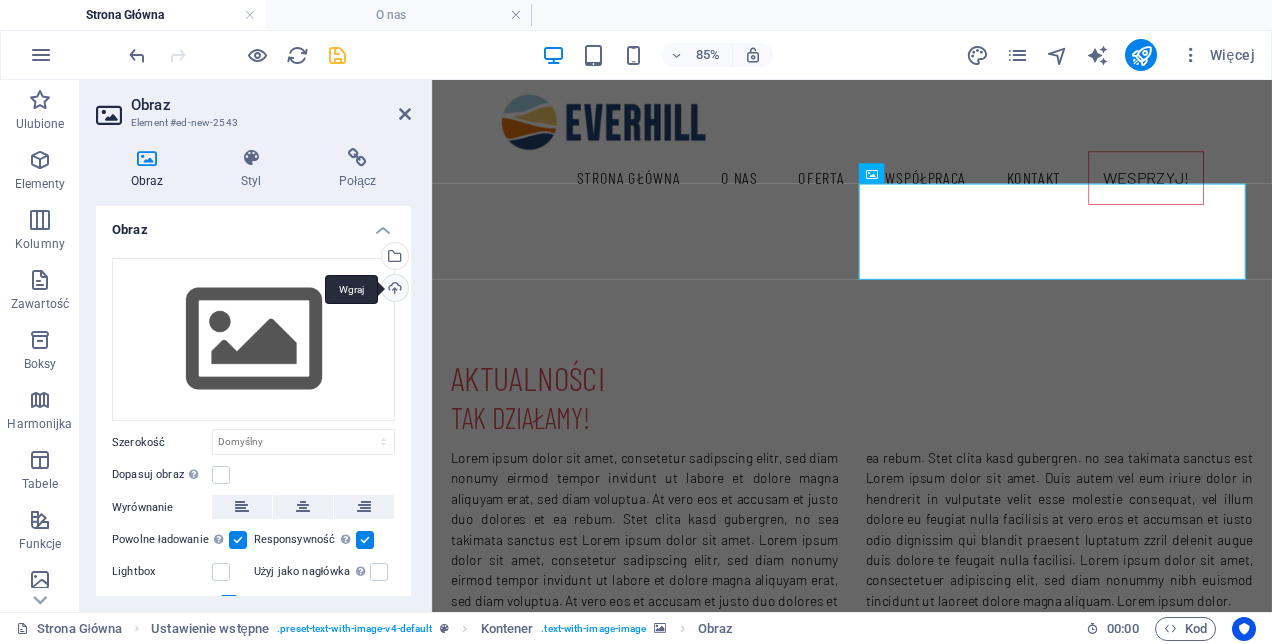 click on "Wgraj" at bounding box center (393, 290) 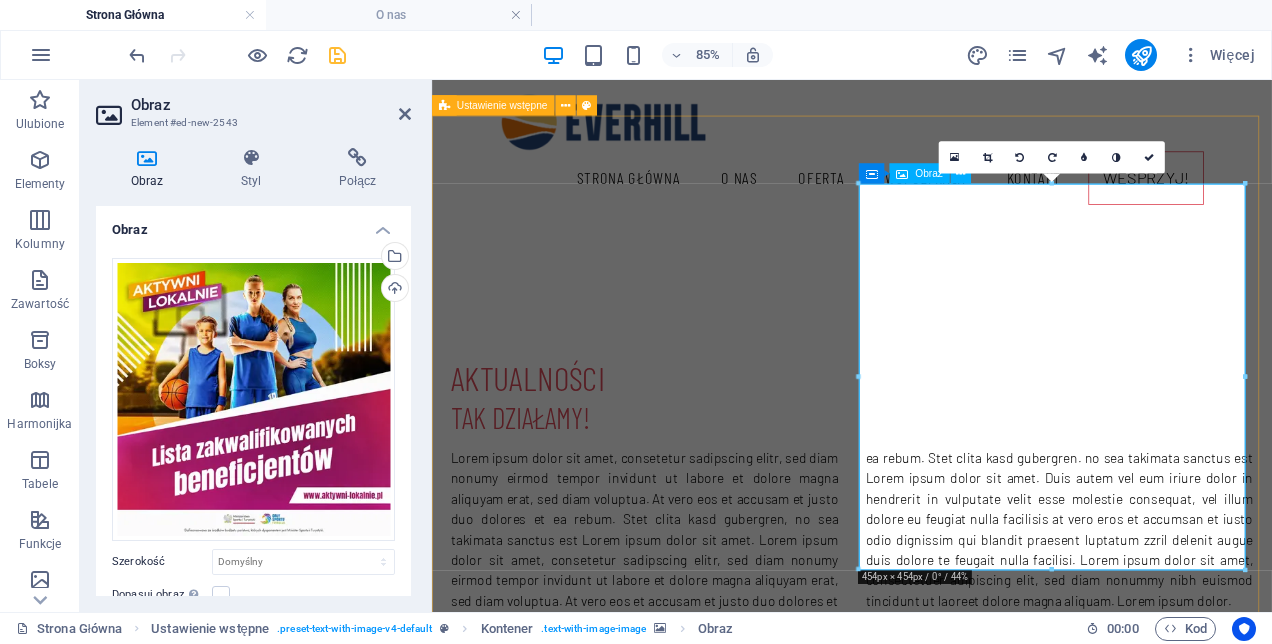 click at bounding box center (920, 2066) 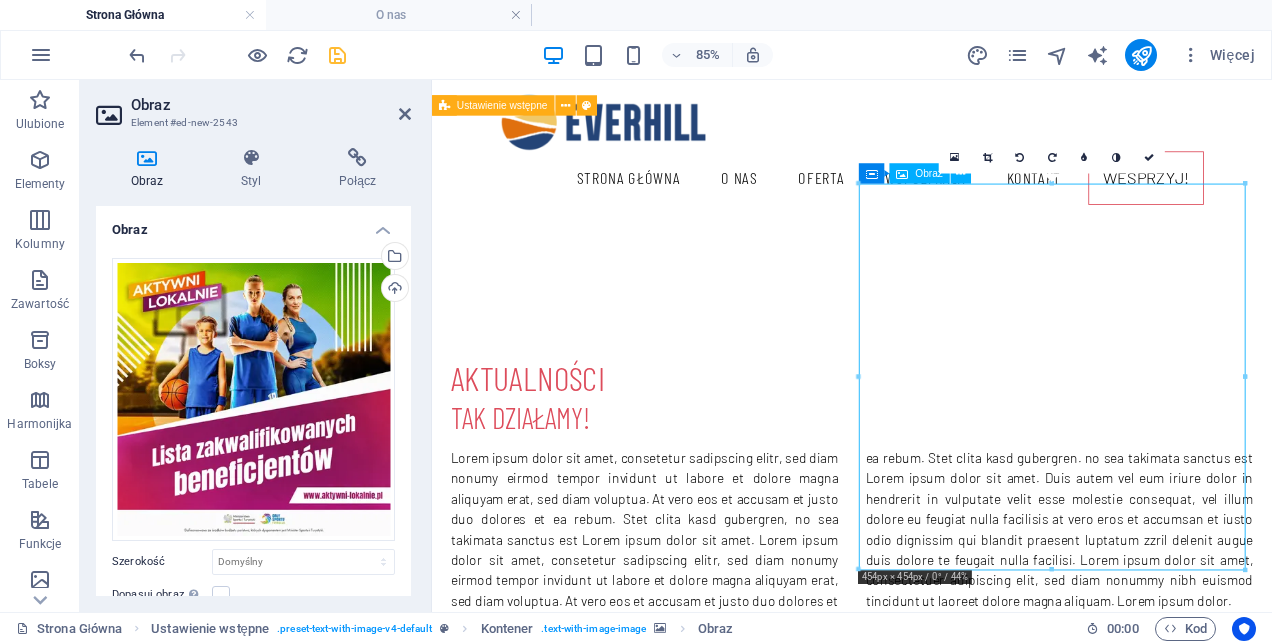 drag, startPoint x: 1134, startPoint y: 279, endPoint x: 1136, endPoint y: 301, distance: 22.090721 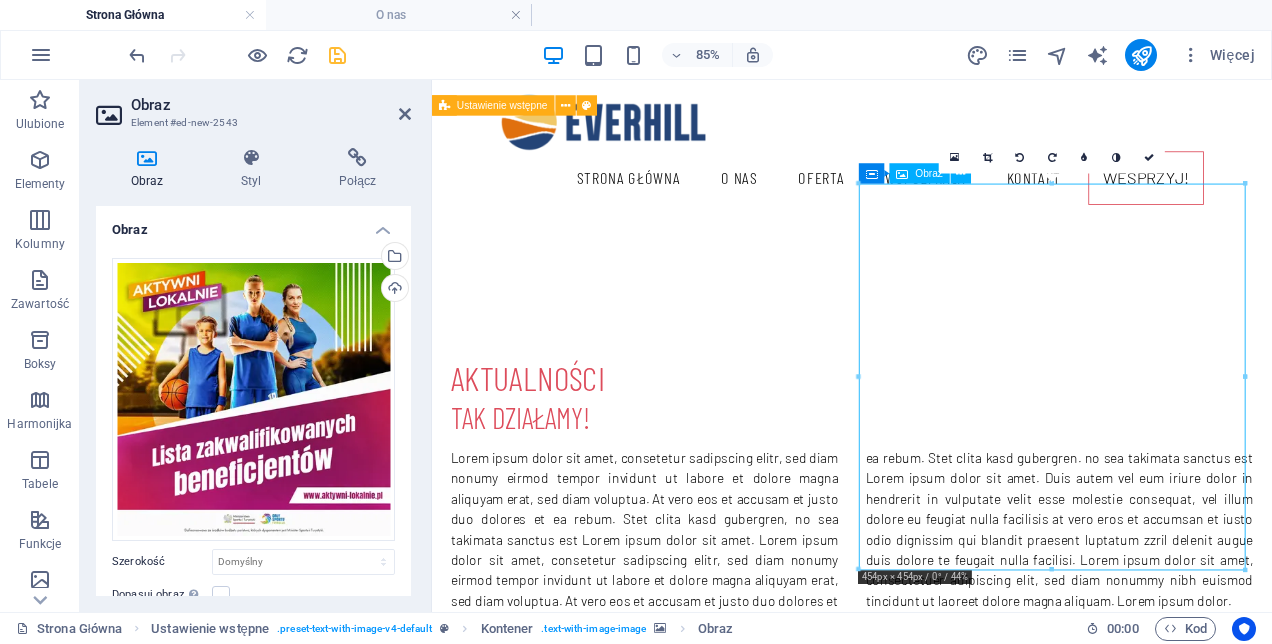 click at bounding box center [920, 2066] 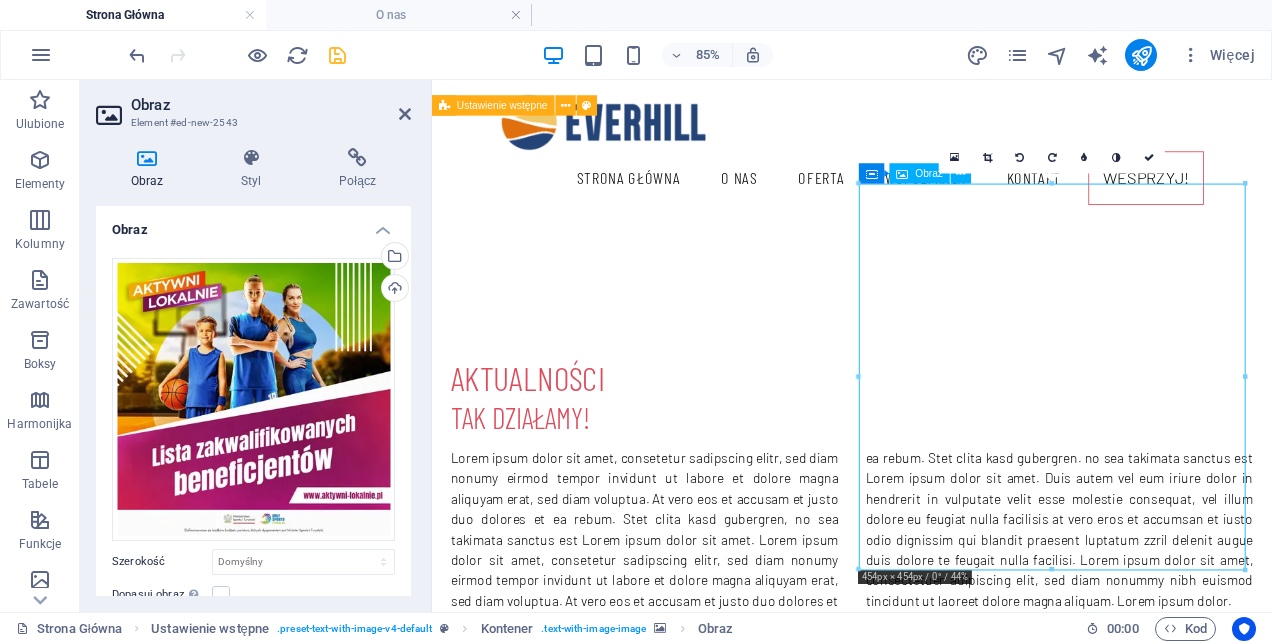 click at bounding box center (920, 2066) 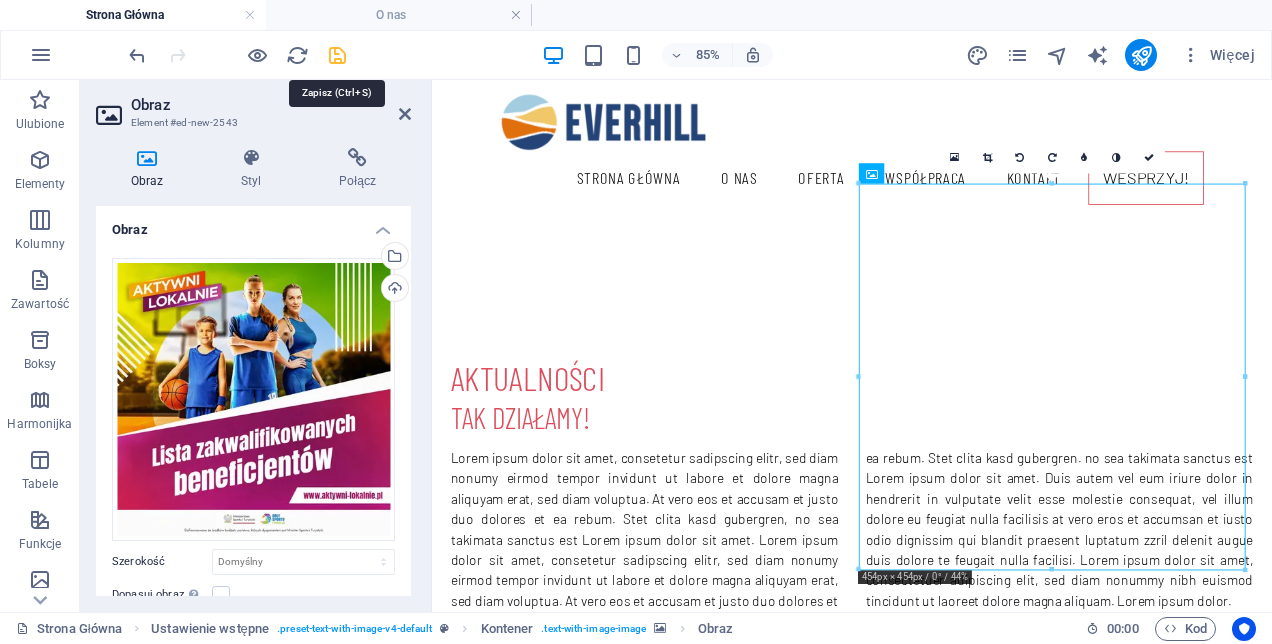 click at bounding box center [337, 55] 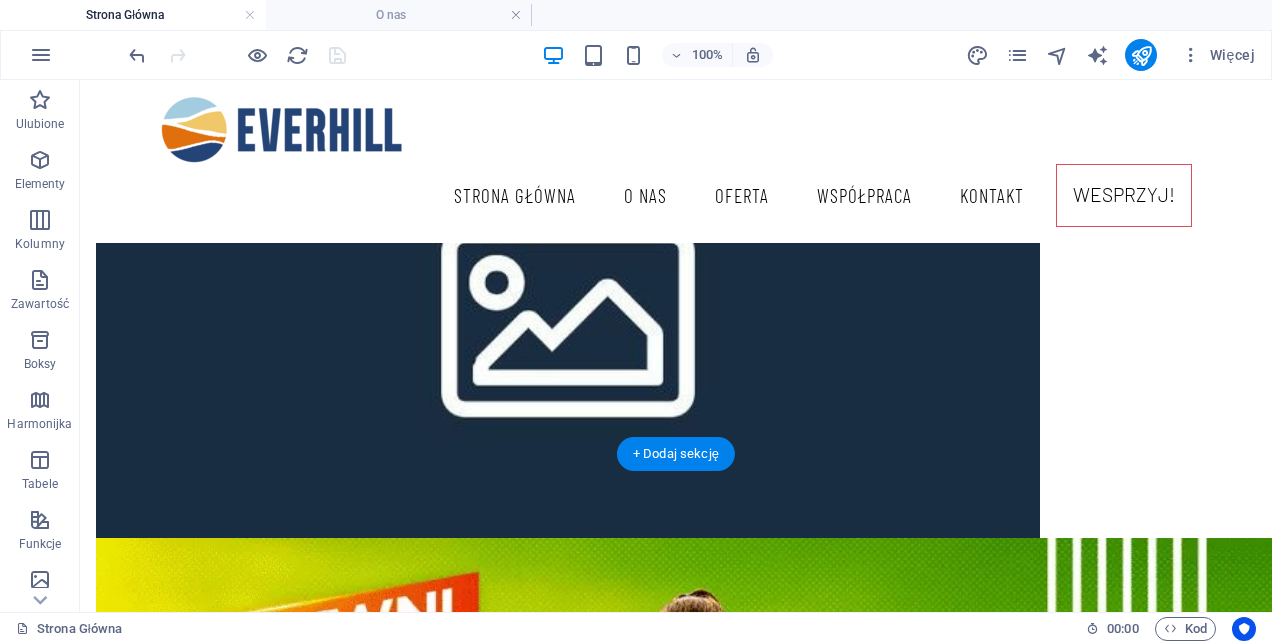 scroll, scrollTop: 2000, scrollLeft: 0, axis: vertical 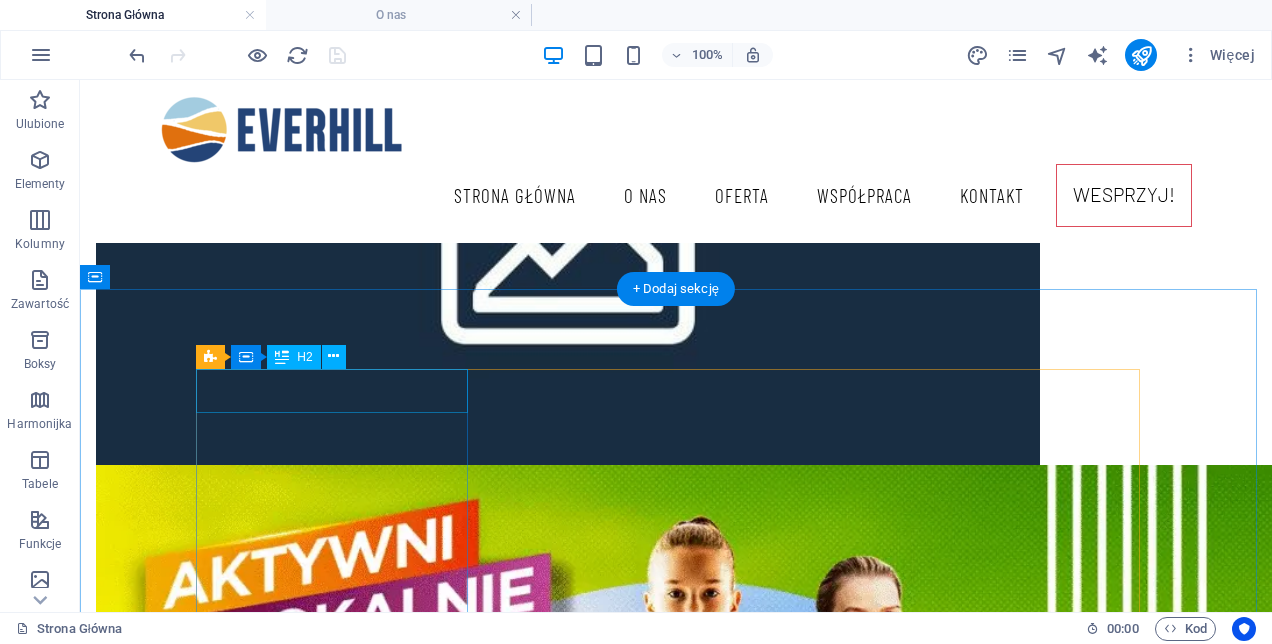 click on "About" at bounding box center (676, 2886) 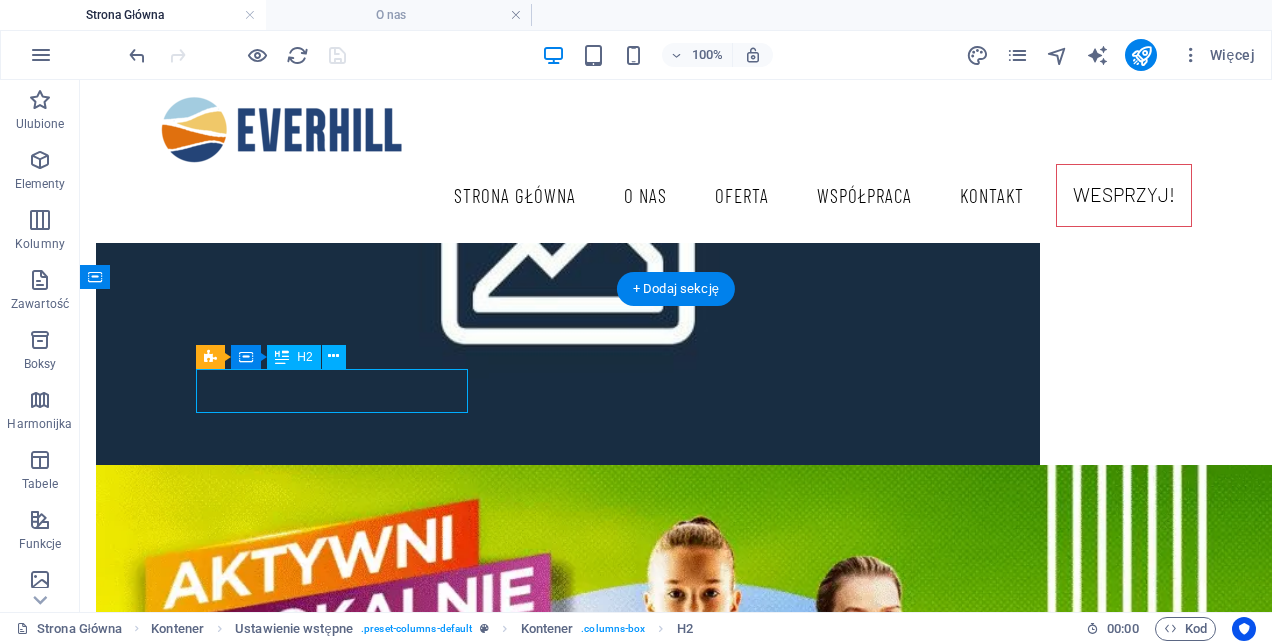 click on "About" at bounding box center (676, 2886) 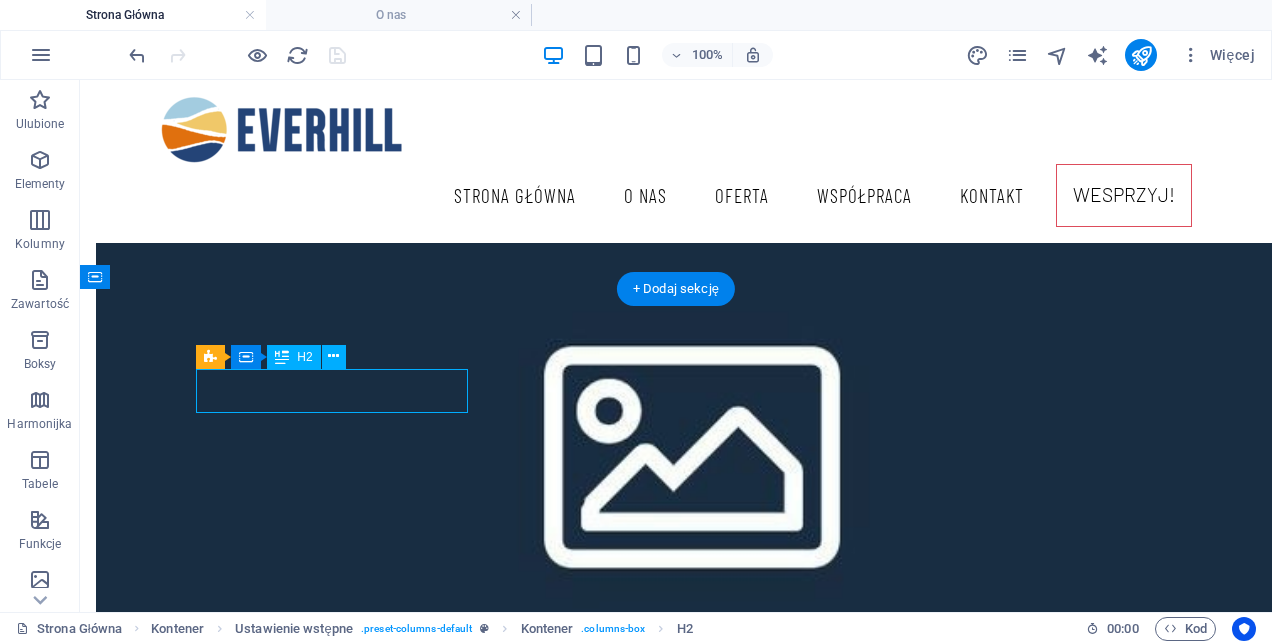 scroll, scrollTop: 2062, scrollLeft: 0, axis: vertical 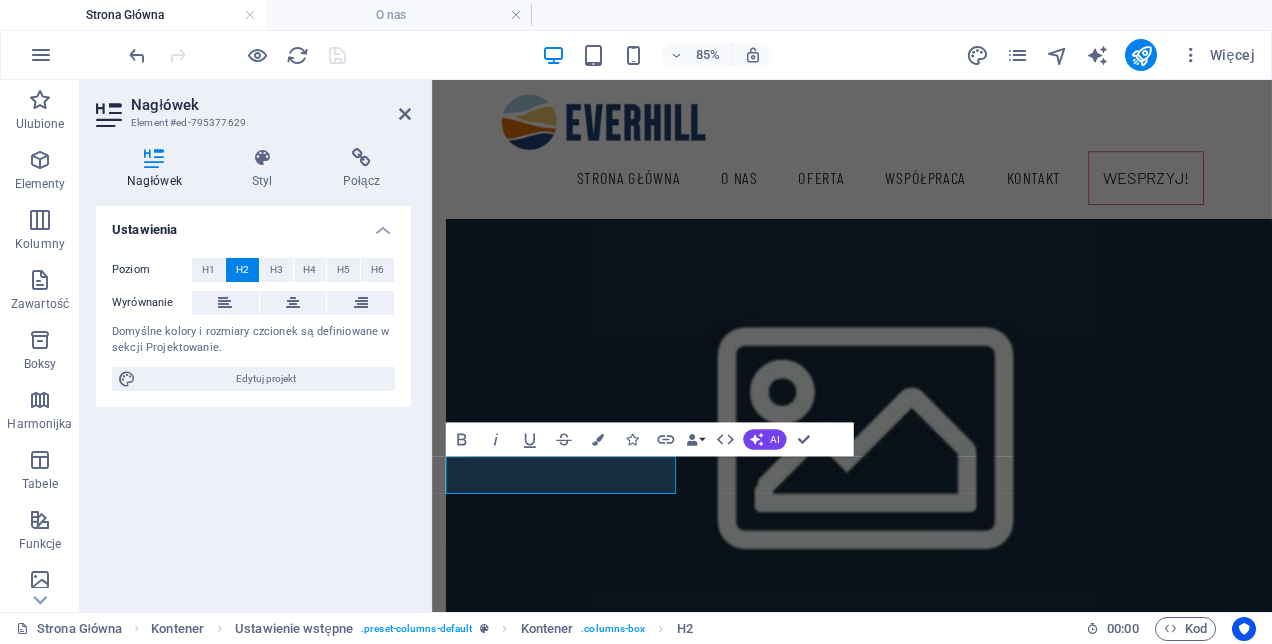 type 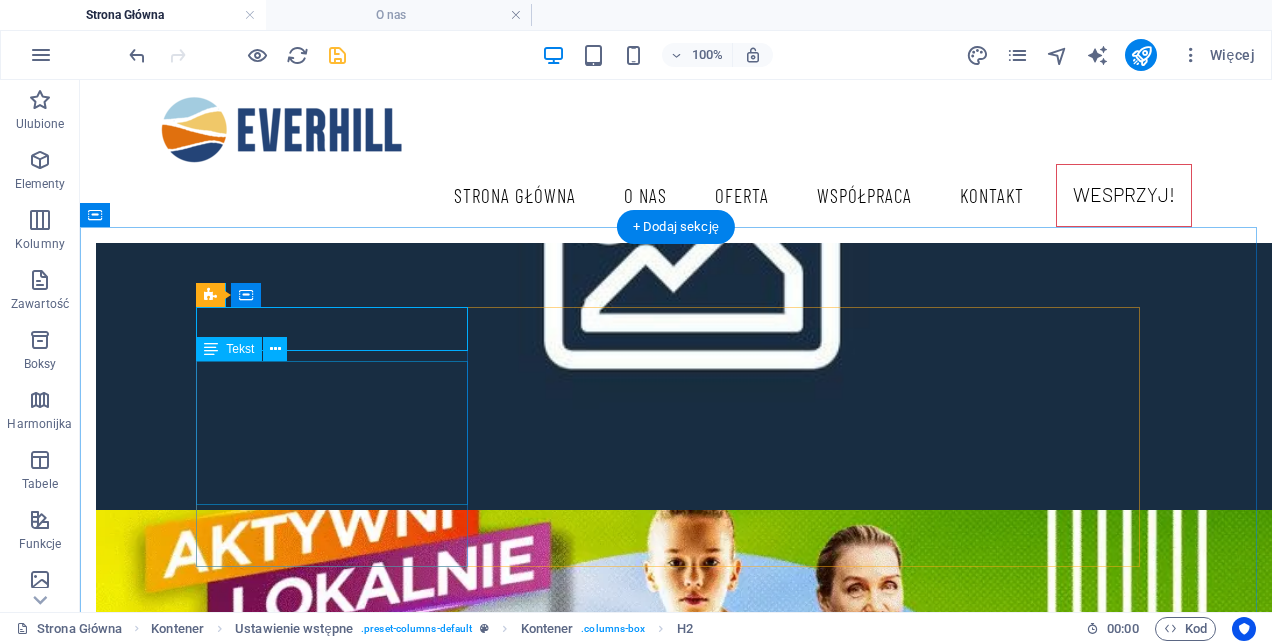 click on "Our company helps you to turn your vision into reality. Lorem ipsum dolor sit amet, consetetur sadipscing elitr, sed diam nonumy eirmod tempor invidunt ut labore et dolore magna aliquyam erat, sed diam voluptua." at bounding box center [676, 2912] 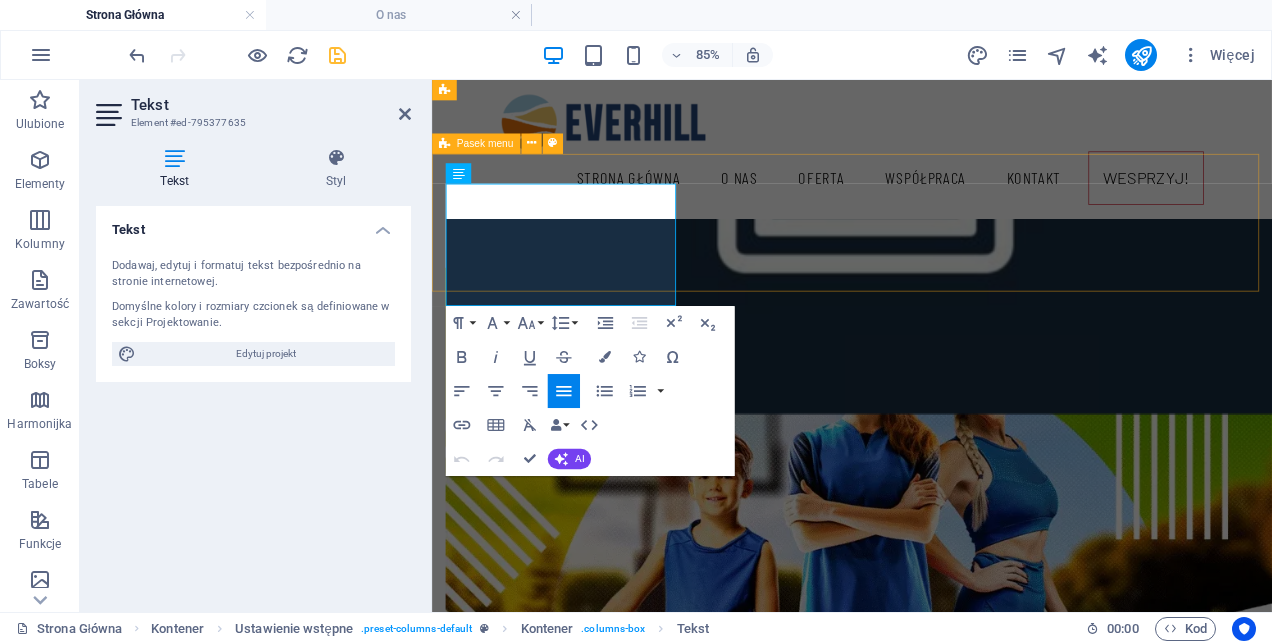 scroll, scrollTop: 2224, scrollLeft: 0, axis: vertical 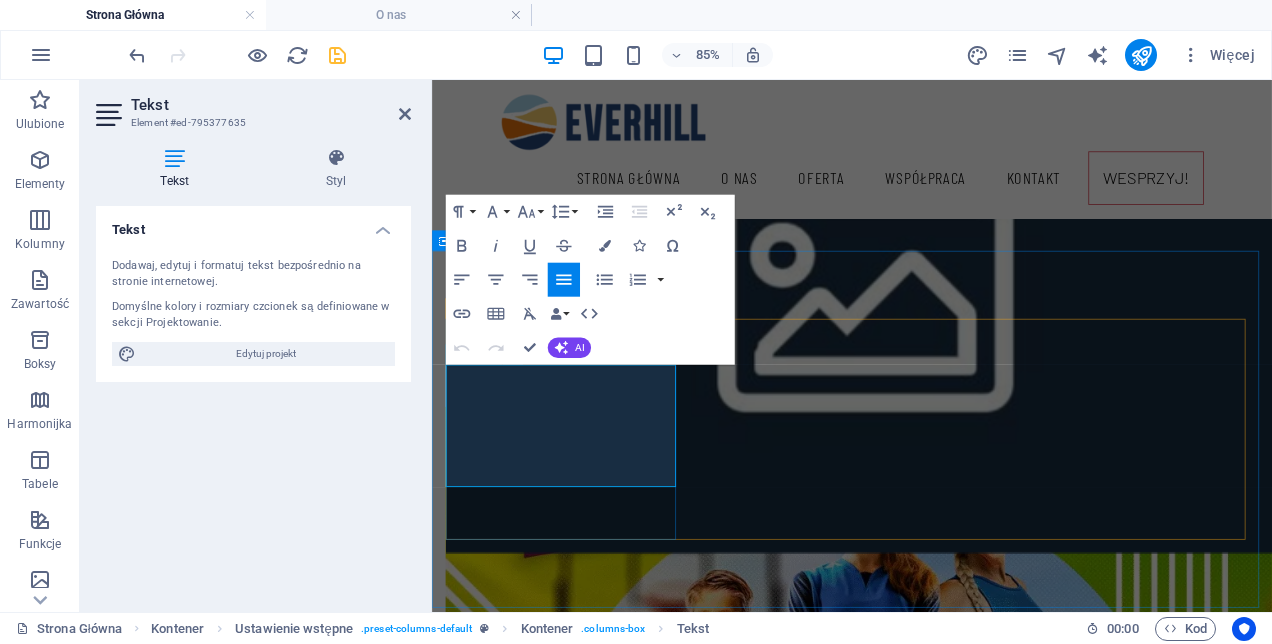 drag, startPoint x: 681, startPoint y: 552, endPoint x: 452, endPoint y: 432, distance: 258.53625 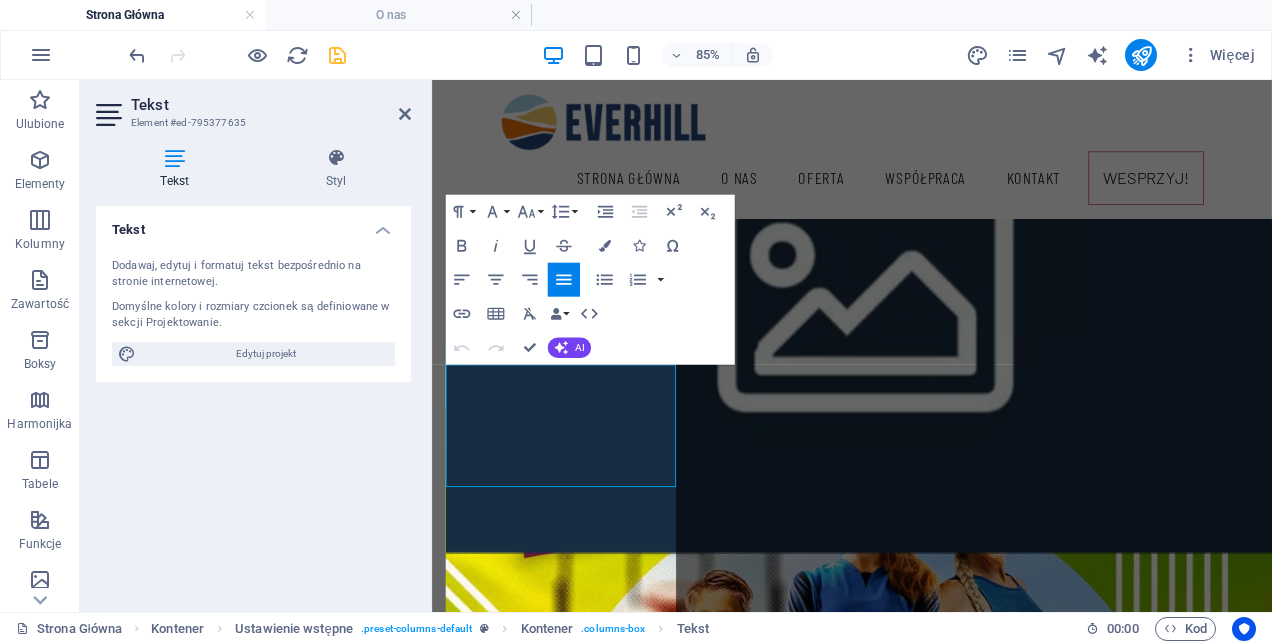 scroll, scrollTop: 21678, scrollLeft: 3, axis: both 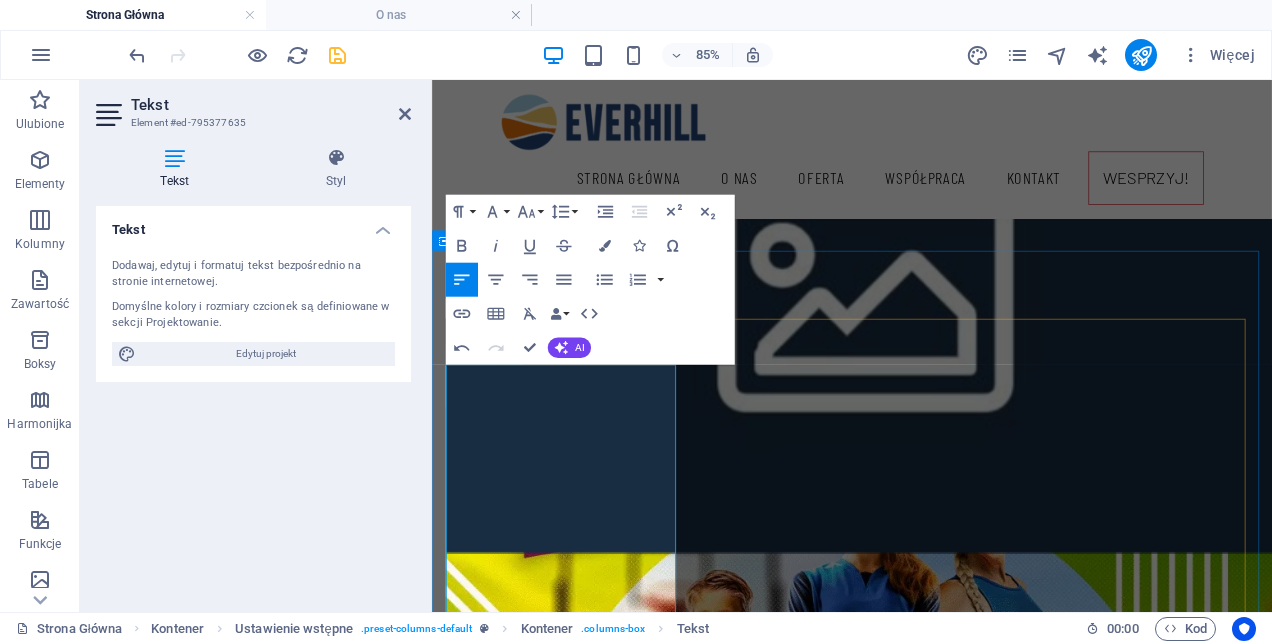 click at bounding box center (926, 2846) 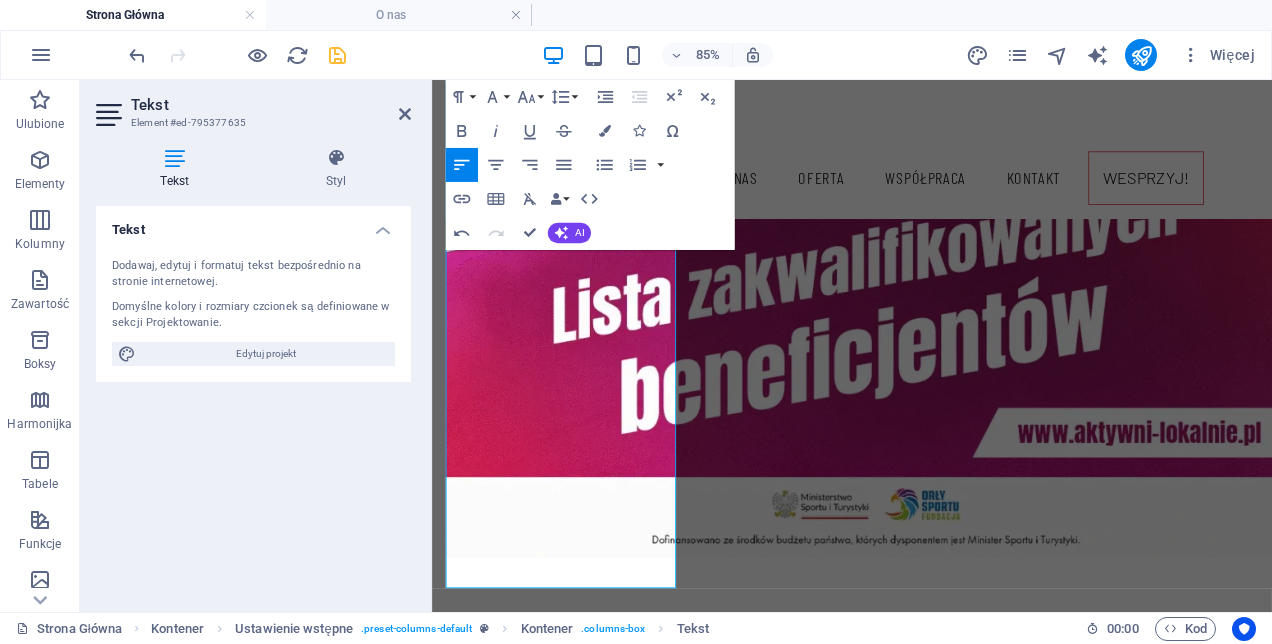 scroll, scrollTop: 3037, scrollLeft: 0, axis: vertical 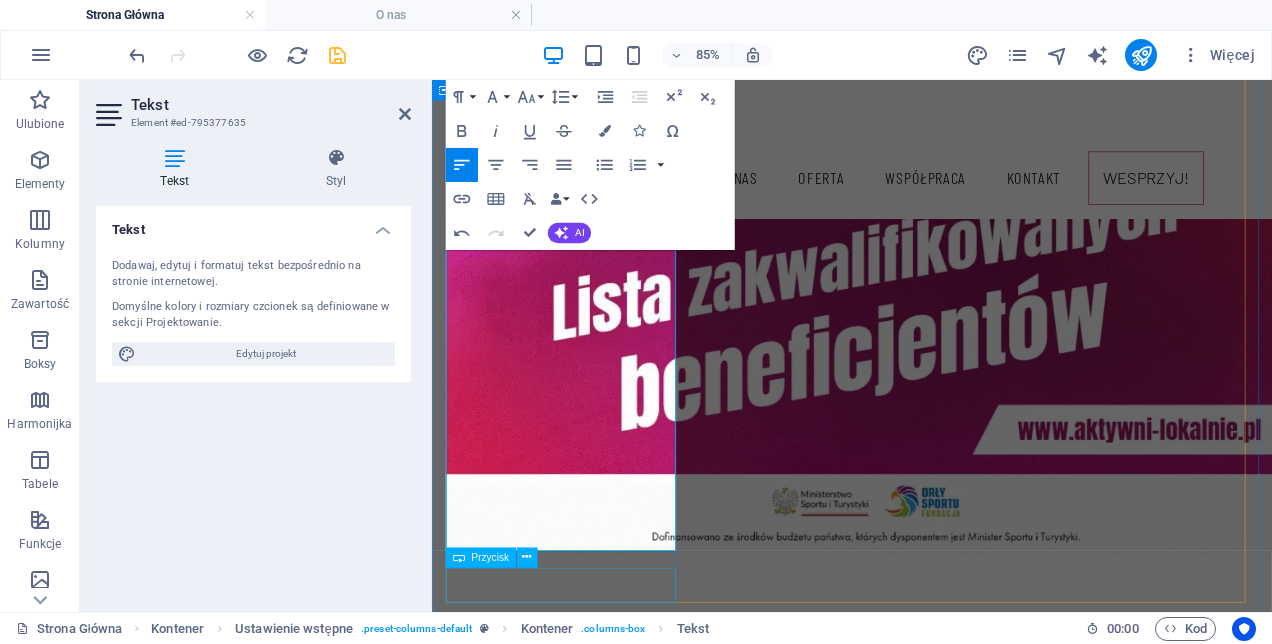 drag, startPoint x: 451, startPoint y: 431, endPoint x: 679, endPoint y: 669, distance: 329.58762 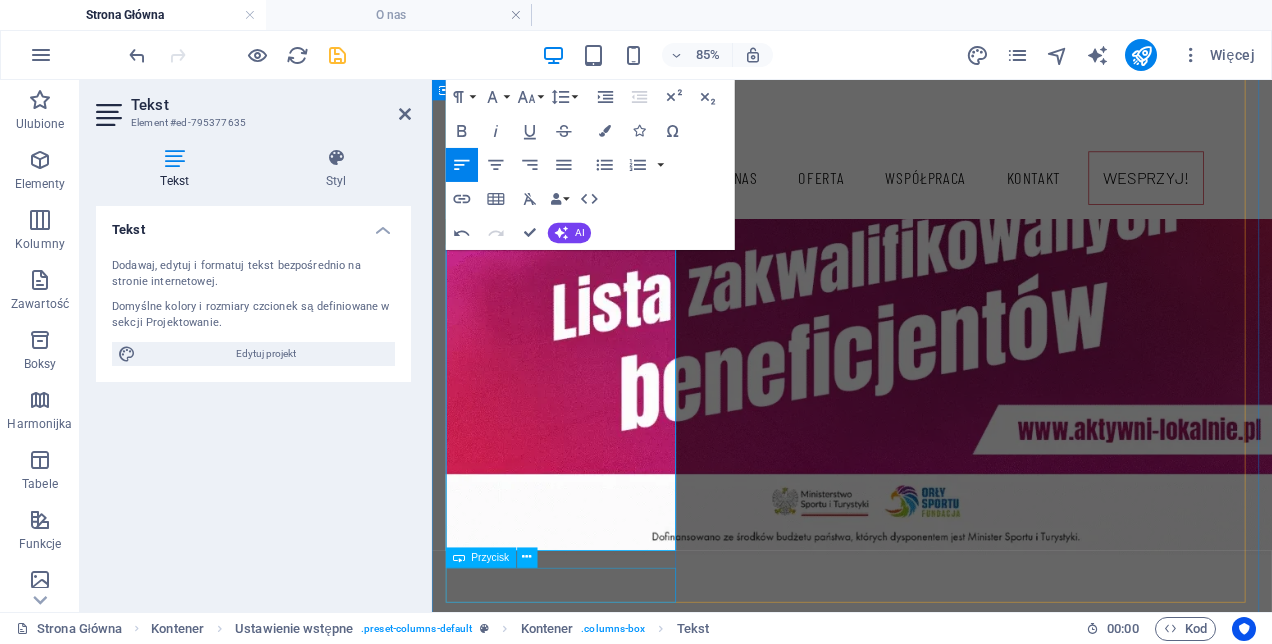 click on "CELE FUNDACJI Fundacja Everhill to przestrzeń rozwoju potencjału osobistego i organizacyjnego. Pomagamy ludziom i instytucjom rozwijać się w zgodzie ze sobą – oferując edukację, mentoring i doradztwo w czterech wzajemnie przenikających się obszarach: zdrowia, kultury, edukacji i życia społecznego. Wierzymy, że zdrowie – zarówno fizyczne, jak i psychiczne – stanowi fundament dobrego życia; kultura kształtuje naszą wrażliwość i tożsamość;
edukacja otwiera umysły i daje narzędzia a społeczeństwo to przestrzeń, w której to wszystko ma sens – buduje wspólnotę, relacje i nadaje kierunek zmianom. Fundacja Everhill oferuje wsparcie w formie warsztatów, szkoleń, działań integracyjnych oraz projektów doradczych – projektowanych z troską i odpowiedzialnością, w odpowiedzi na realne potrzeby ludzi i instytucji. Wierzymy, że każda zmiana zaczyna się od uważności i odwagi, a jej trwałość wymaga wiedzy, narzędzi, relacji i kontekstu. Learn More" at bounding box center [926, 2241] 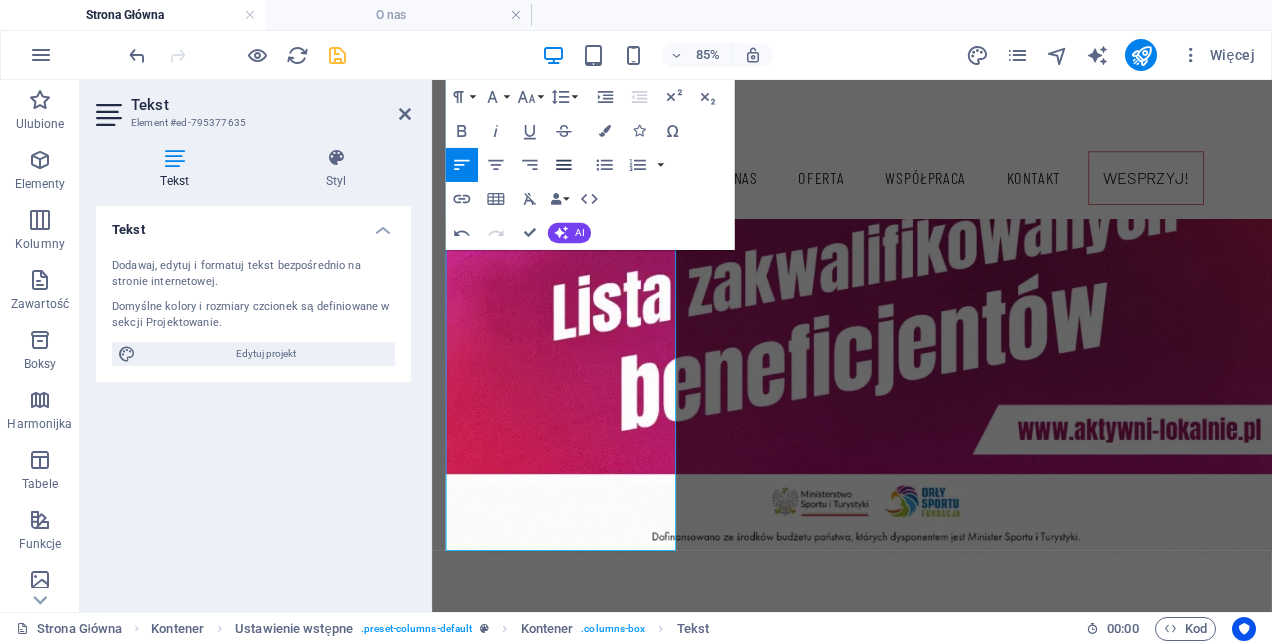 click on "Align Justify" at bounding box center (564, 165) 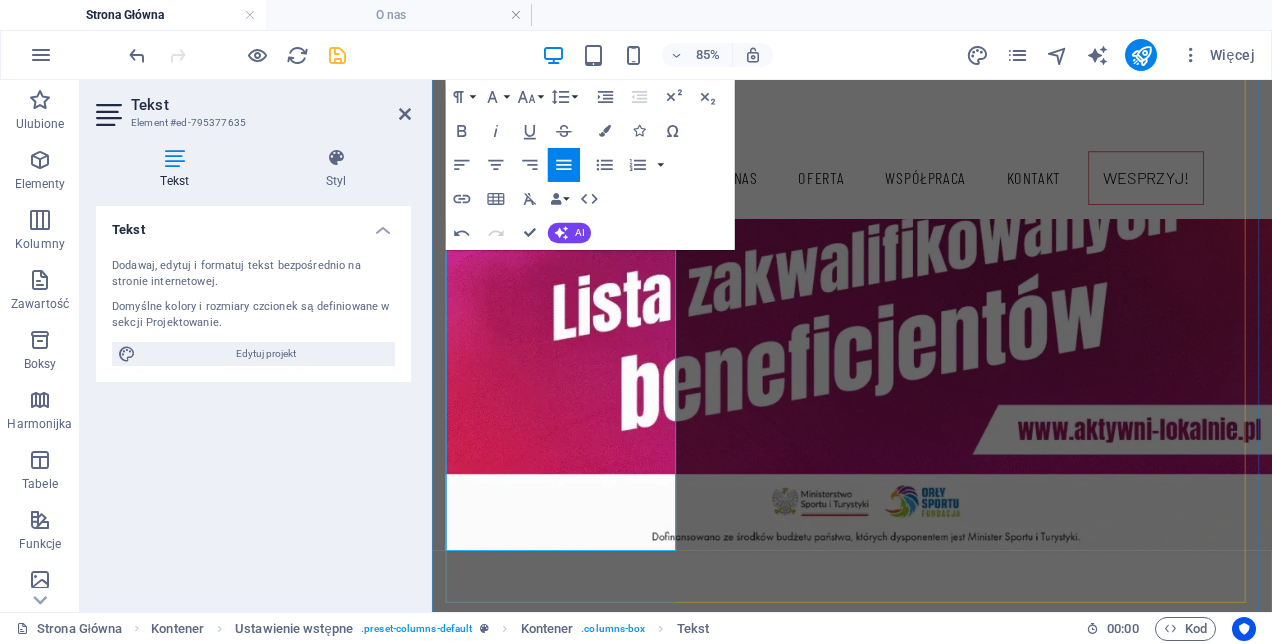click at bounding box center [926, 2441] 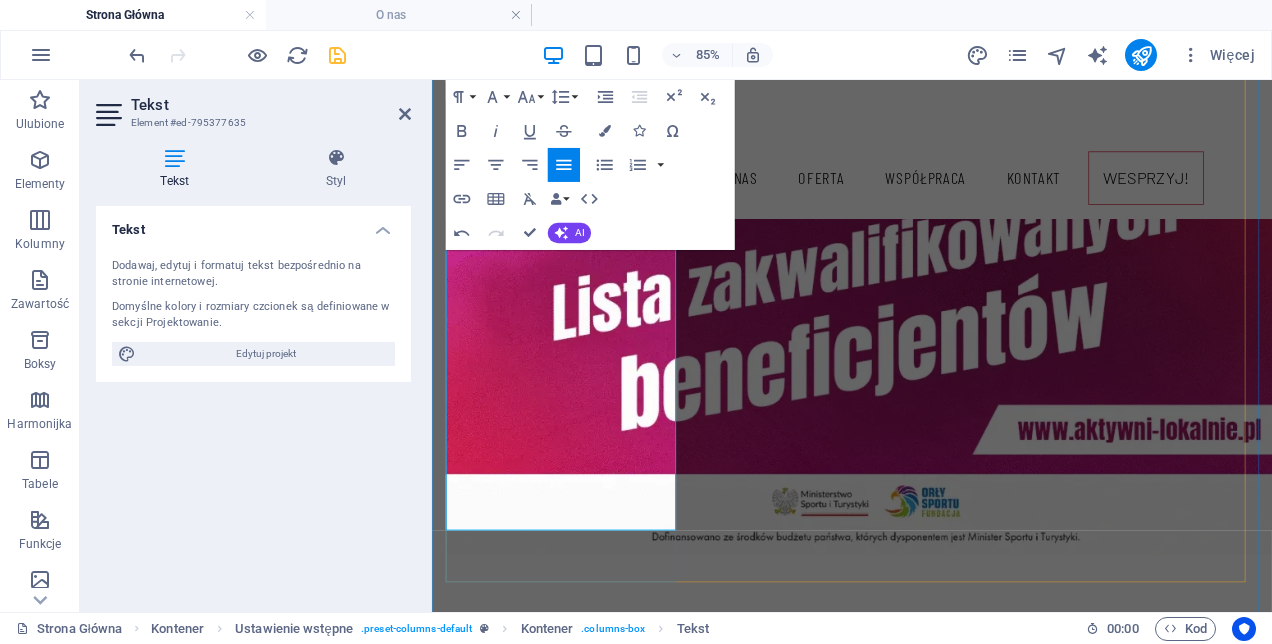 click on "Everhill to symbol nieustannego wspinania się na wyższy poziom możliwości – metaforycznego wzgórza, które każdy człowiek i każda organizacja może zdobywać we własnym tempie, krok po kroku." at bounding box center [926, 2405] 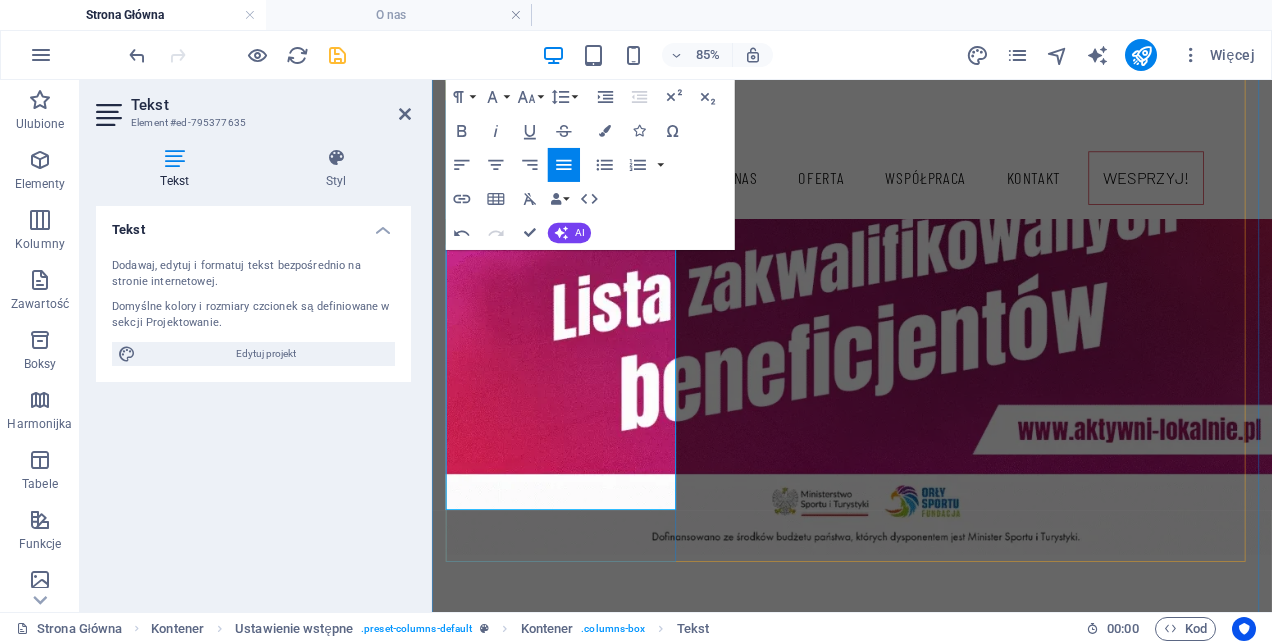 click at bounding box center [926, 2321] 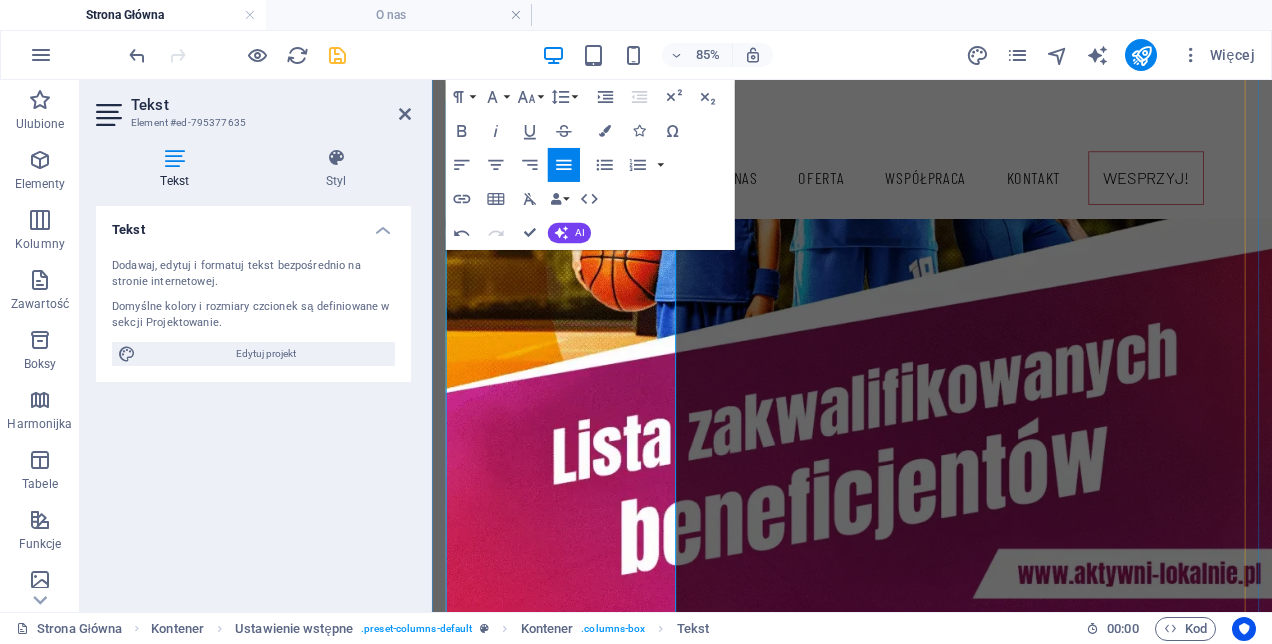 scroll, scrollTop: 2837, scrollLeft: 0, axis: vertical 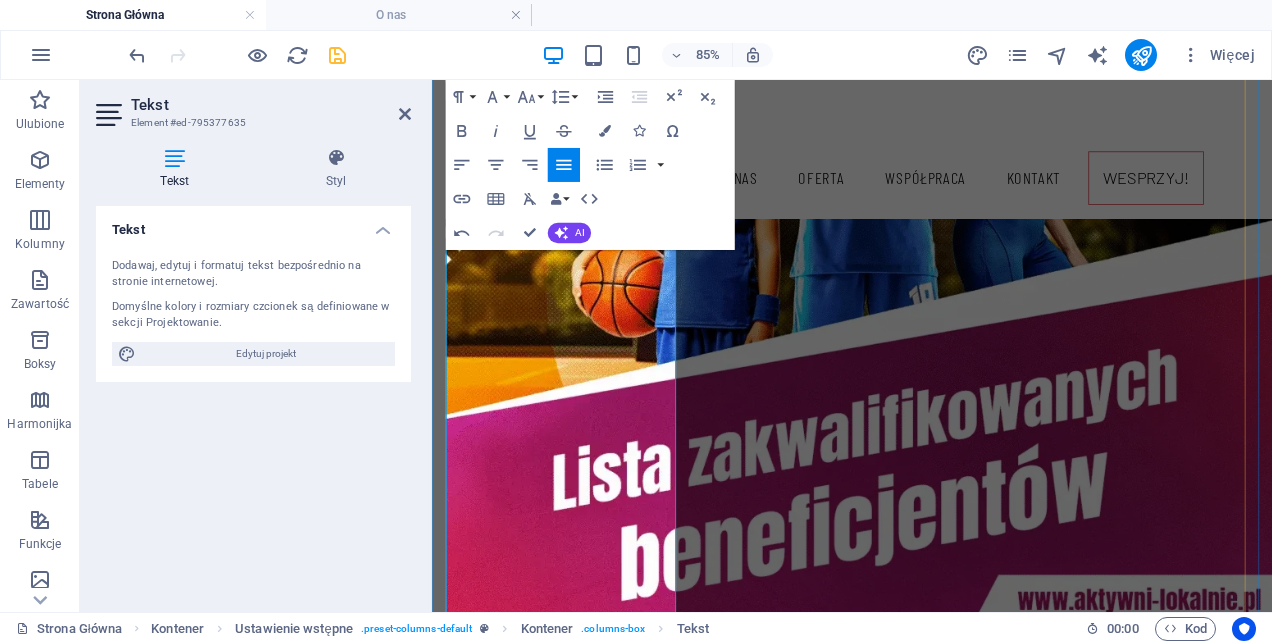 click at bounding box center (926, 2473) 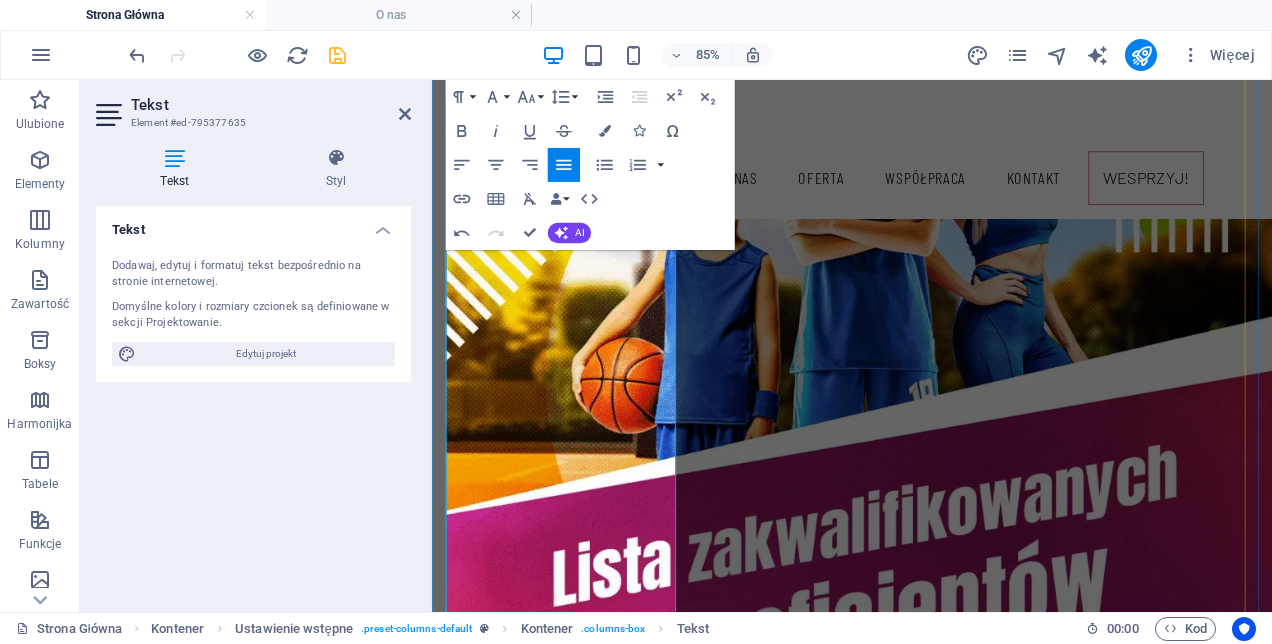 scroll, scrollTop: 2637, scrollLeft: 0, axis: vertical 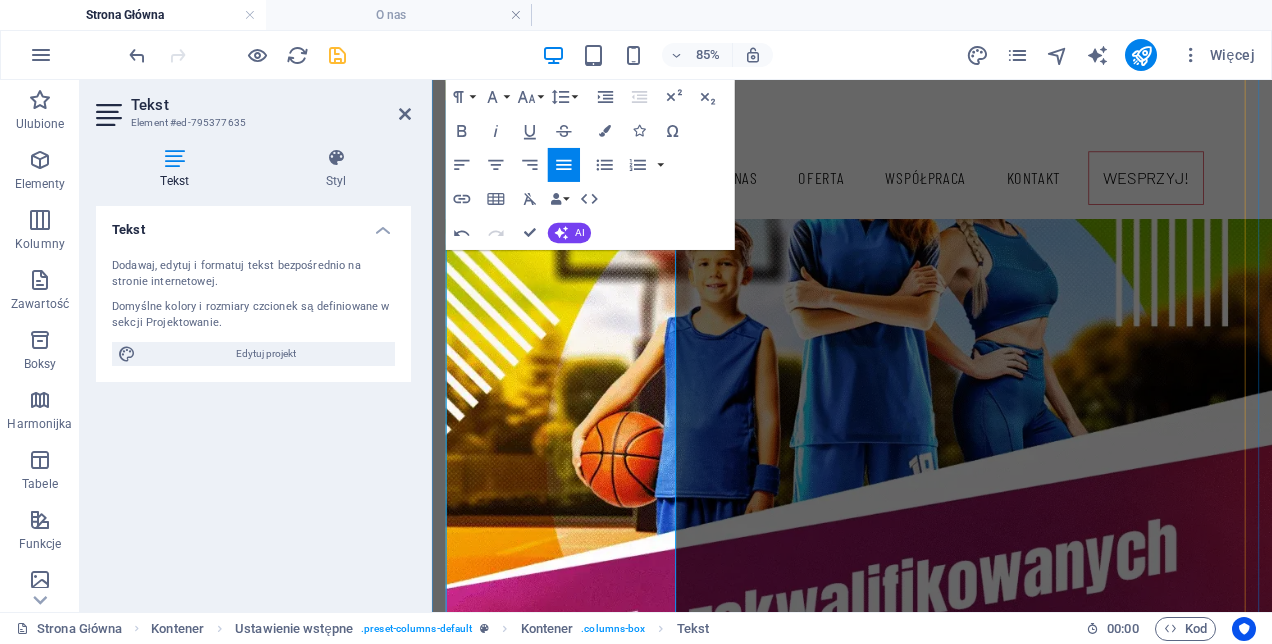 click at bounding box center (926, 2601) 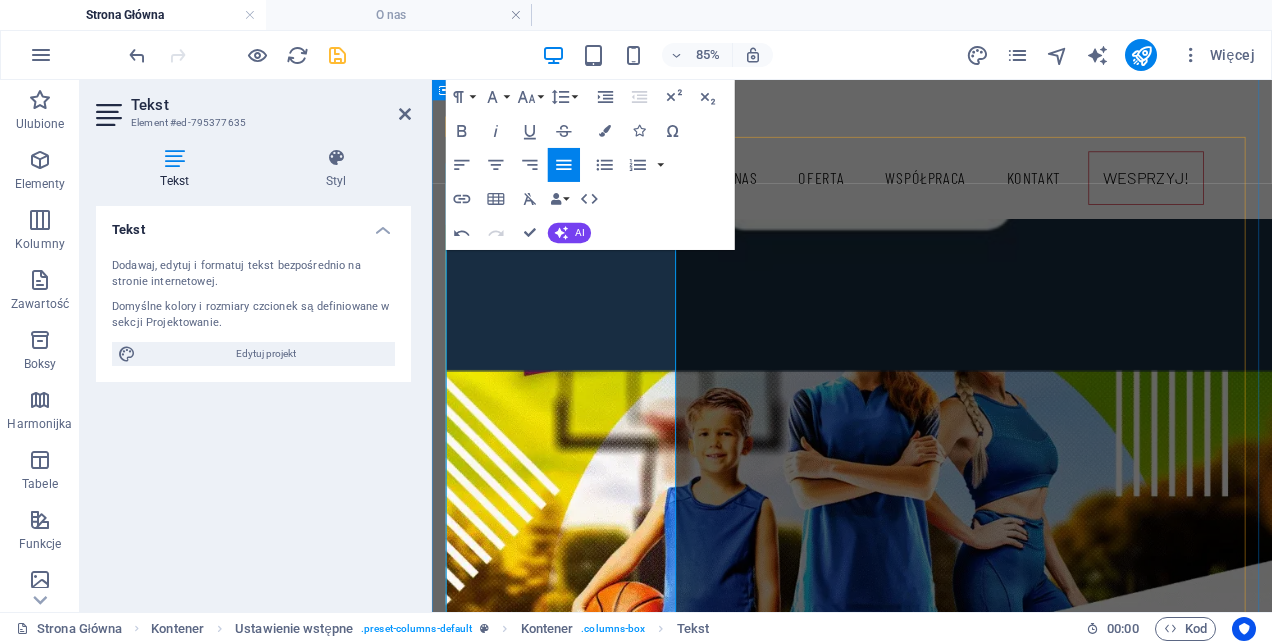 click at bounding box center (926, 2705) 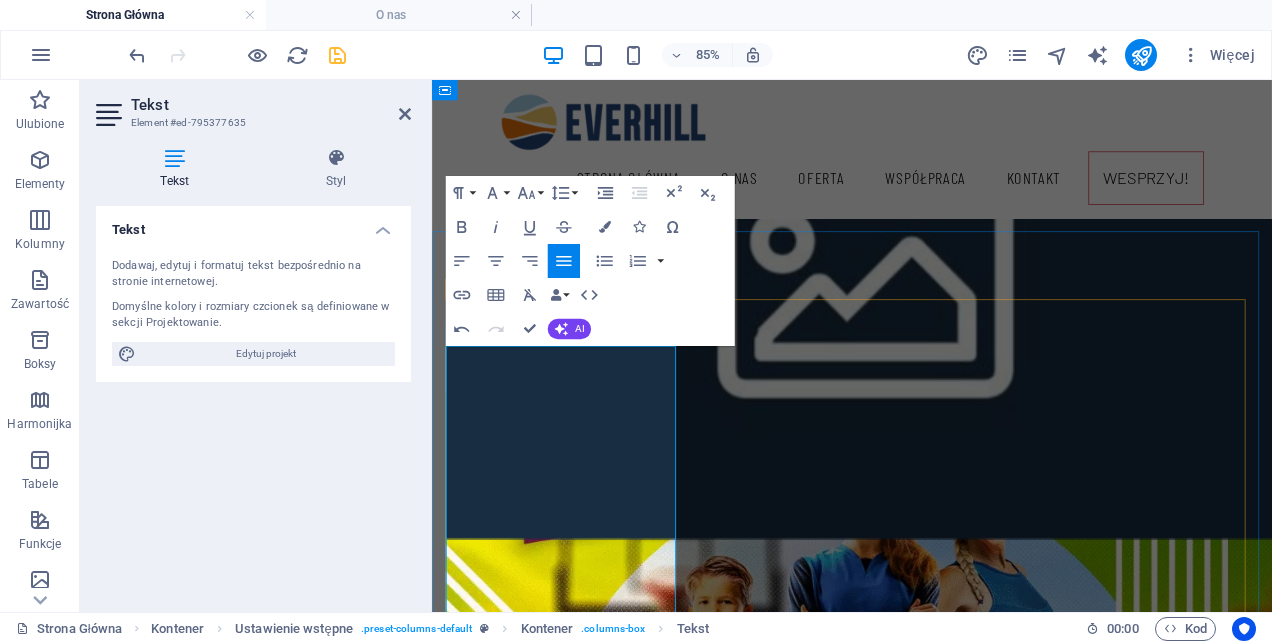 scroll, scrollTop: 2237, scrollLeft: 0, axis: vertical 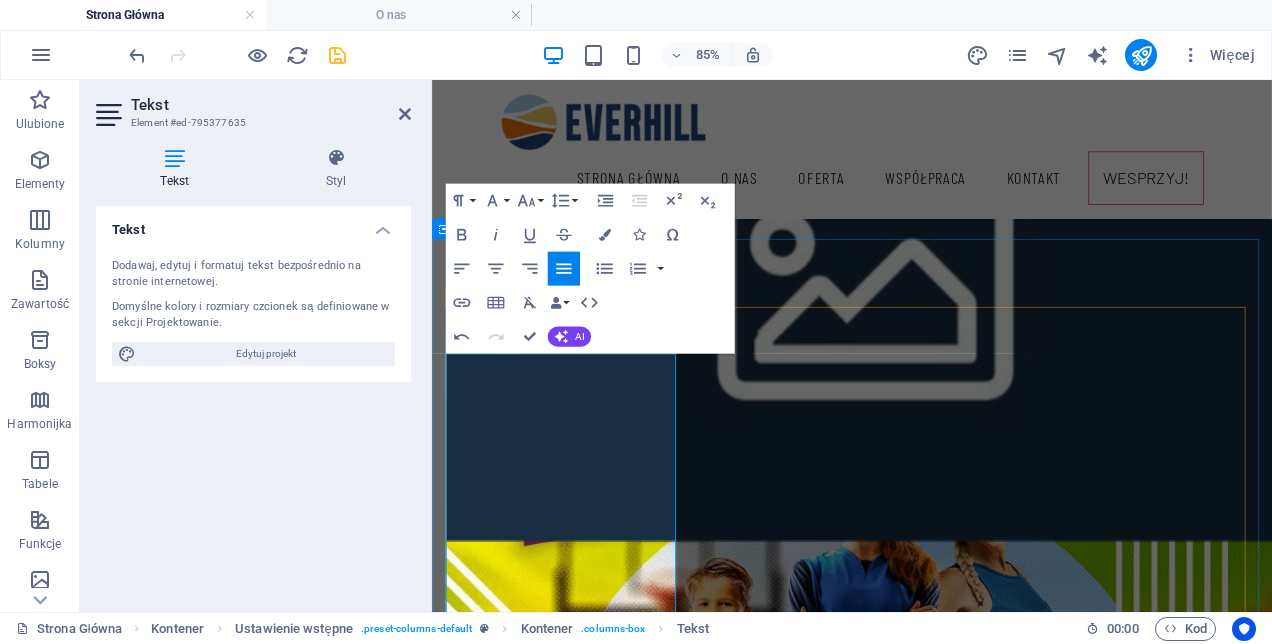 click at bounding box center [926, 2833] 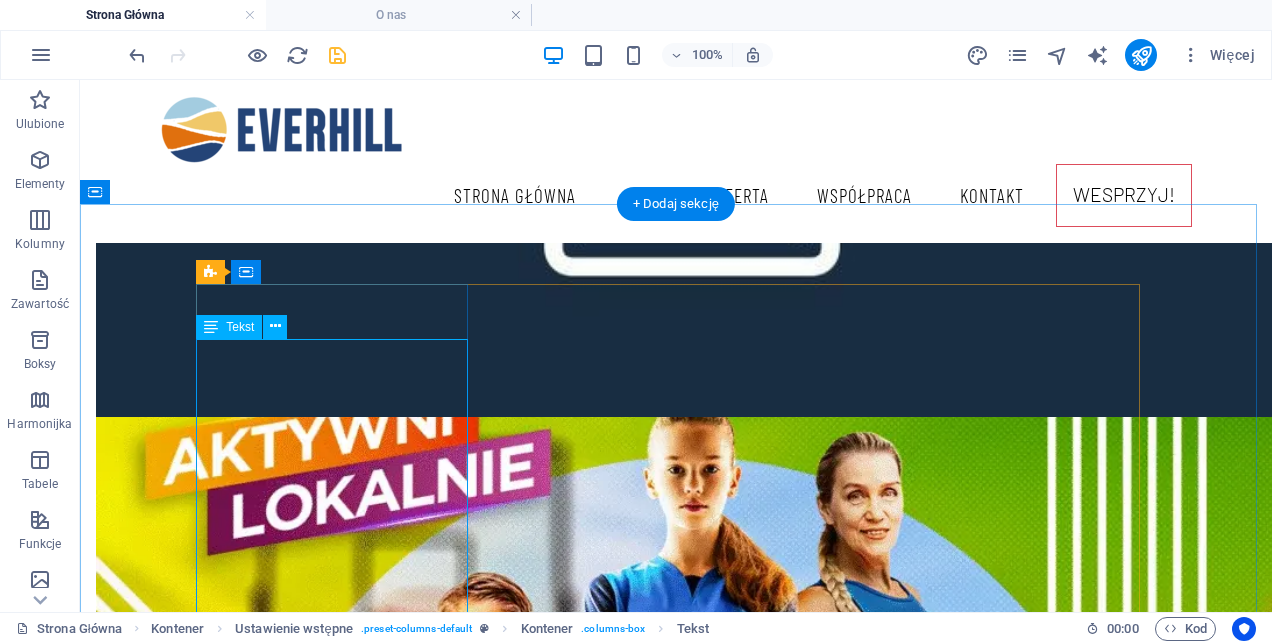 scroll, scrollTop: 2083, scrollLeft: 0, axis: vertical 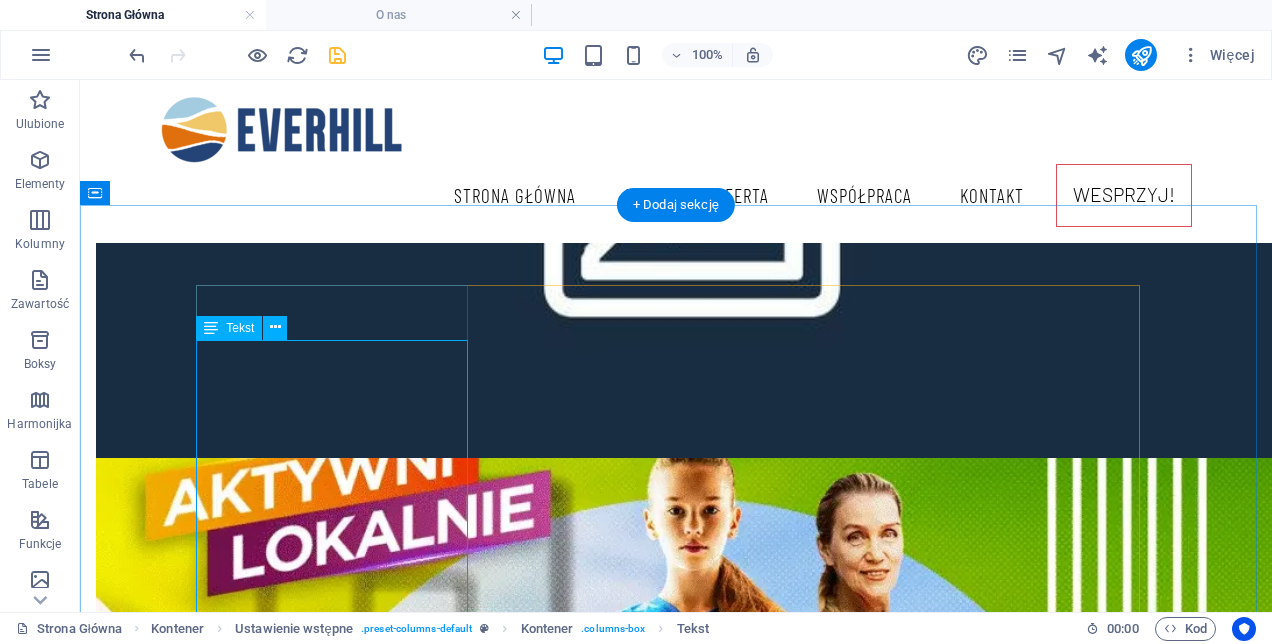click on "Fundacja Everhill to przestrzeń rozwoju potencjału osobistego i organizacyjnego. Pomagamy ludziom i instytucjom rozwijać się w zgodzie ze sobą – oferując edukację, mentoring i doradztwo w czterech wzajemnie przenikających się obszarach: zdrowia, kultury, edukacji i życia społecznego. Wierzymy, że zdrowie – zarówno fizyczne, jak i psychiczne – stanowi fundament dobrego życia; kultura kształtuje naszą wrażliwość i tożsamość;  edukacja otwiera umysły i daje narzędzia a społeczeństwo to przestrzeń, w której to wszystko ma sens – buduje wspólnotę, relacje i nadaje kierunek zmianom. Fundacja Everhill oferuje wsparcie w formie warsztatów, szkoleń, działań integracyjnych oraz projektów doradczych – projektowanych z troską i odpowiedzialnością, w odpowiedzi na realne potrzeby ludzi i instytucji. Wierzymy, że każda zmiana zaczyna się od uważności i odwagi, a jej trwałość wymaga wiedzy, narzędzi, relacji i kontekstu. Jesteśmy tam, gdzie zaczyna się zmiana." at bounding box center [676, 2980] 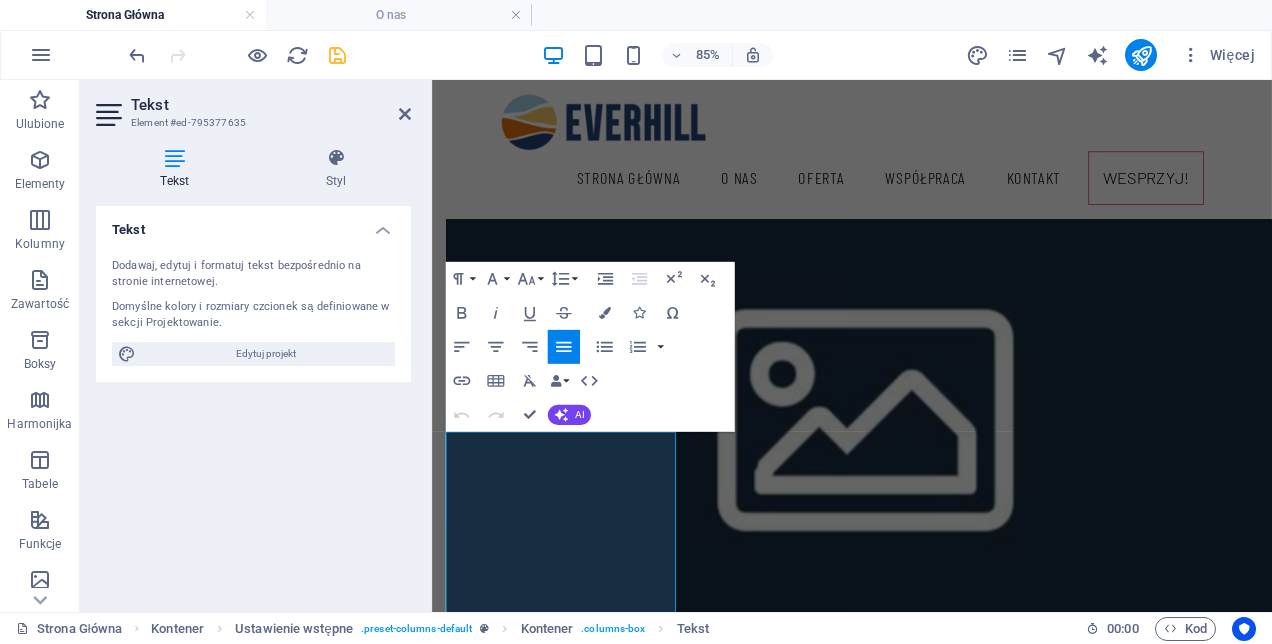 scroll, scrollTop: 2145, scrollLeft: 0, axis: vertical 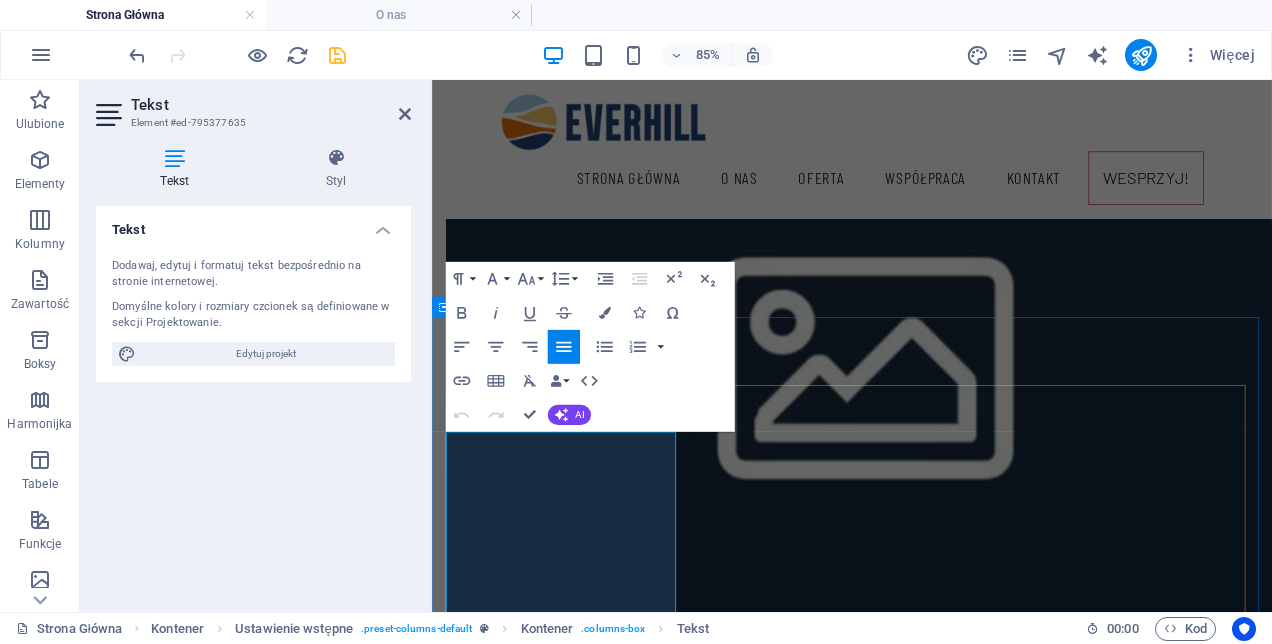 click on "Fundacja Everhill to przestrzeń rozwoju potencjału osobistego i organizacyjnego." at bounding box center [926, 2901] 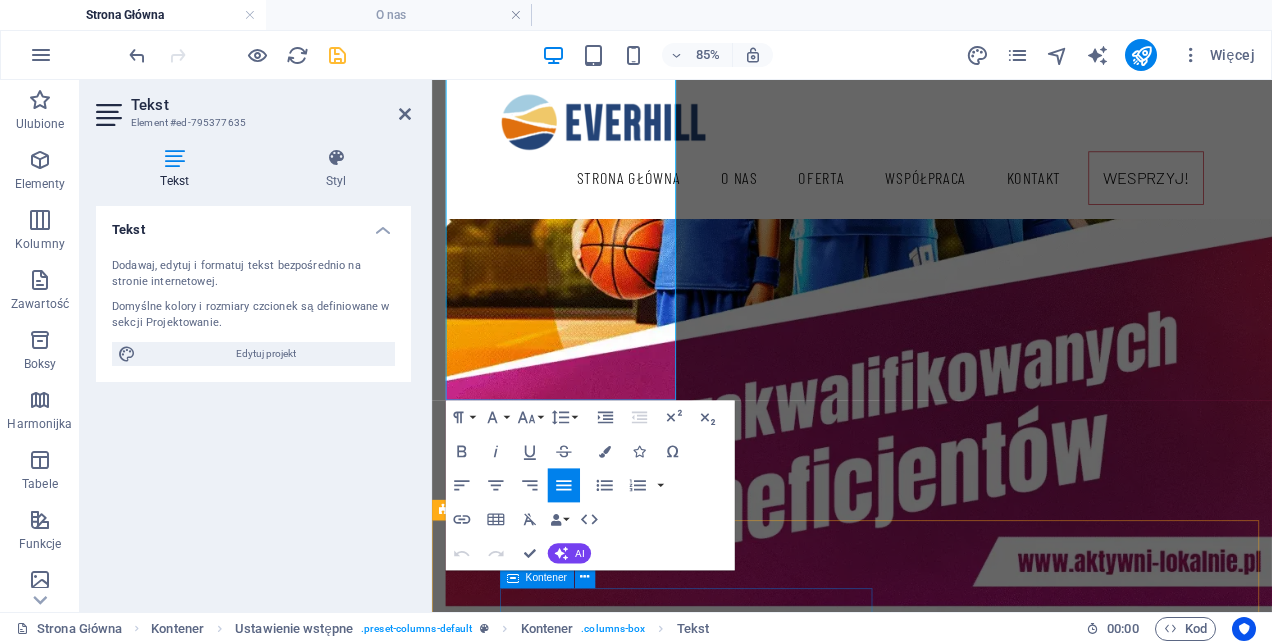 scroll, scrollTop: 3046, scrollLeft: 0, axis: vertical 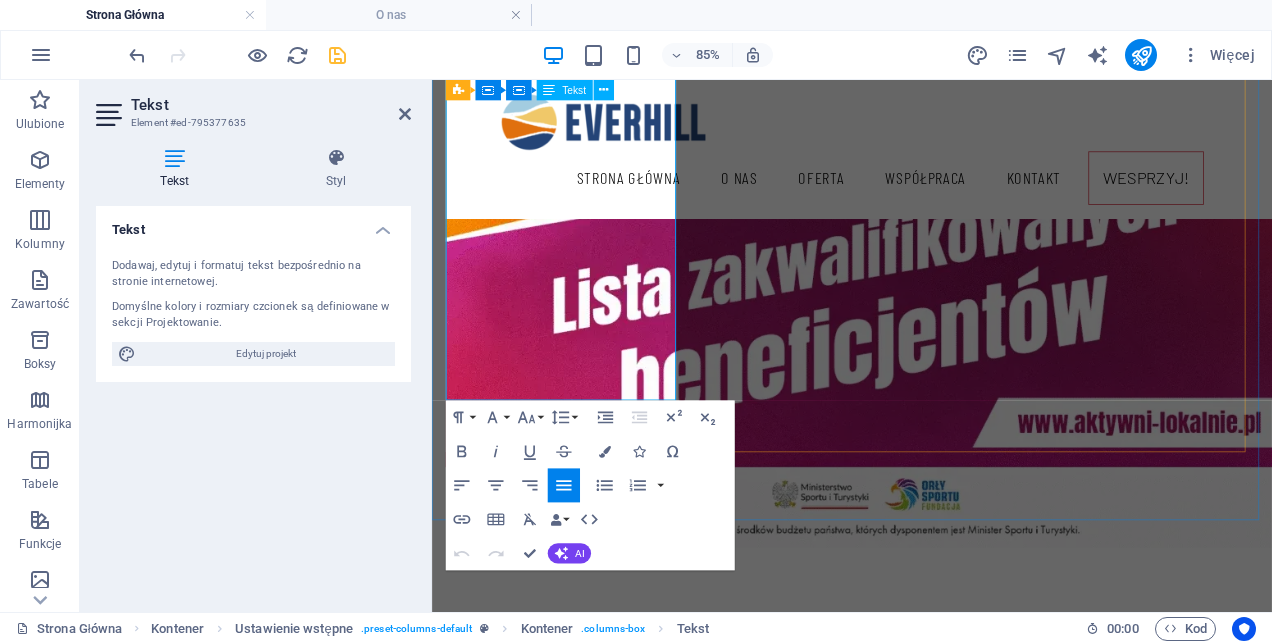 drag, startPoint x: 449, startPoint y: 502, endPoint x: 624, endPoint y: 439, distance: 185.99463 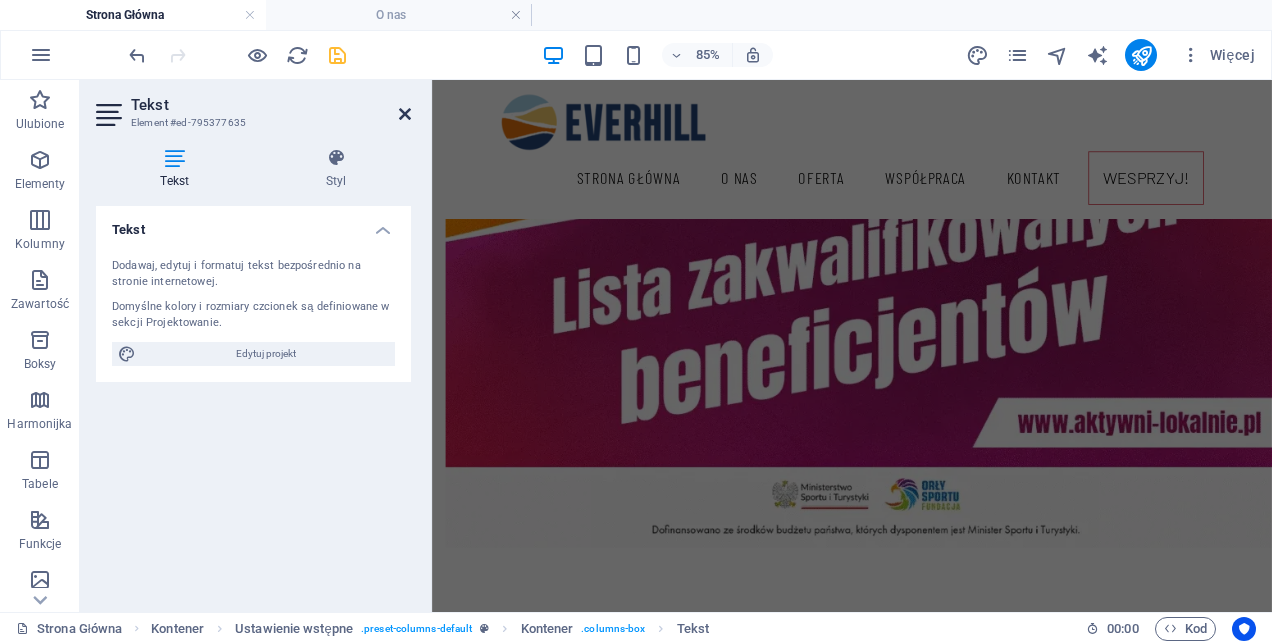 click at bounding box center [405, 114] 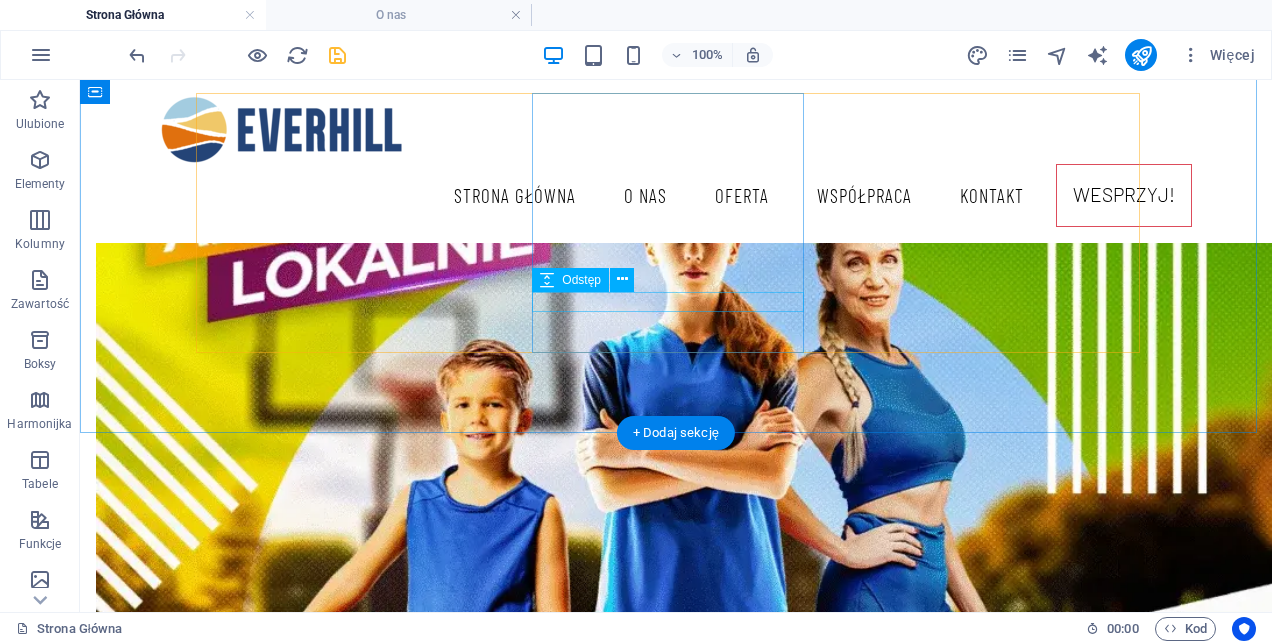 scroll, scrollTop: 2200, scrollLeft: 0, axis: vertical 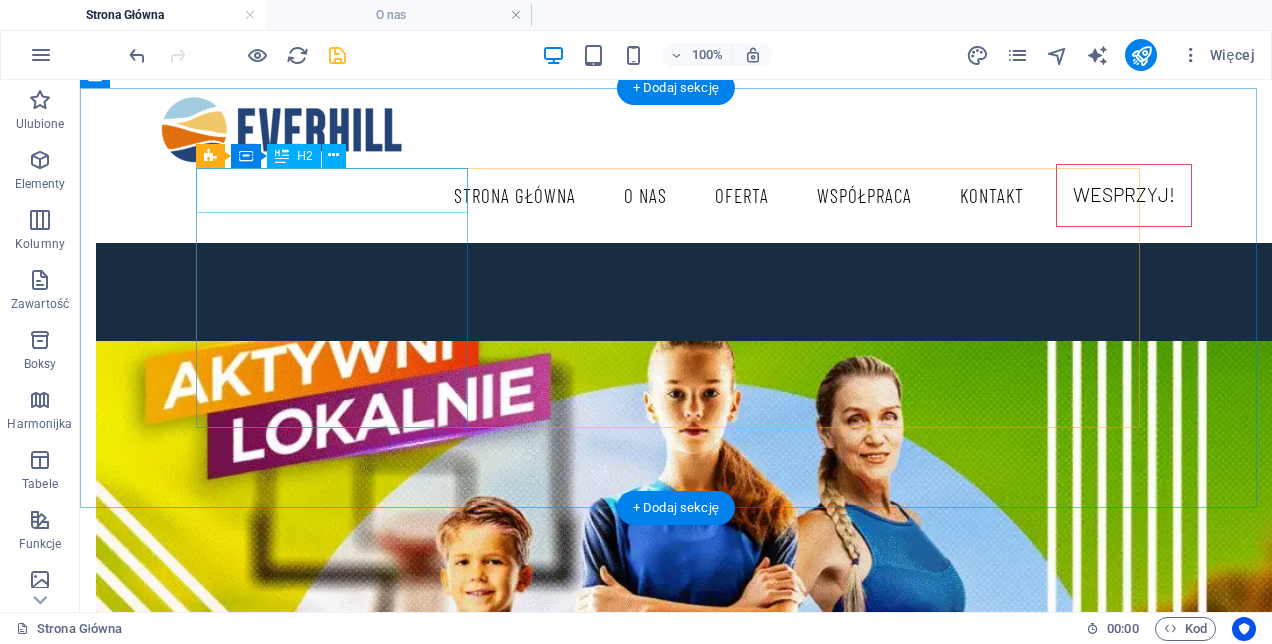click on "CELE FUNDACJI" at bounding box center [676, 2686] 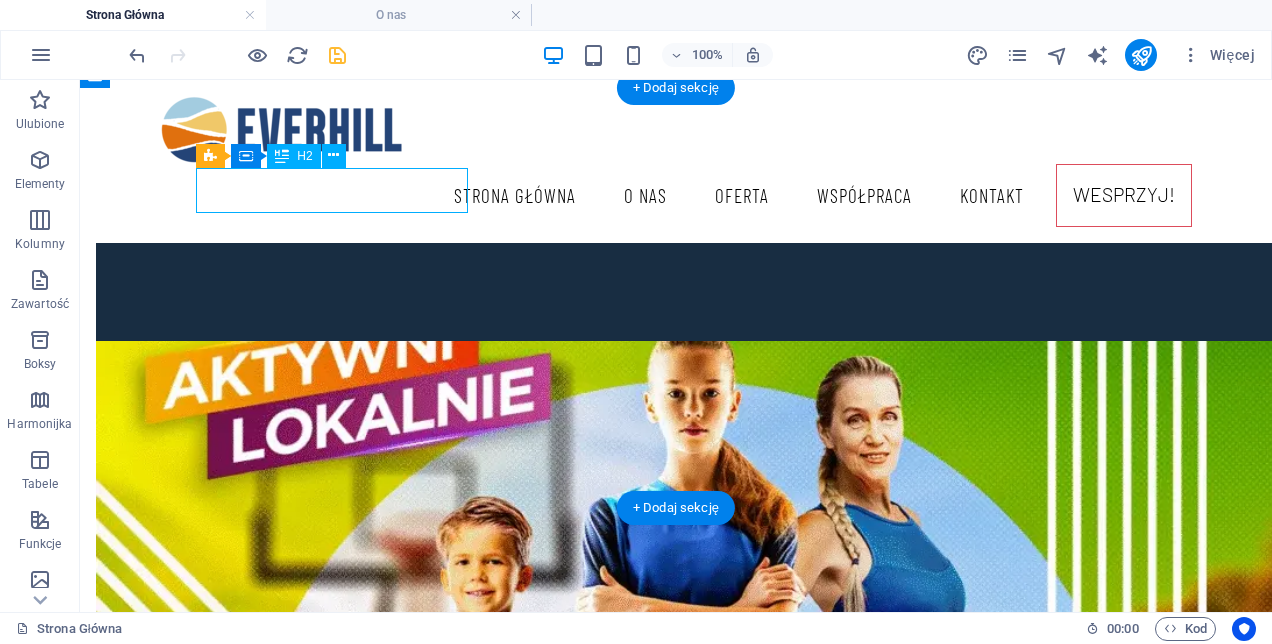click on "CELE FUNDACJI" at bounding box center (676, 2686) 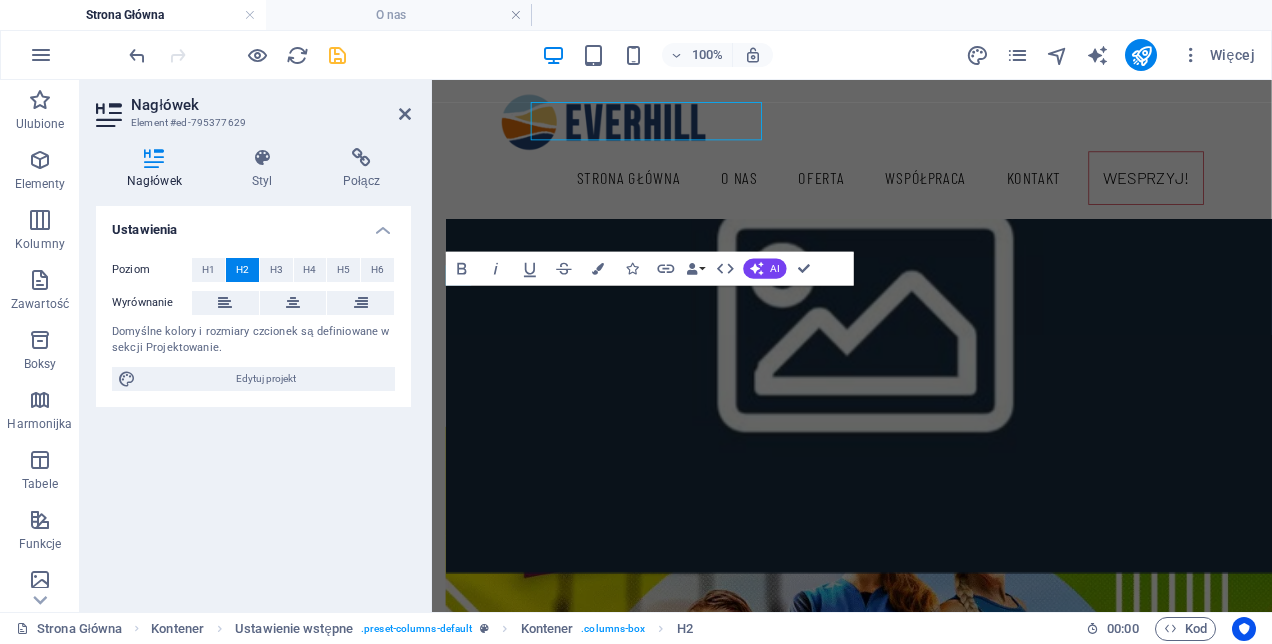 scroll, scrollTop: 2262, scrollLeft: 0, axis: vertical 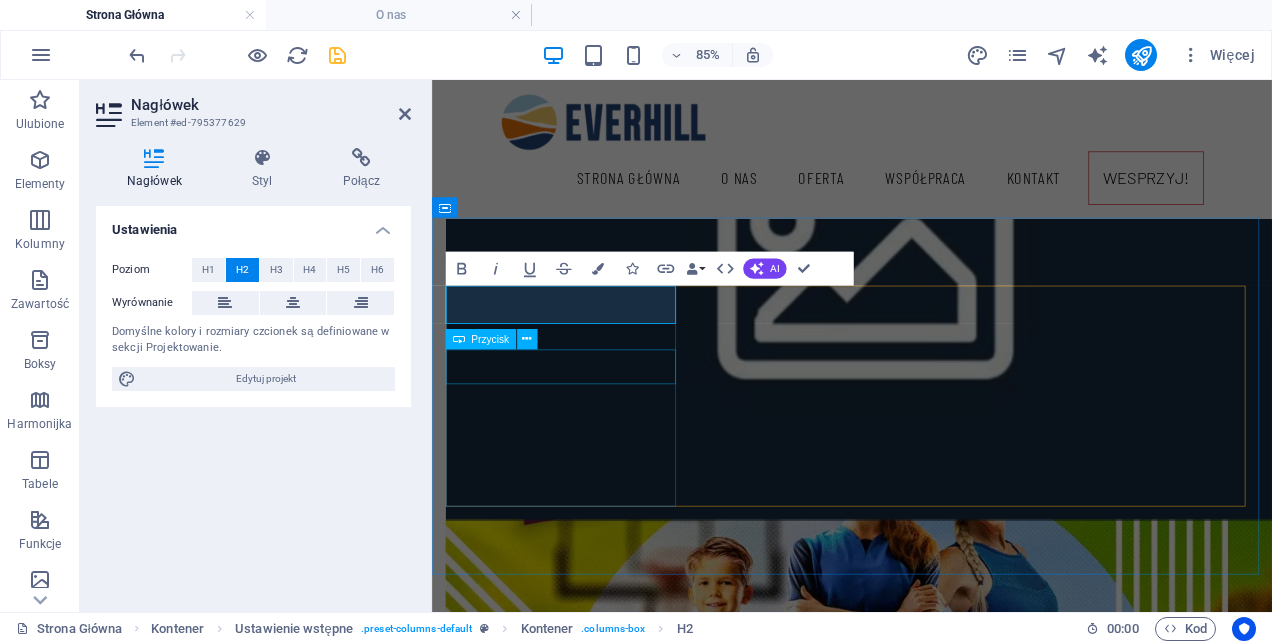 click on "Learn More" at bounding box center (926, 2813) 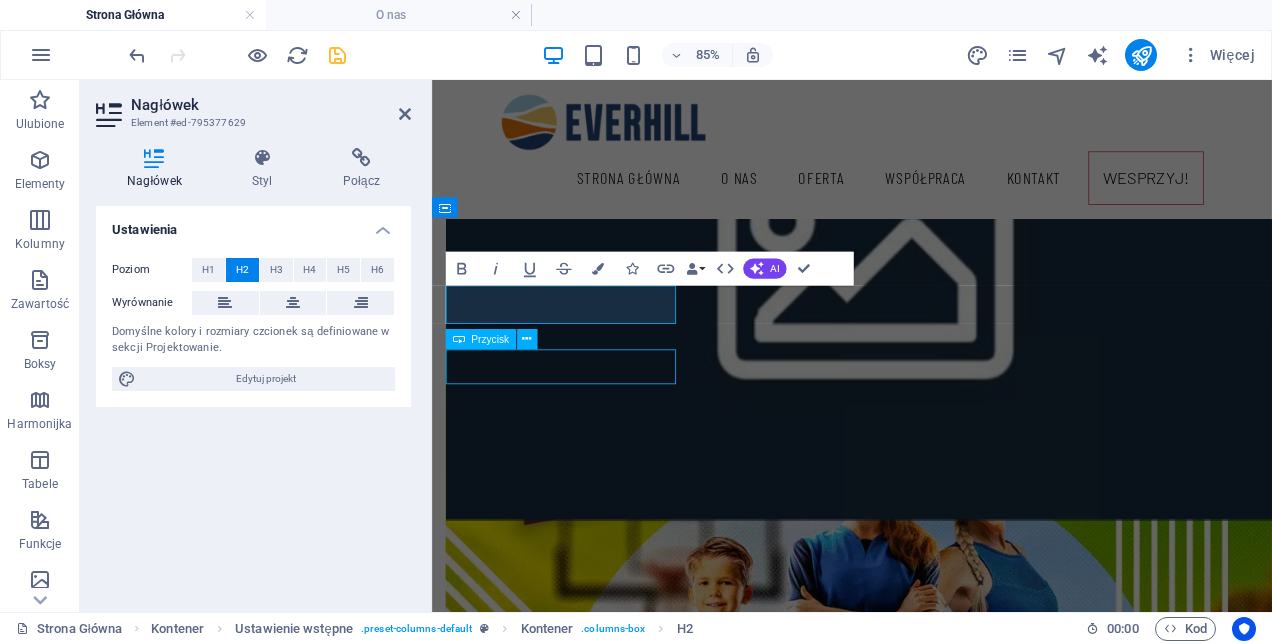 click on "Learn More" at bounding box center [926, 2813] 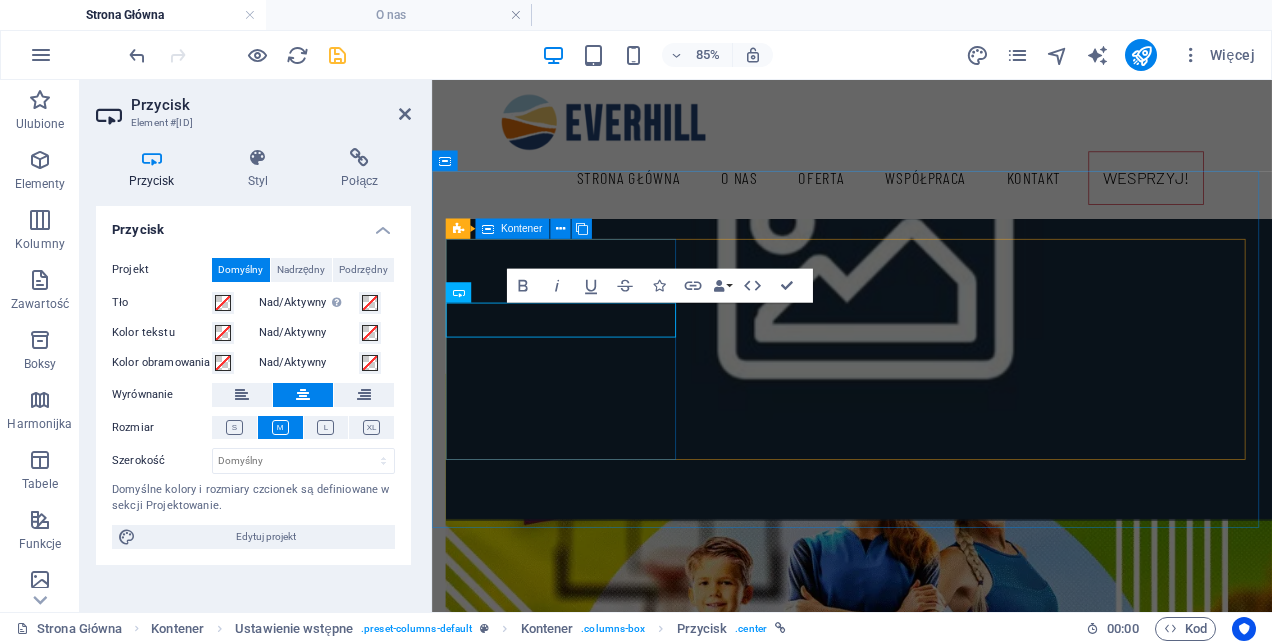 scroll, scrollTop: 2317, scrollLeft: 0, axis: vertical 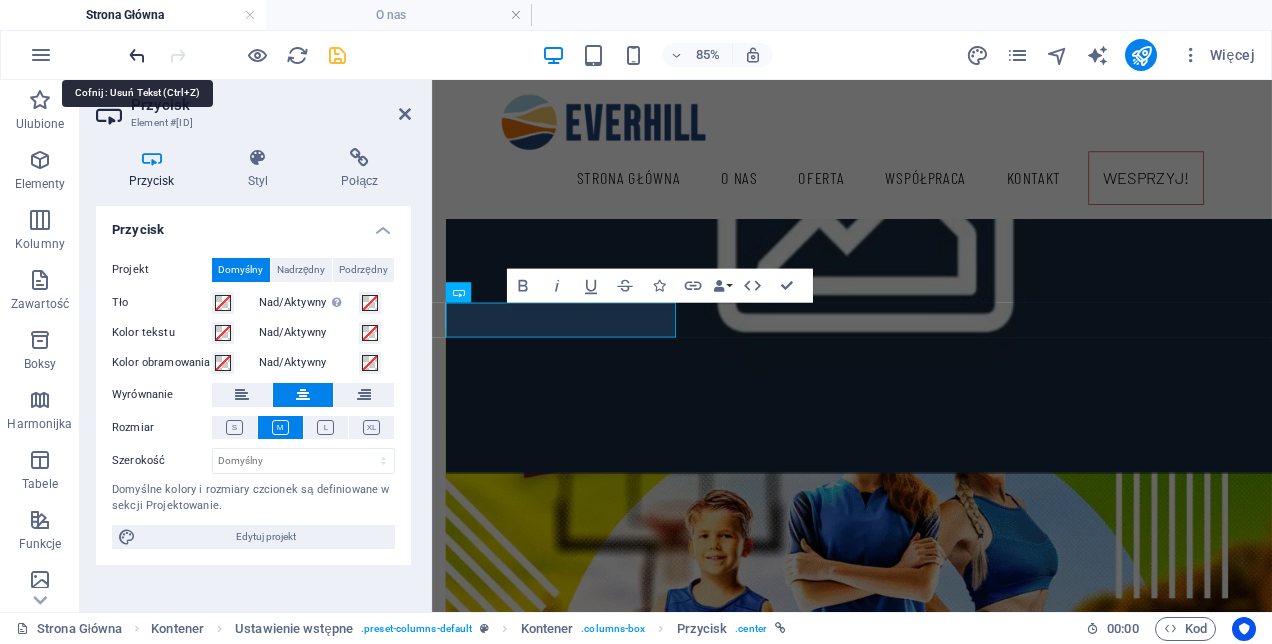 click at bounding box center (137, 55) 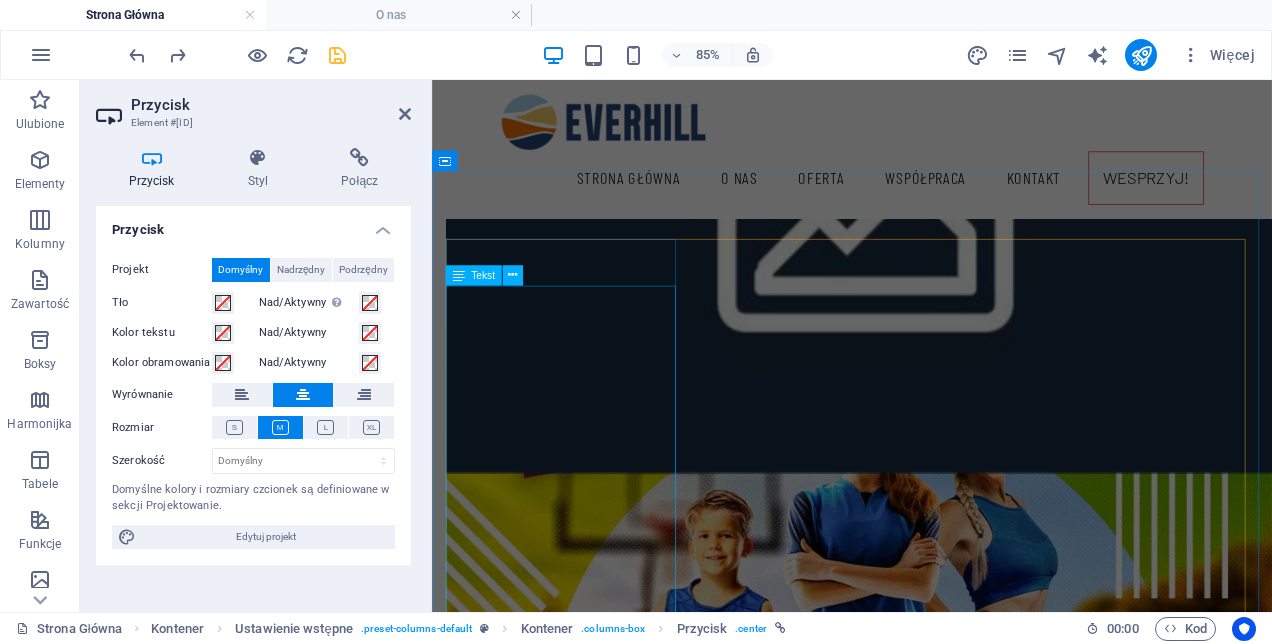 click on "Fundacja Everhill to przestrzeń rozwoju potencjału osobistego i organizacyjnego. Pomagamy ludziom i instytucjom rozwijać się w zgodzie ze sobą – oferując edukację, mentoring i doradztwo w czterech wzajemnie przenikających się obszarach: zdrowia, kultury, edukacji i życia społecznego. Wierzymy, że zdrowie – zarówno fizyczne, jak i psychiczne – stanowi fundament dobrego życia; kultura kształtuje naszą wrażliwość i tożsamość;  edukacja otwiera umysły i daje narzędzia a społeczeństwo to przestrzeń, w której to wszystko ma sens – buduje wspólnotę, relacje i nadaje kierunek zmianom. Fundacja Everhill oferuje wsparcie w formie warsztatów, szkoleń, działań integracyjnych oraz projektów doradczych – projektowanych z troską i odpowiedzialnością, w odpowiedzi na realne potrzeby ludzi i instytucji. Wierzymy, że każda zmiana zaczyna się od uważności i odwagi, a jej trwałość wymaga wiedzy, narzędzi, relacji i kontekstu. Jesteśmy tam, gdzie zaczyna się zmiana." at bounding box center [926, 2861] 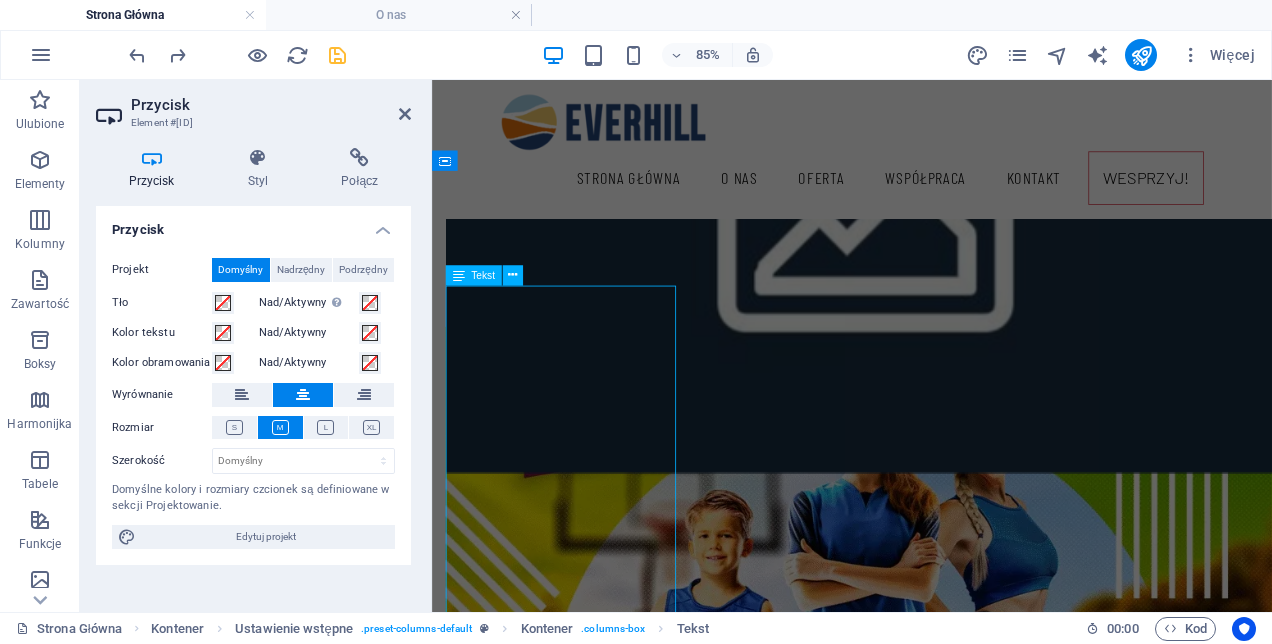 click on "Fundacja Everhill to przestrzeń rozwoju potencjału osobistego i organizacyjnego. Pomagamy ludziom i instytucjom rozwijać się w zgodzie ze sobą – oferując edukację, mentoring i doradztwo w czterech wzajemnie przenikających się obszarach: zdrowia, kultury, edukacji i życia społecznego. Wierzymy, że zdrowie – zarówno fizyczne, jak i psychiczne – stanowi fundament dobrego życia; kultura kształtuje naszą wrażliwość i tożsamość;  edukacja otwiera umysły i daje narzędzia a społeczeństwo to przestrzeń, w której to wszystko ma sens – buduje wspólnotę, relacje i nadaje kierunek zmianom. Fundacja Everhill oferuje wsparcie w formie warsztatów, szkoleń, działań integracyjnych oraz projektów doradczych – projektowanych z troską i odpowiedzialnością, w odpowiedzi na realne potrzeby ludzi i instytucji. Wierzymy, że każda zmiana zaczyna się od uważności i odwagi, a jej trwałość wymaga wiedzy, narzędzi, relacji i kontekstu. Jesteśmy tam, gdzie zaczyna się zmiana." at bounding box center [926, 2861] 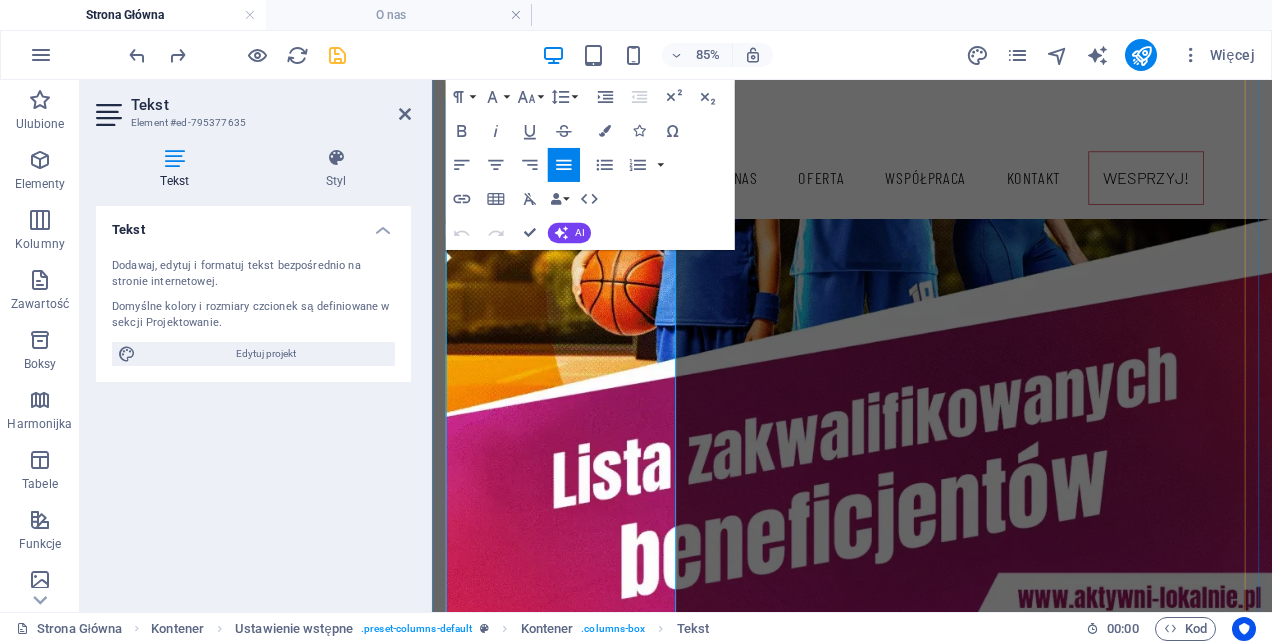 scroll, scrollTop: 2971, scrollLeft: 0, axis: vertical 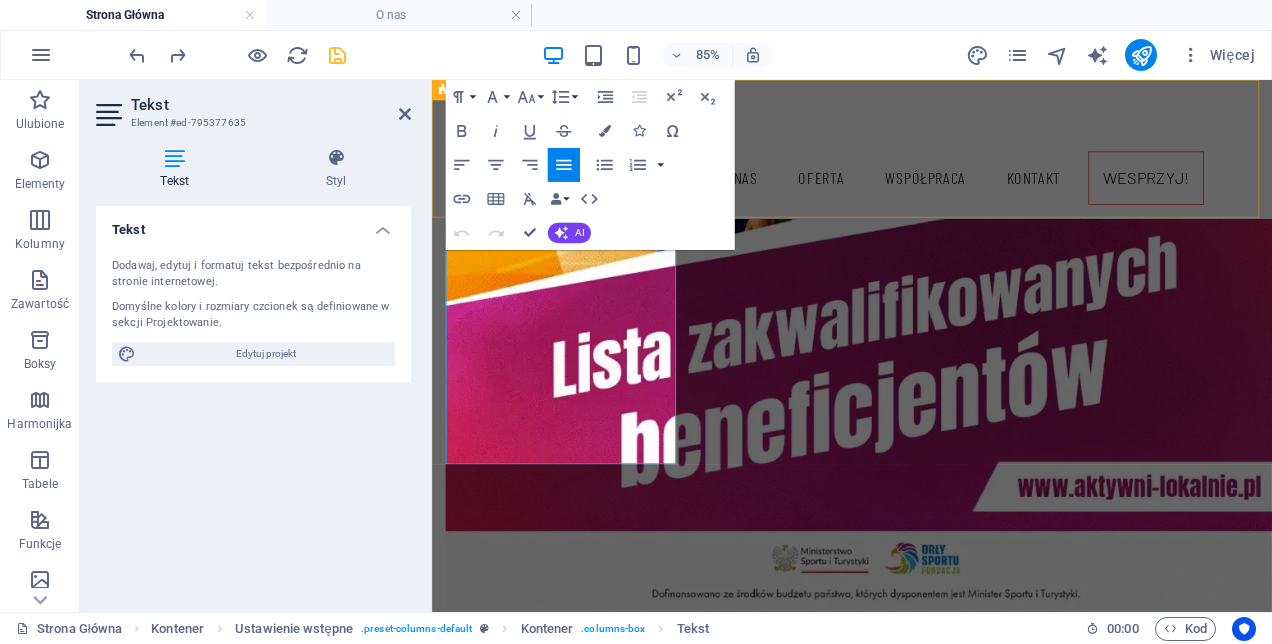 drag, startPoint x: 598, startPoint y: 519, endPoint x: 496, endPoint y: 232, distance: 304.5866 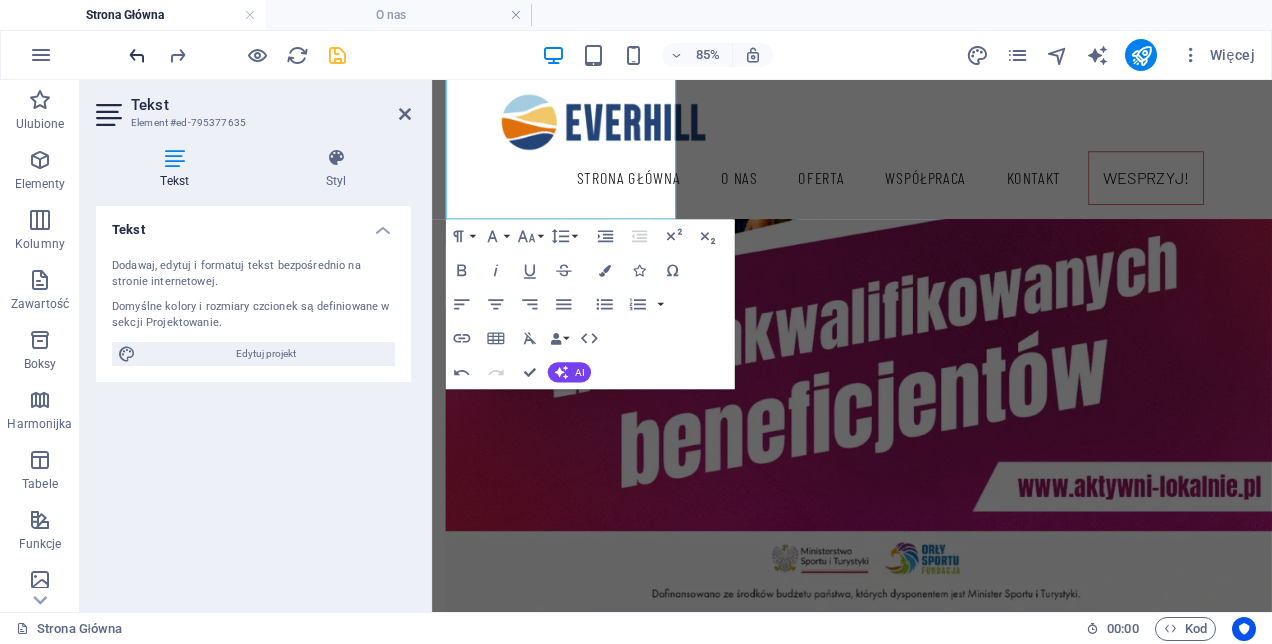 click at bounding box center [237, 55] 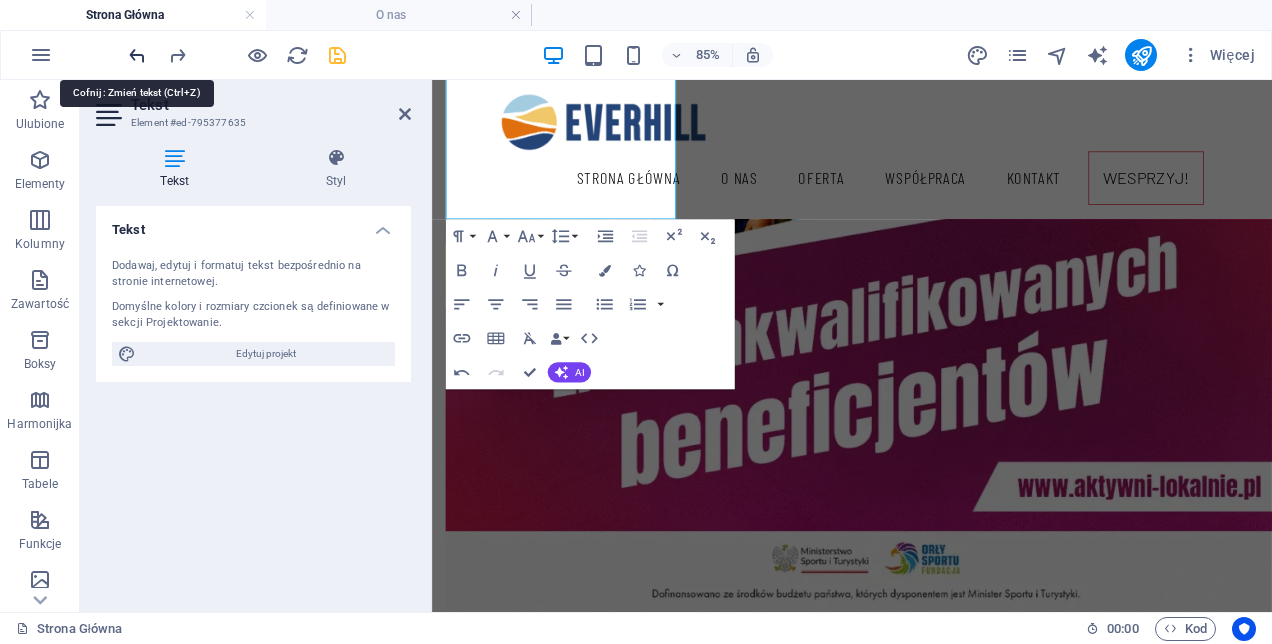 click at bounding box center (137, 55) 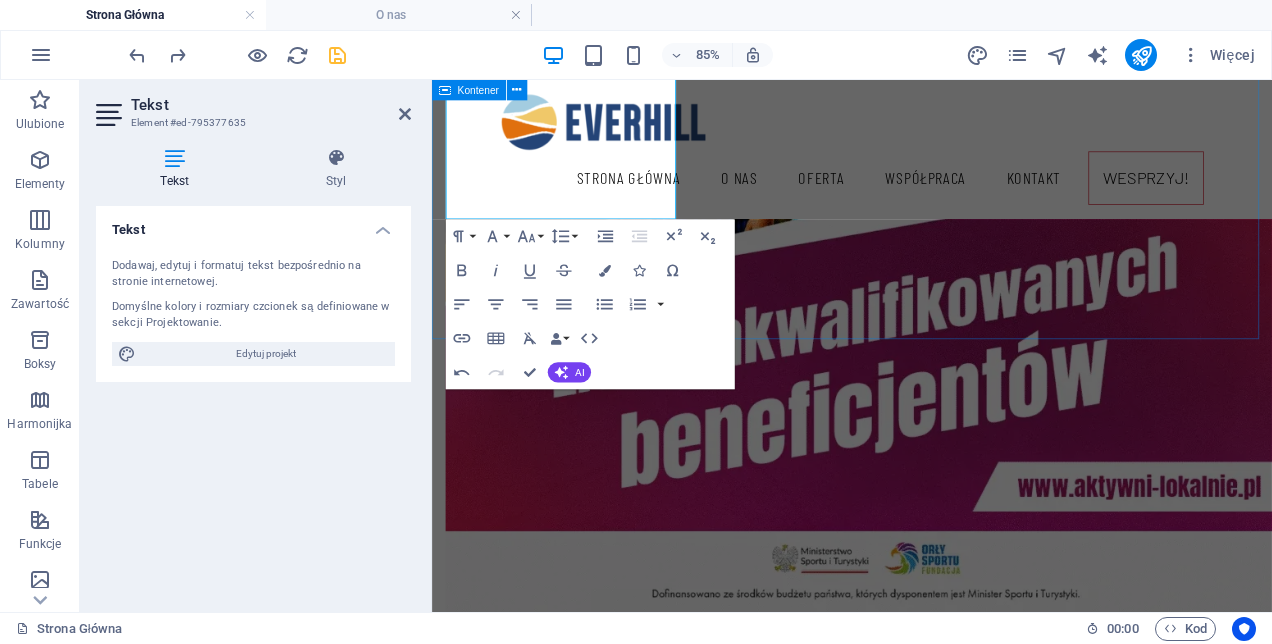 click on "CELE FUNDACJI Fundacja Everhill to przestrzeń rozwoju potencjału osobistego i organizacyjnego. Pomagamy ludziom i instytucjom rozwijać się w zgodzie ze sobą – oferując edukację, mentoring i doradztwo w czterech wzajemnie przenikających się obszarach: zdrowia, kultury, edukacji i życia społecznego. Wierzymy, że zdrowie – zarówno fizyczne, jak i psychiczne – stanowi fundament dobrego życia; kultura kształtuje naszą wrażliwość i tożsamość;  edukacja otwiera umysły i daje narzędzia a społeczeństwo to przestrzeń, w której to wszystko ma sens – buduje wspólnotę, relacje i nadaje kierunek zmianom. Fundacja Everhill oferuje wsparcie w formie warsztatów, szkoleń, działań integracyjnych oraz projektów doradczych – projektowanych z troską i odpowiedzialnością, w odpowiedzi na realne  Learn More Coaching Learn More Reviews Learn More" at bounding box center (926, 2360) 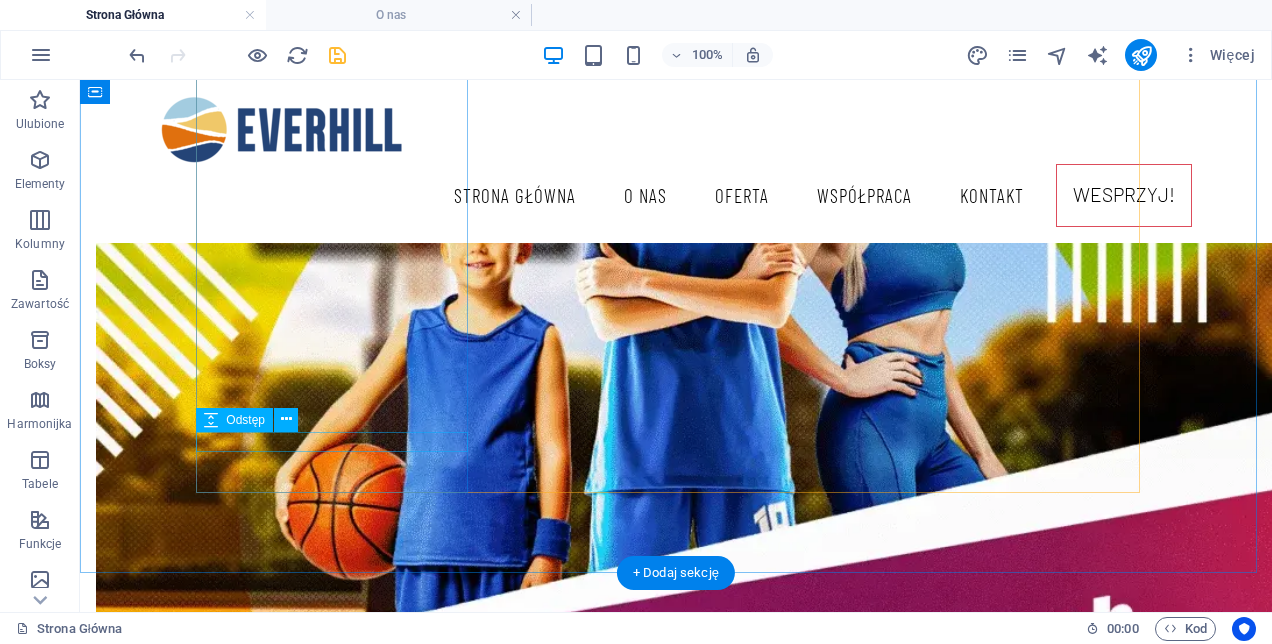 scroll, scrollTop: 2567, scrollLeft: 0, axis: vertical 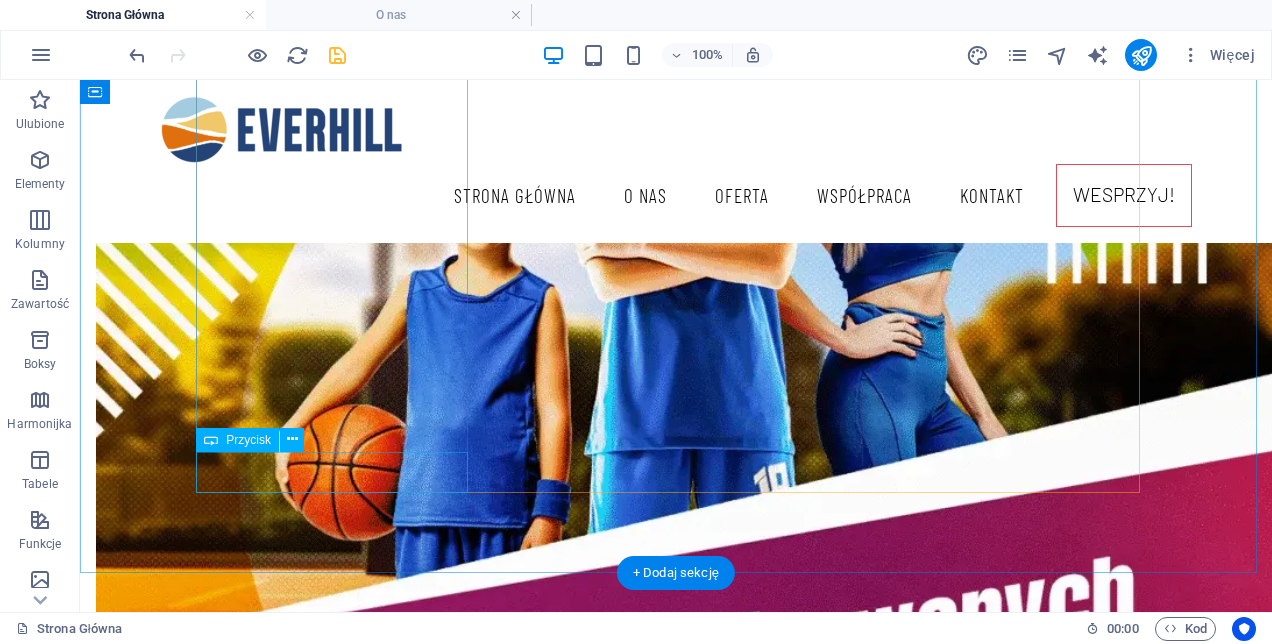 click on "Learn More" at bounding box center [676, 2585] 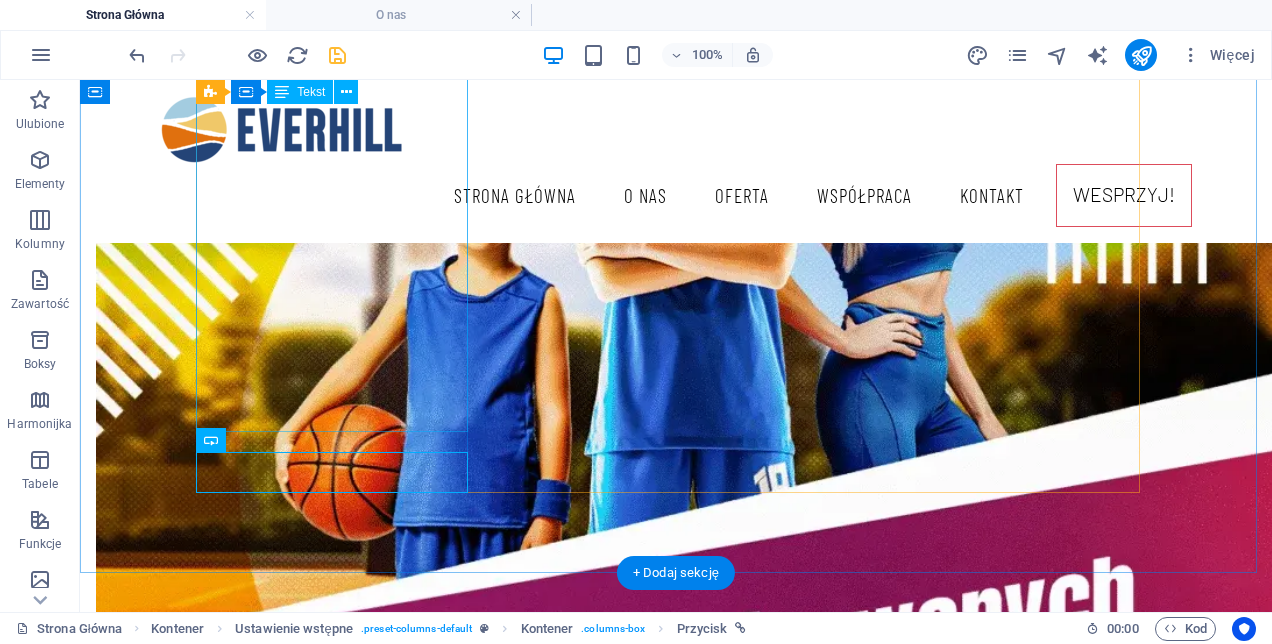 click on "Fundacja Everhill to przestrzeń rozwoju potencjału osobistego i organizacyjnego. Pomagamy ludziom i instytucjom rozwijać się w zgodzie ze sobą – oferując edukację, mentoring i doradztwo w czterech wzajemnie przenikających się obszarach: zdrowia, kultury, edukacji i życia społecznego. Wierzymy, że zdrowie – zarówno fizyczne, jak i psychiczne – stanowi fundament dobrego życia; kultura kształtuje naszą wrażliwość i tożsamość;  edukacja otwiera umysły i daje narzędzia a społeczeństwo to przestrzeń, w której to wszystko ma sens – buduje wspólnotę, relacje i nadaje kierunek zmianom. Fundacja Everhill oferuje wsparcie w formie warsztatów, szkoleń, działań integracyjnych oraz projektów doradczych – projektowanych z troską i odpowiedzialnością, w odpowiedzi na realne" at bounding box center (676, 2448) 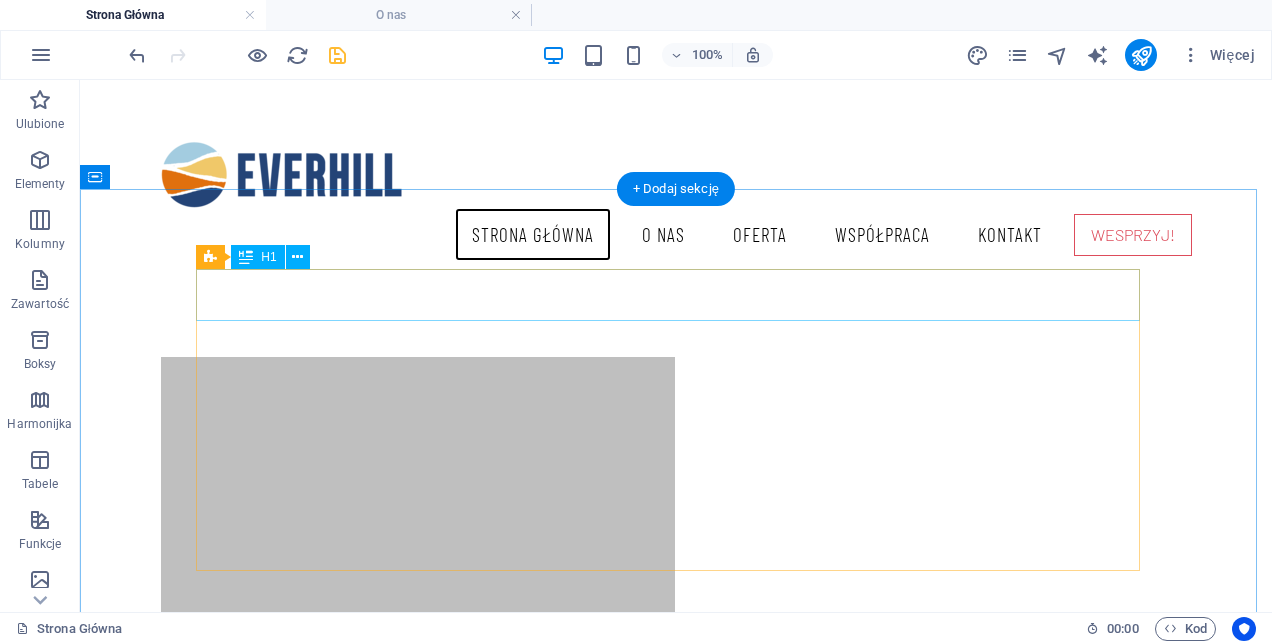 scroll, scrollTop: 467, scrollLeft: 0, axis: vertical 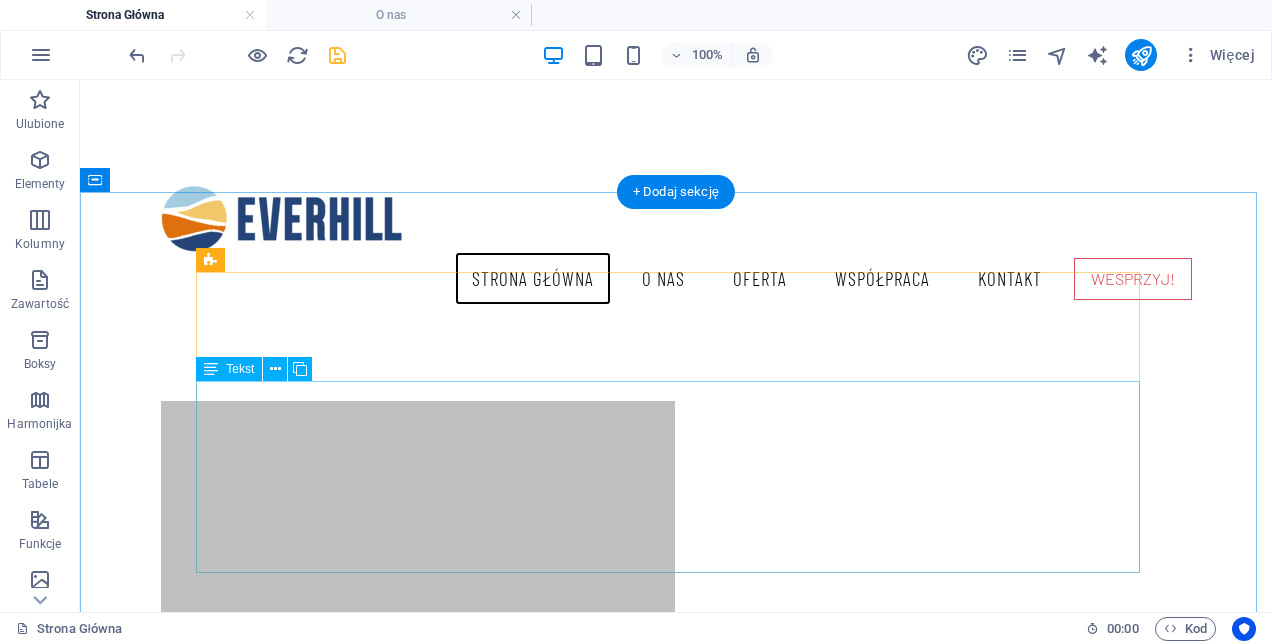 click on "Lorem ipsum dolor sit amet, consetetur sadipscing elitr, sed diam nonumy eirmod tempor invidunt ut labore et dolore magna aliquyam erat, sed diam voluptua. At vero eos et accusam et justo duo dolores et ea rebum. Stet clita kasd gubergren, no sea takimata sanctus est Lorem ipsum dolor sit amet. Lorem ipsum dolor sit amet, consetetur sadipscing elitr, sed diam nonumy eirmod tempor invidunt ut labore et dolore magna aliquyam erat, sed diam voluptua. At vero eos et accusam et justo duo dolores et ea rebum. Stet clita kasd gubergren. no sea takimata sanctus est Lorem ipsum dolor sit amet. Duis autem vel eum iriure dolor in hendrerit in vulputate velit esse molestie consequat, vel illum dolore eu feugiat nulla facilisis at vero eros et accumsan et iusto odio dignissim qui blandit praesent luptatum zzril delenit augue duis dolore te feugait nulla facilisi. Lorem ipsum dolor sit amet, consectetuer adipiscing elit, sed diam nonummy nibh euismod tincidunt ut laoreet dolore magna aliquam. Lorem ipsum dolor." at bounding box center (676, 1085) 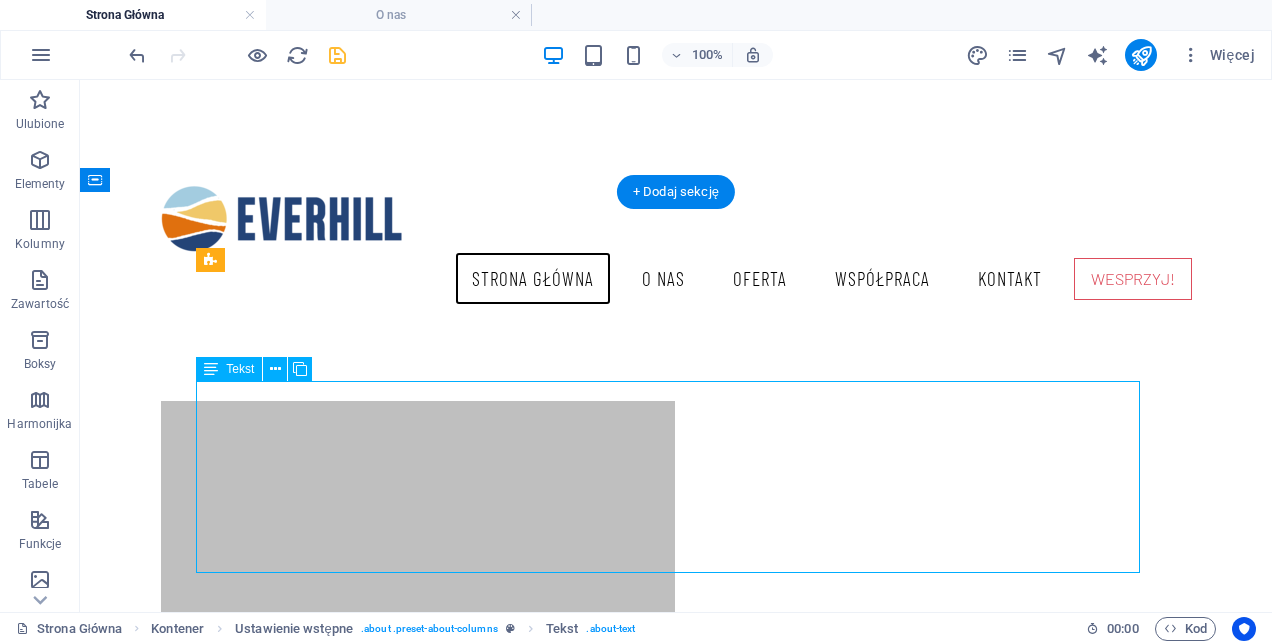click on "Lorem ipsum dolor sit amet, consetetur sadipscing elitr, sed diam nonumy eirmod tempor invidunt ut labore et dolore magna aliquyam erat, sed diam voluptua. At vero eos et accusam et justo duo dolores et ea rebum. Stet clita kasd gubergren, no sea takimata sanctus est Lorem ipsum dolor sit amet. Lorem ipsum dolor sit amet, consetetur sadipscing elitr, sed diam nonumy eirmod tempor invidunt ut labore et dolore magna aliquyam erat, sed diam voluptua. At vero eos et accusam et justo duo dolores et ea rebum. Stet clita kasd gubergren. no sea takimata sanctus est Lorem ipsum dolor sit amet. Duis autem vel eum iriure dolor in hendrerit in vulputate velit esse molestie consequat, vel illum dolore eu feugiat nulla facilisis at vero eros et accumsan et iusto odio dignissim qui blandit praesent luptatum zzril delenit augue duis dolore te feugait nulla facilisi. Lorem ipsum dolor sit amet, consectetuer adipiscing elit, sed diam nonummy nibh euismod tincidunt ut laoreet dolore magna aliquam. Lorem ipsum dolor." at bounding box center (676, 1085) 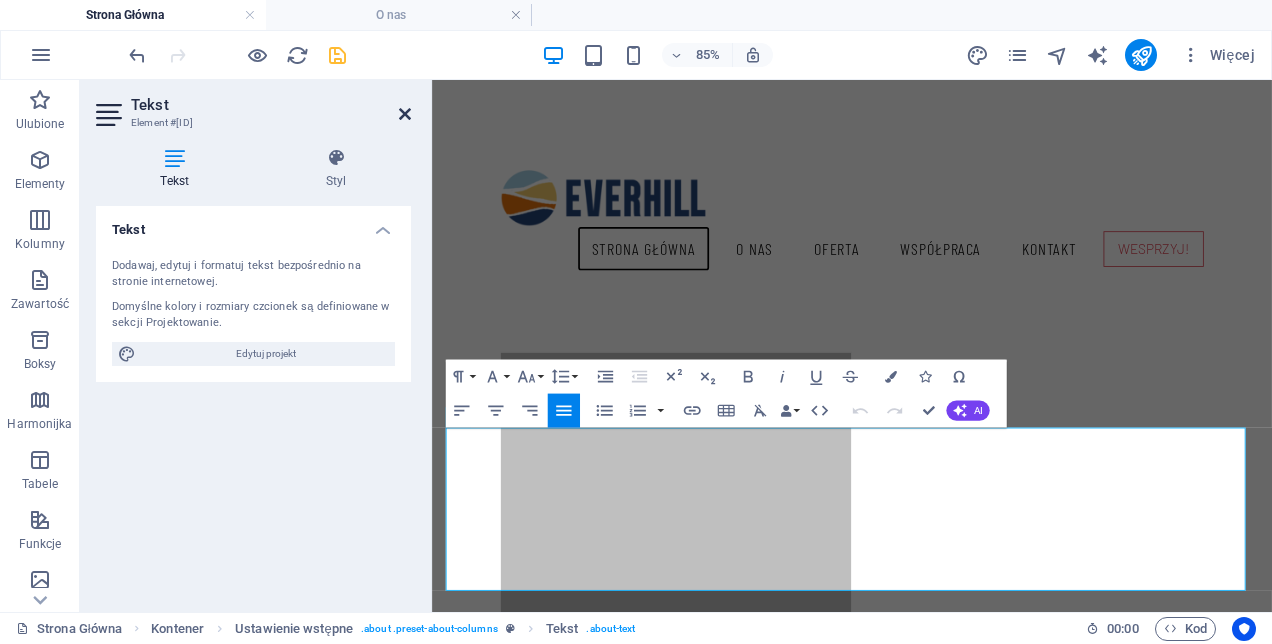 click at bounding box center [405, 114] 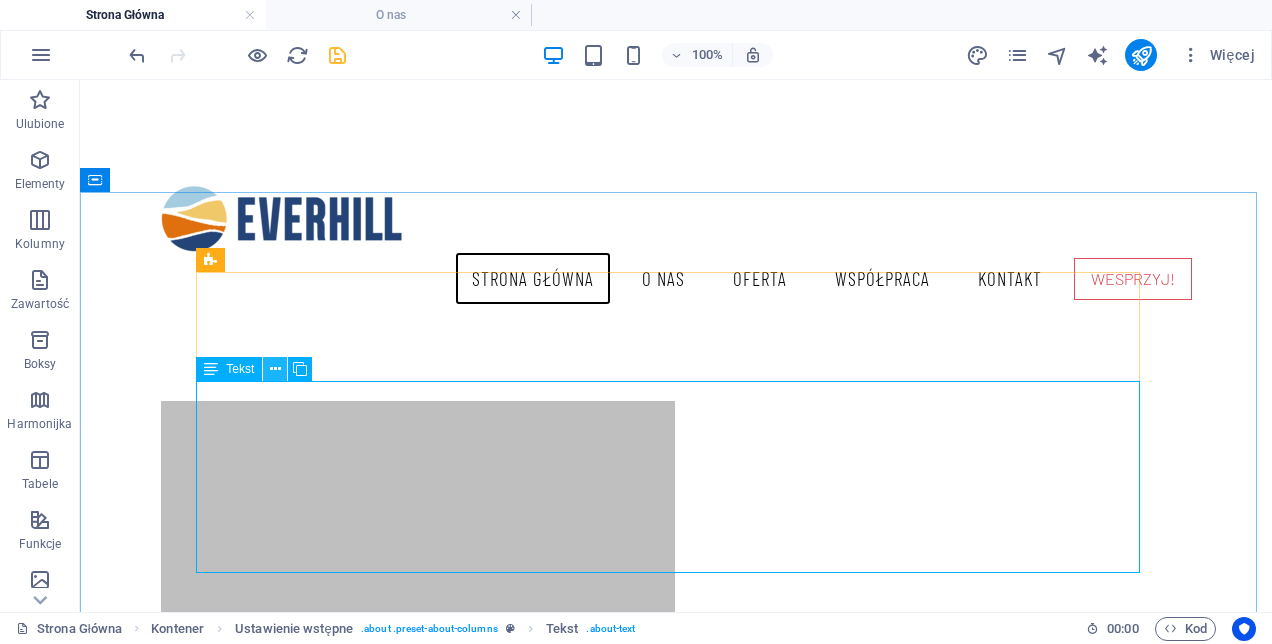 click at bounding box center [275, 369] 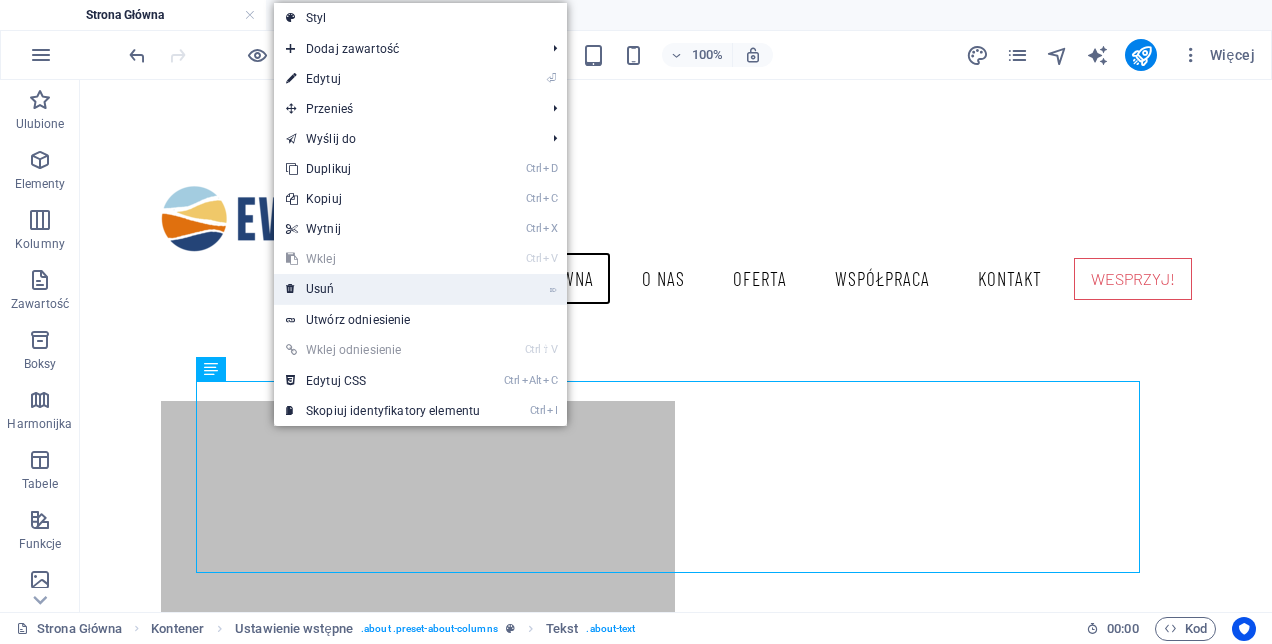 click on "⌦  Usuń" at bounding box center (383, 289) 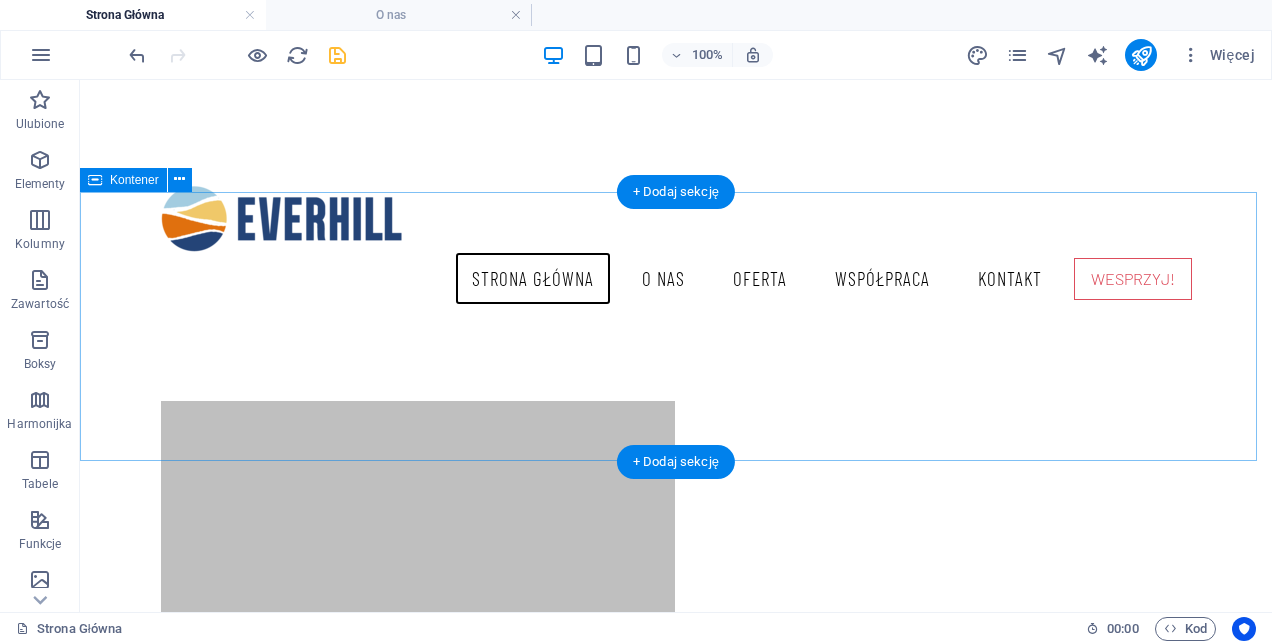click on "AKTUALNOŚCI Tak działamy!" at bounding box center [676, 934] 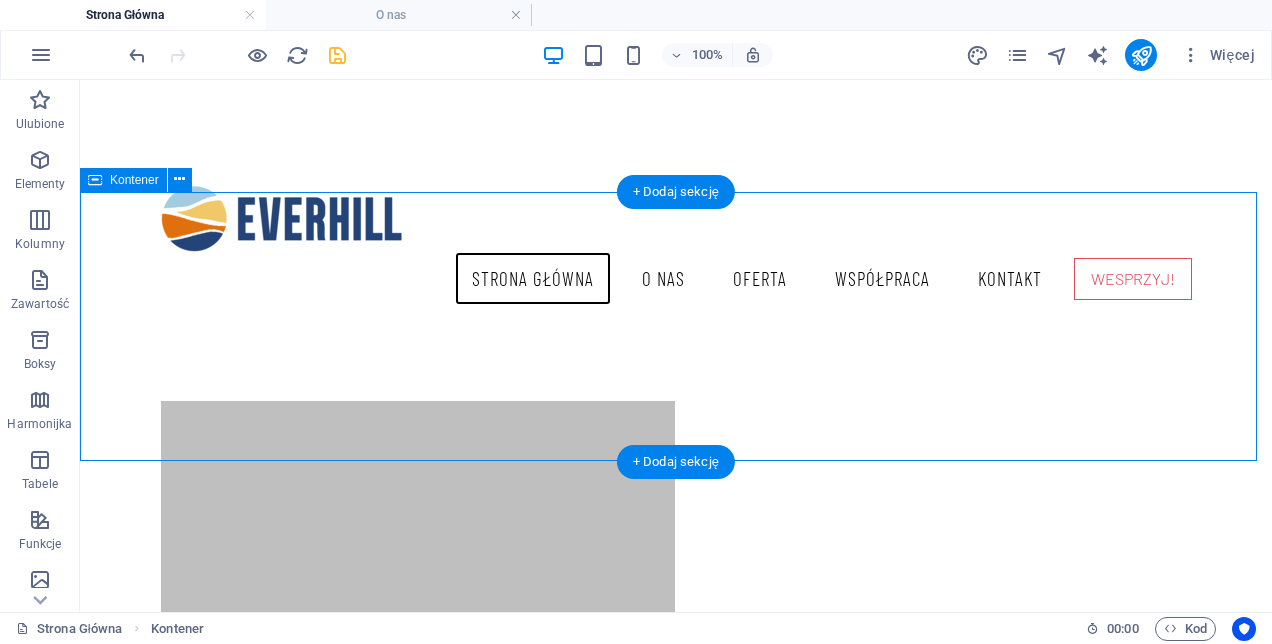 click on "AKTUALNOŚCI Tak działamy!" at bounding box center (676, 934) 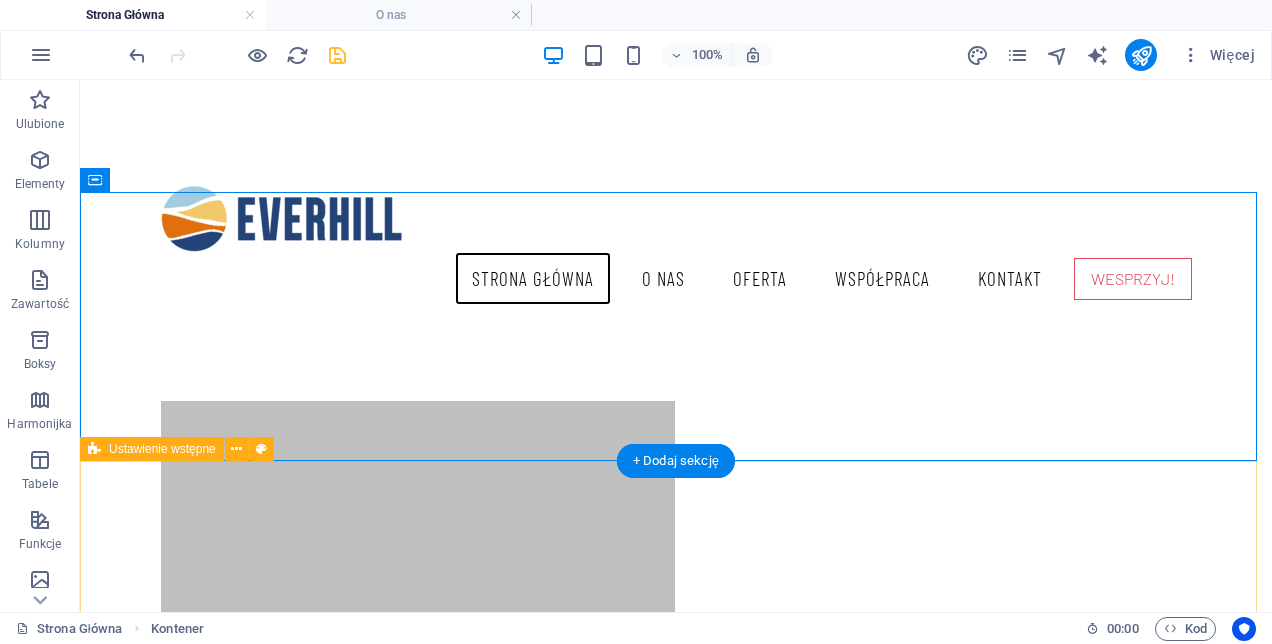 drag, startPoint x: 518, startPoint y: 538, endPoint x: 516, endPoint y: 520, distance: 18.110771 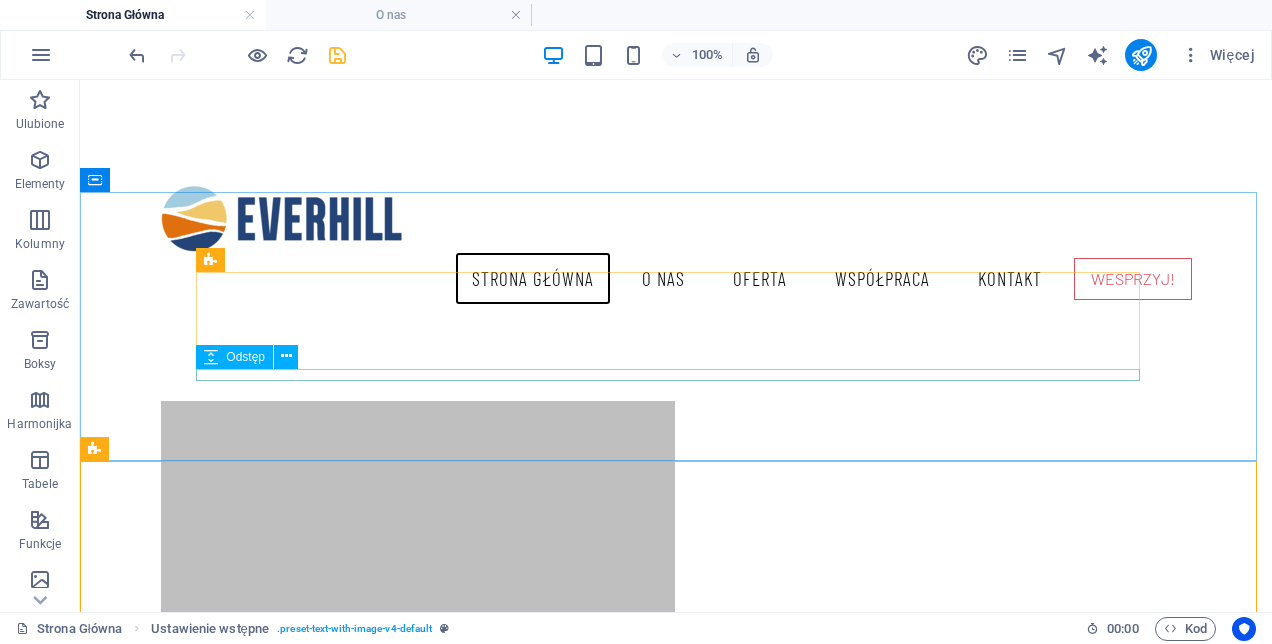 click on "Odstęp" at bounding box center [245, 357] 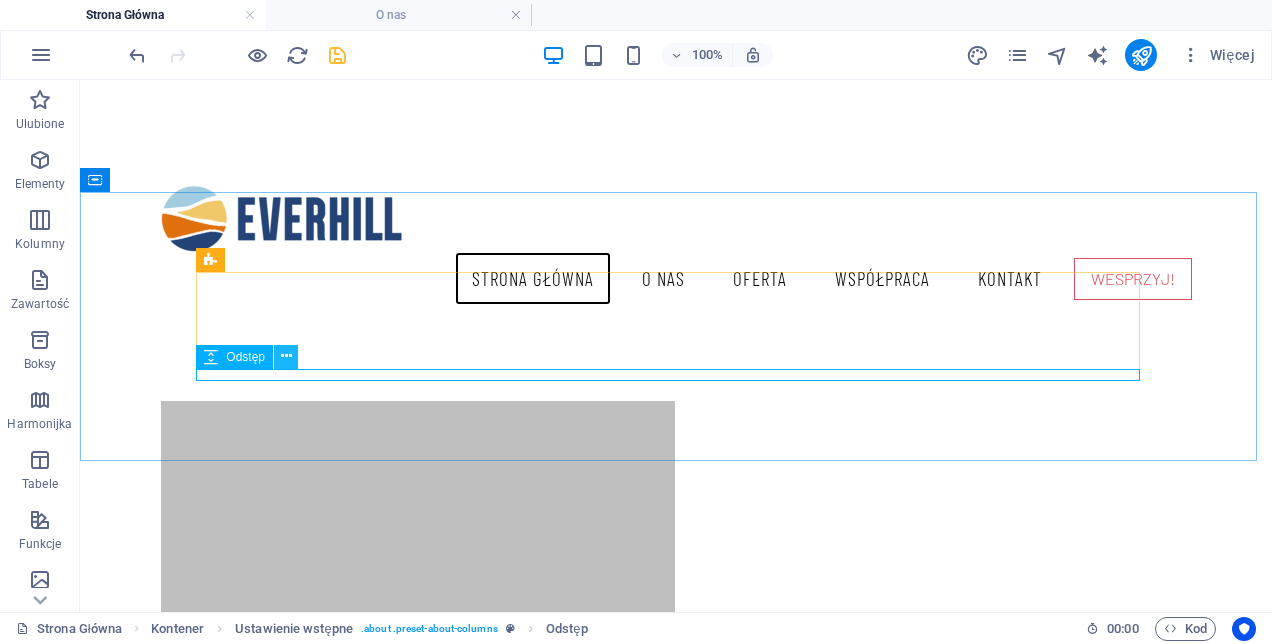 click at bounding box center (286, 356) 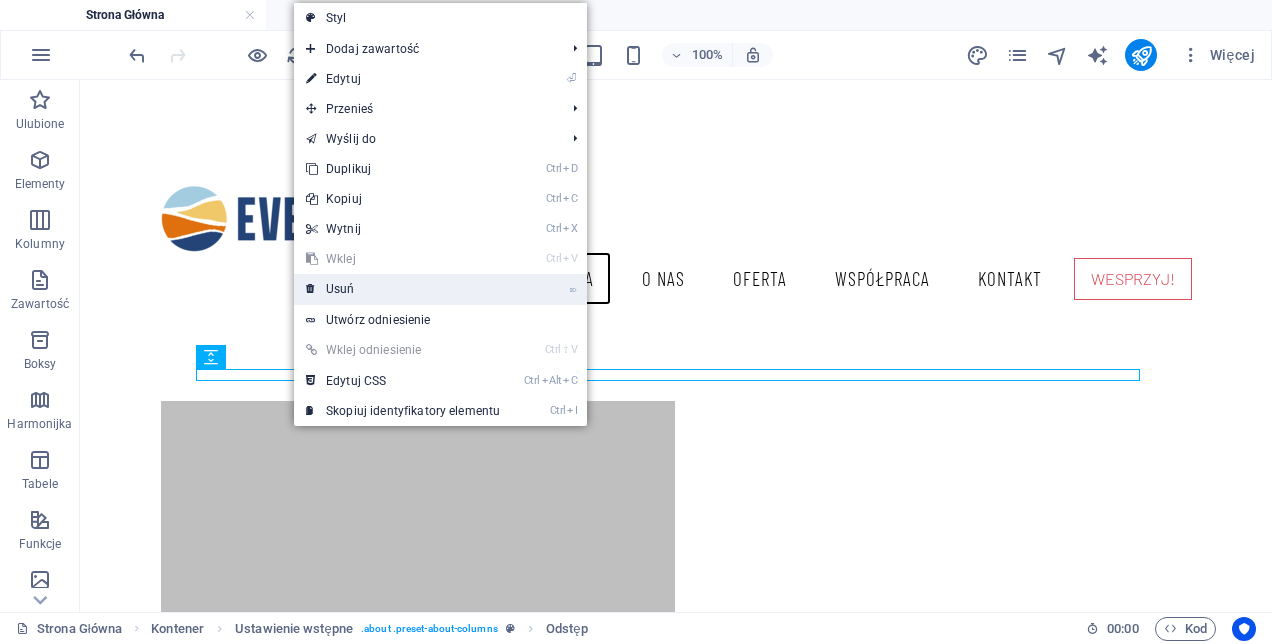 drag, startPoint x: 354, startPoint y: 279, endPoint x: 273, endPoint y: 199, distance: 113.84639 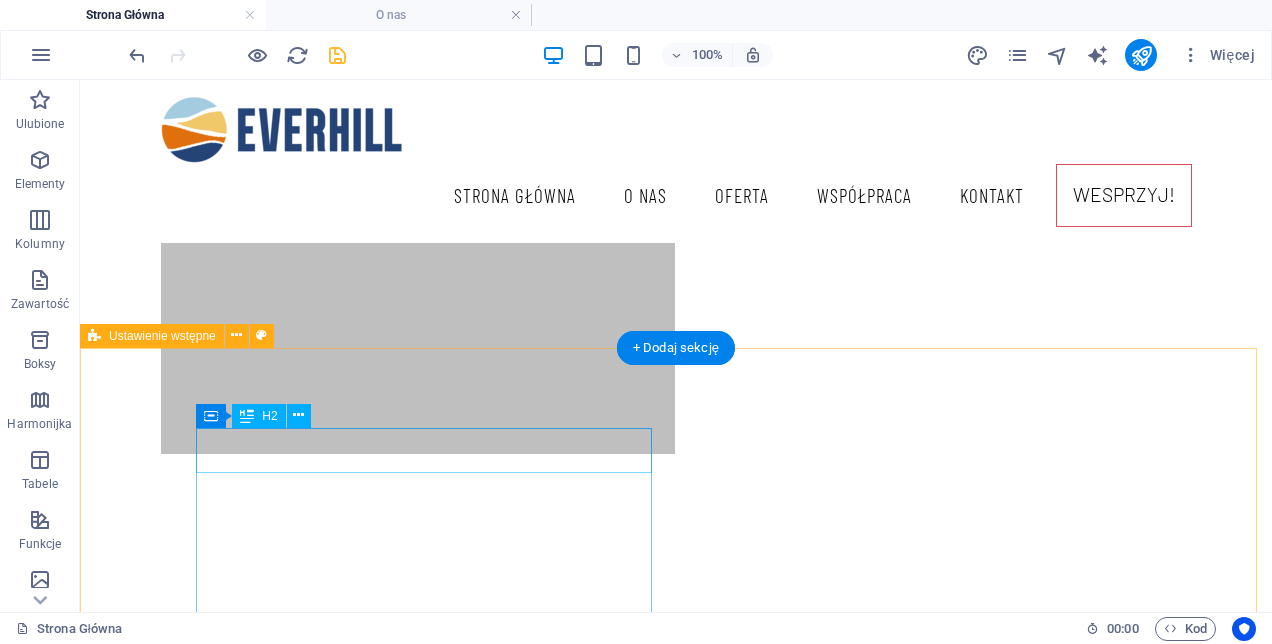 scroll, scrollTop: 567, scrollLeft: 0, axis: vertical 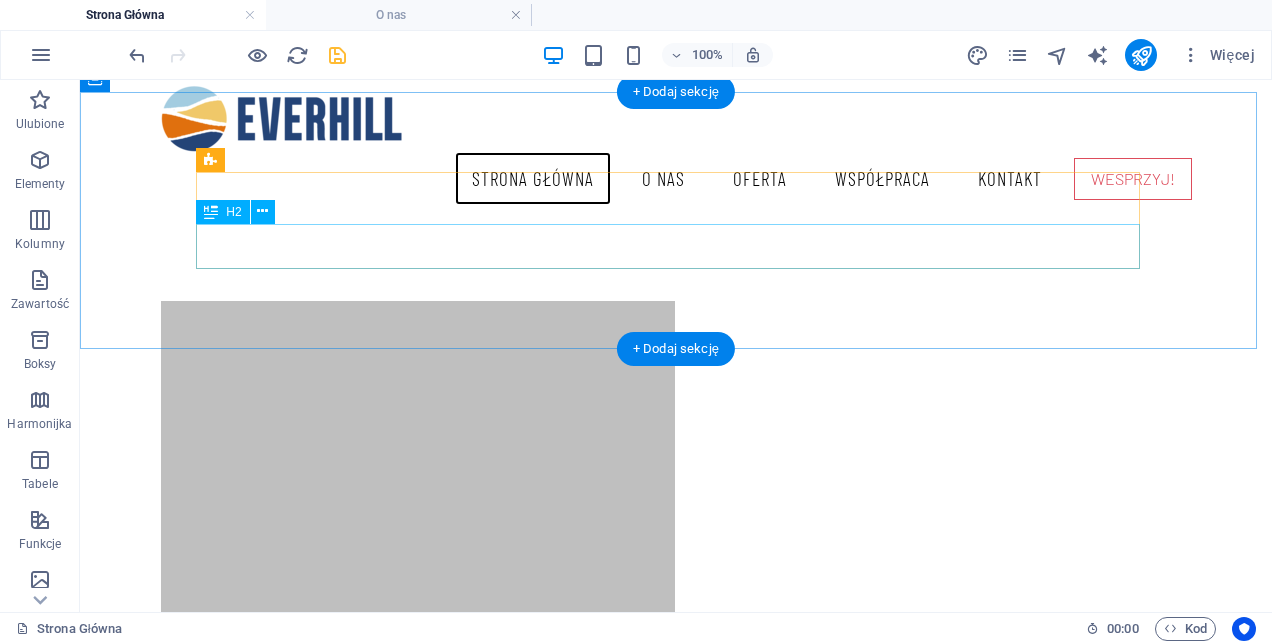 click on "Tak działamy!" at bounding box center (676, 853) 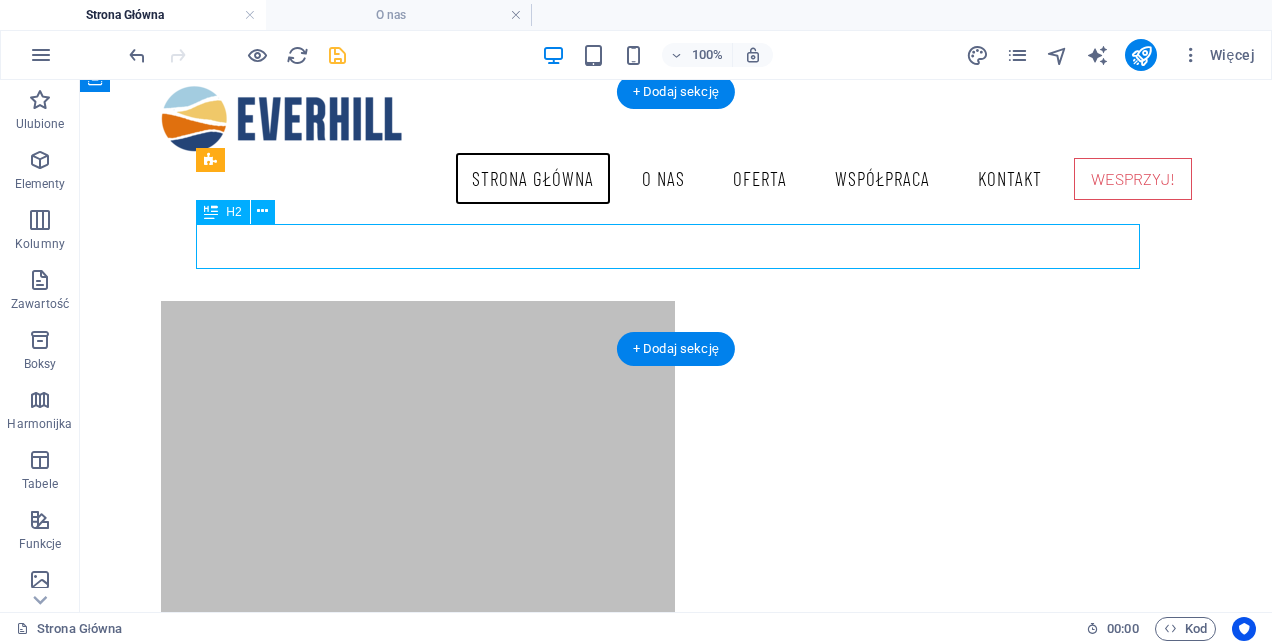 click on "Tak działamy!" at bounding box center (676, 853) 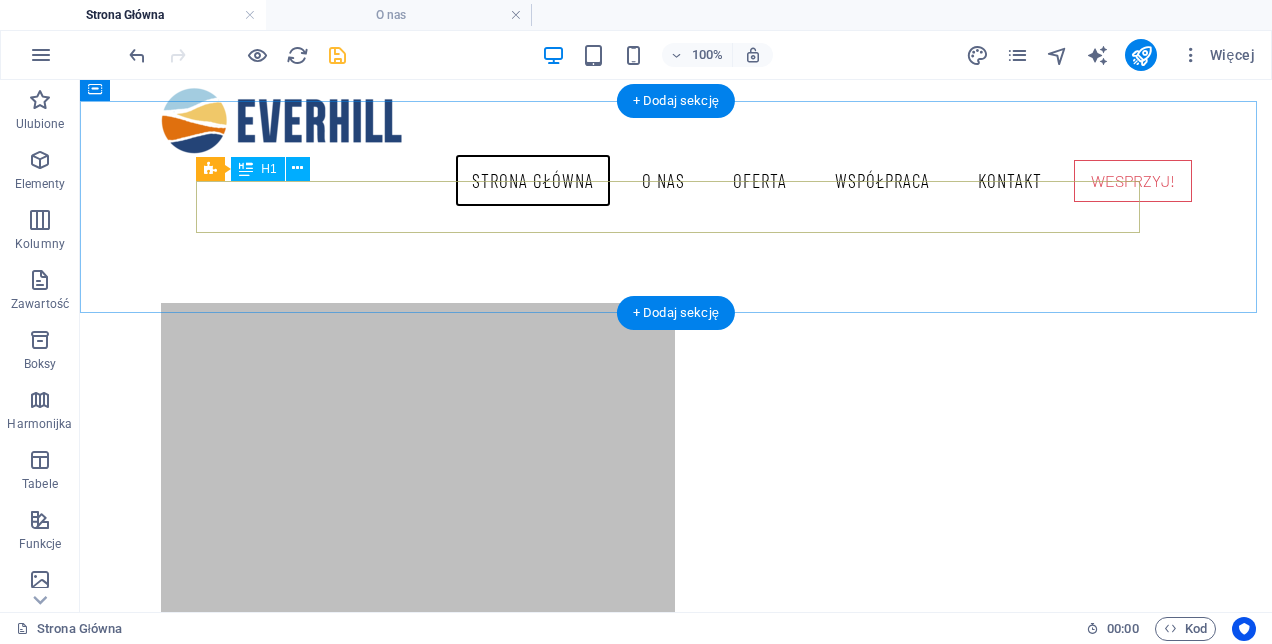 scroll, scrollTop: 558, scrollLeft: 0, axis: vertical 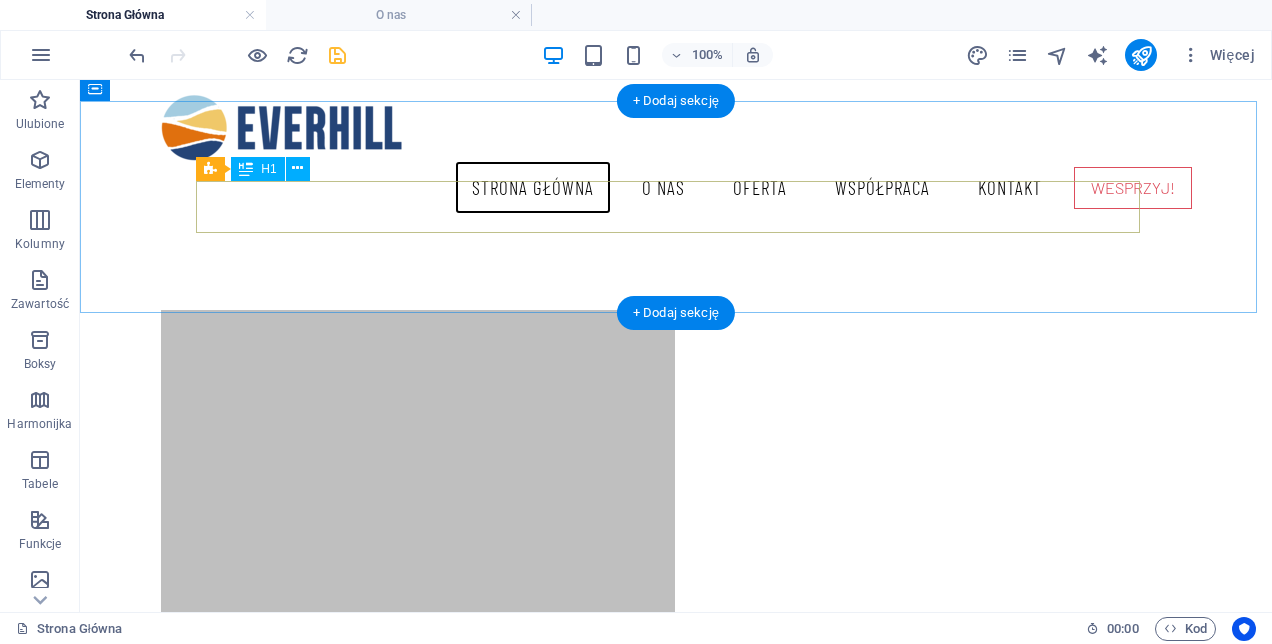 click on "AKTUALNOŚCI" at bounding box center (676, 814) 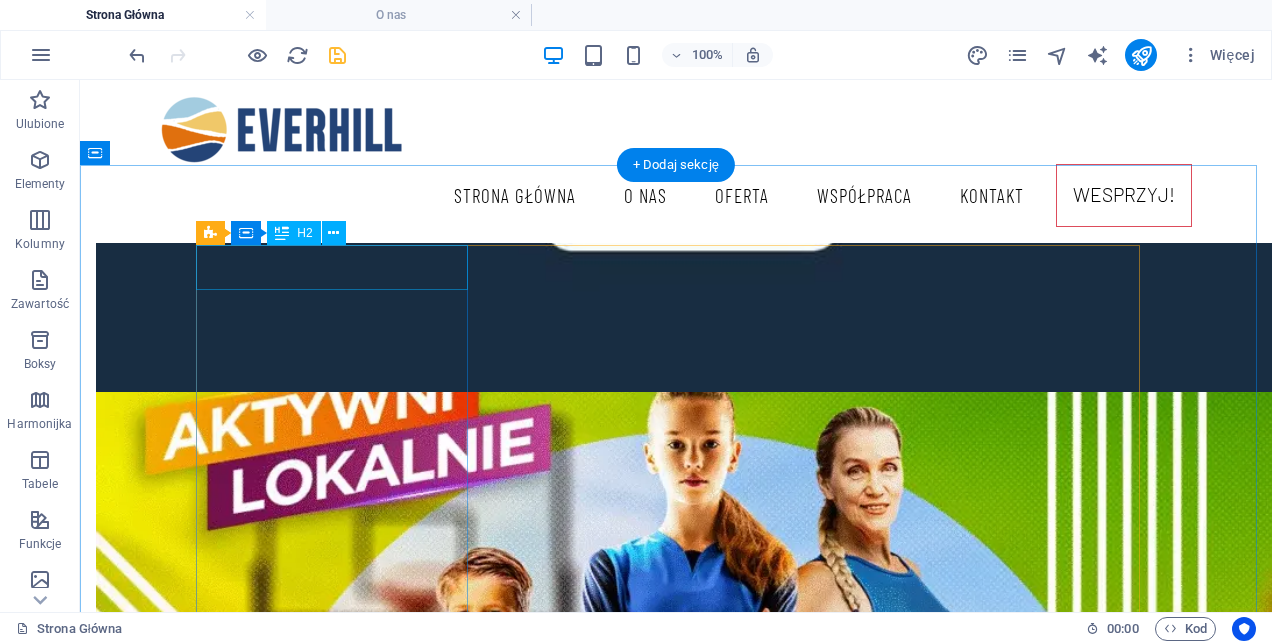 scroll, scrollTop: 1858, scrollLeft: 0, axis: vertical 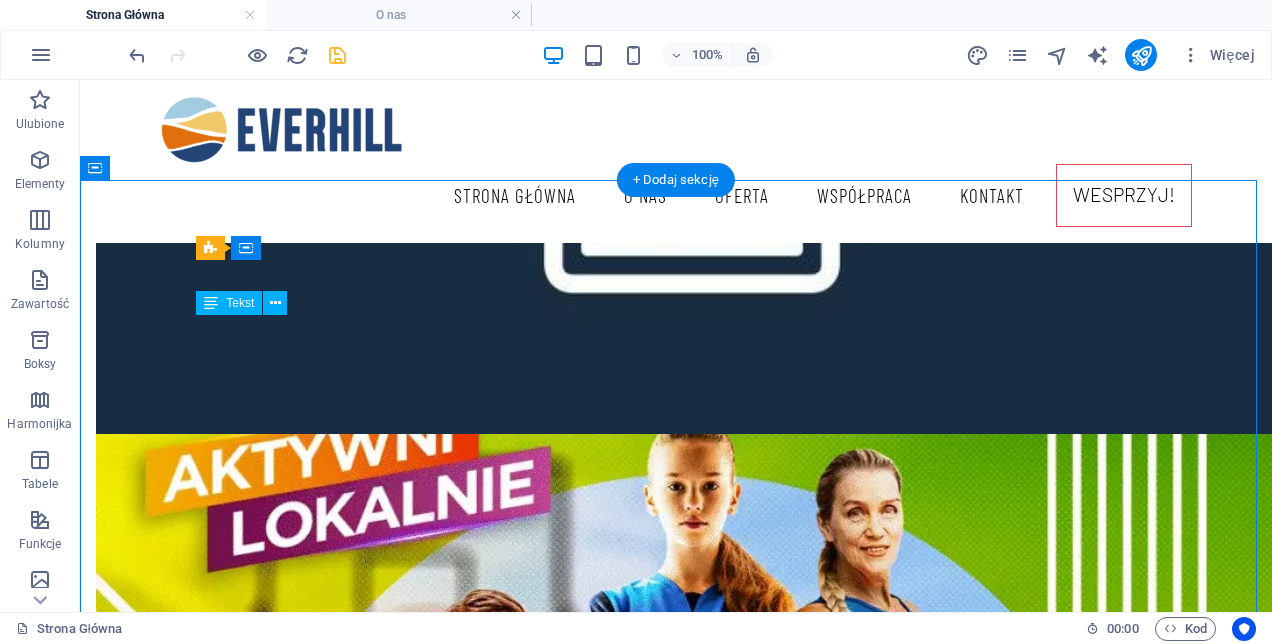 click on "Fundacja Everhill to przestrzeń rozwoju potencjału osobistego i organizacyjnego. Pomagamy ludziom i instytucjom rozwijać się w zgodzie ze sobą – oferując edukację, mentoring i doradztwo w czterech wzajemnie przenikających się obszarach: zdrowia, kultury, edukacji i życia społecznego. Wierzymy, że zdrowie – zarówno fizyczne, jak i psychiczne – stanowi fundament dobrego życia; kultura kształtuje naszą wrażliwość i tożsamość;  edukacja otwiera umysły i daje narzędzia a społeczeństwo to przestrzeń, w której to wszystko ma sens – buduje wspólnotę, relacje i nadaje kierunek zmianom. Fundacja Everhill oferuje wsparcie w formie warsztatów, szkoleń, działań integracyjnych oraz projektów doradczych – projektowanych z troską i odpowiedzialnością, w odpowiedzi na realne" at bounding box center [676, 2907] 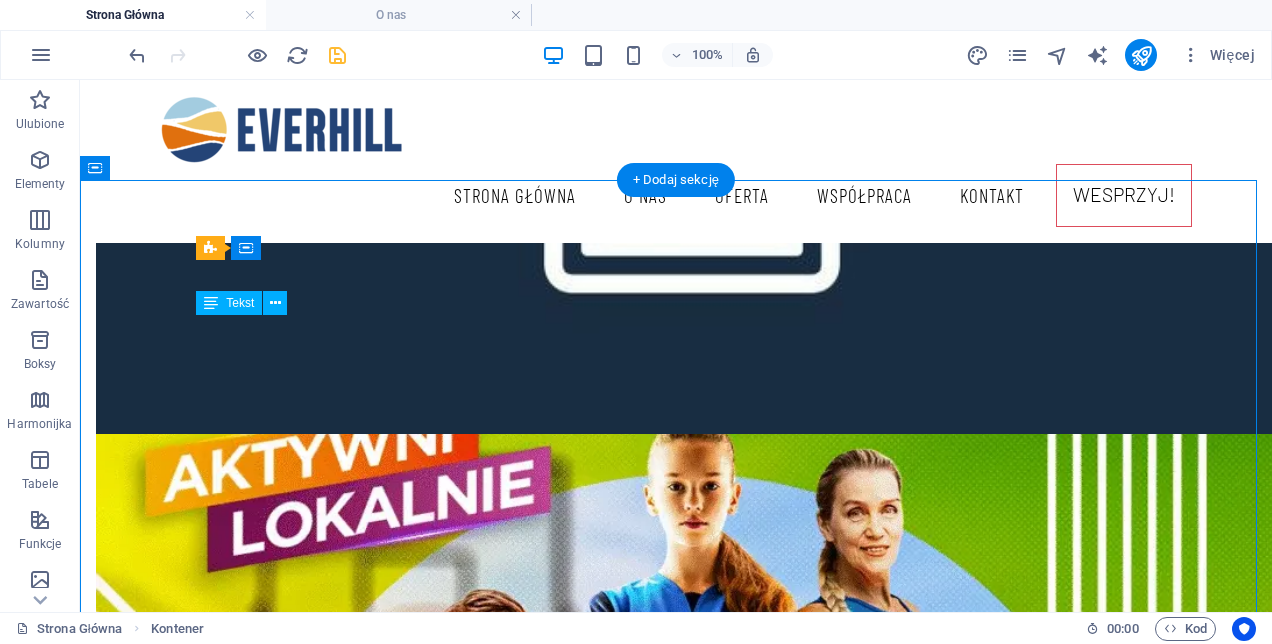 click on "Fundacja Everhill to przestrzeń rozwoju potencjału osobistego i organizacyjnego. Pomagamy ludziom i instytucjom rozwijać się w zgodzie ze sobą – oferując edukację, mentoring i doradztwo w czterech wzajemnie przenikających się obszarach: zdrowia, kultury, edukacji i życia społecznego. Wierzymy, że zdrowie – zarówno fizyczne, jak i psychiczne – stanowi fundament dobrego życia; kultura kształtuje naszą wrażliwość i tożsamość;  edukacja otwiera umysły i daje narzędzia a społeczeństwo to przestrzeń, w której to wszystko ma sens – buduje wspólnotę, relacje i nadaje kierunek zmianom. Fundacja Everhill oferuje wsparcie w formie warsztatów, szkoleń, działań integracyjnych oraz projektów doradczych – projektowanych z troską i odpowiedzialnością, w odpowiedzi na realne" at bounding box center (676, 2907) 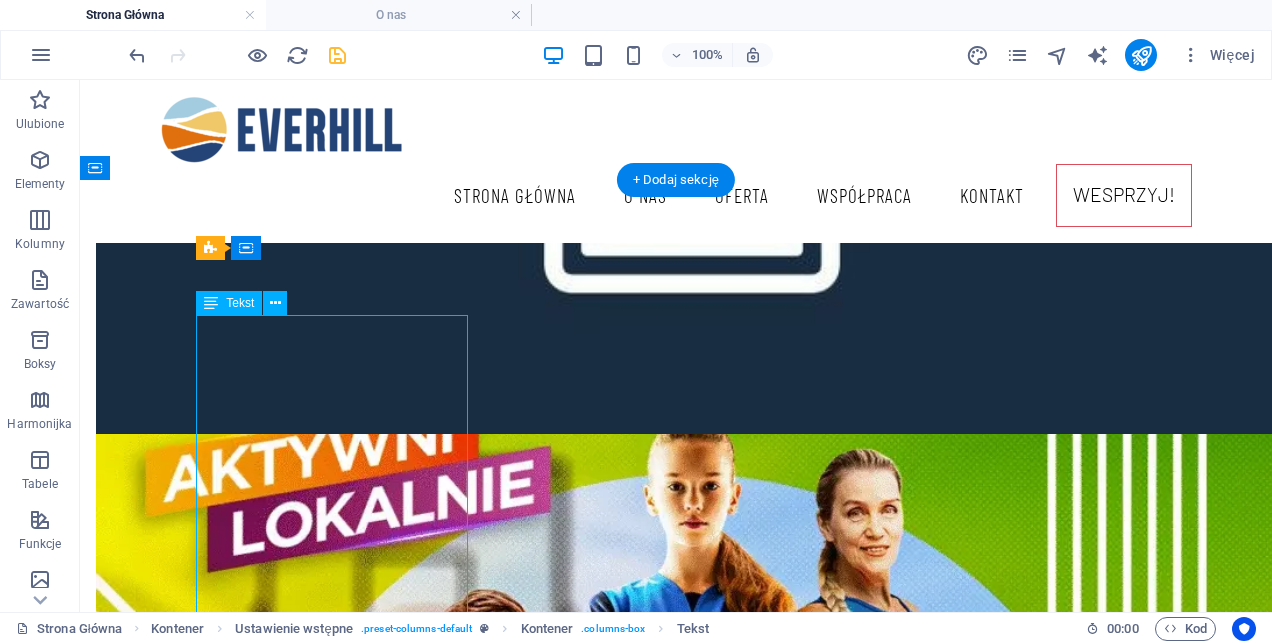 click on "Fundacja Everhill to przestrzeń rozwoju potencjału osobistego i organizacyjnego. Pomagamy ludziom i instytucjom rozwijać się w zgodzie ze sobą – oferując edukację, mentoring i doradztwo w czterech wzajemnie przenikających się obszarach: zdrowia, kultury, edukacji i życia społecznego. Wierzymy, że zdrowie – zarówno fizyczne, jak i psychiczne – stanowi fundament dobrego życia; kultura kształtuje naszą wrażliwość i tożsamość;  edukacja otwiera umysły i daje narzędzia a społeczeństwo to przestrzeń, w której to wszystko ma sens – buduje wspólnotę, relacje i nadaje kierunek zmianom. Fundacja Everhill oferuje wsparcie w formie warsztatów, szkoleń, działań integracyjnych oraz projektów doradczych – projektowanych z troską i odpowiedzialnością, w odpowiedzi na realne" at bounding box center [676, 2907] 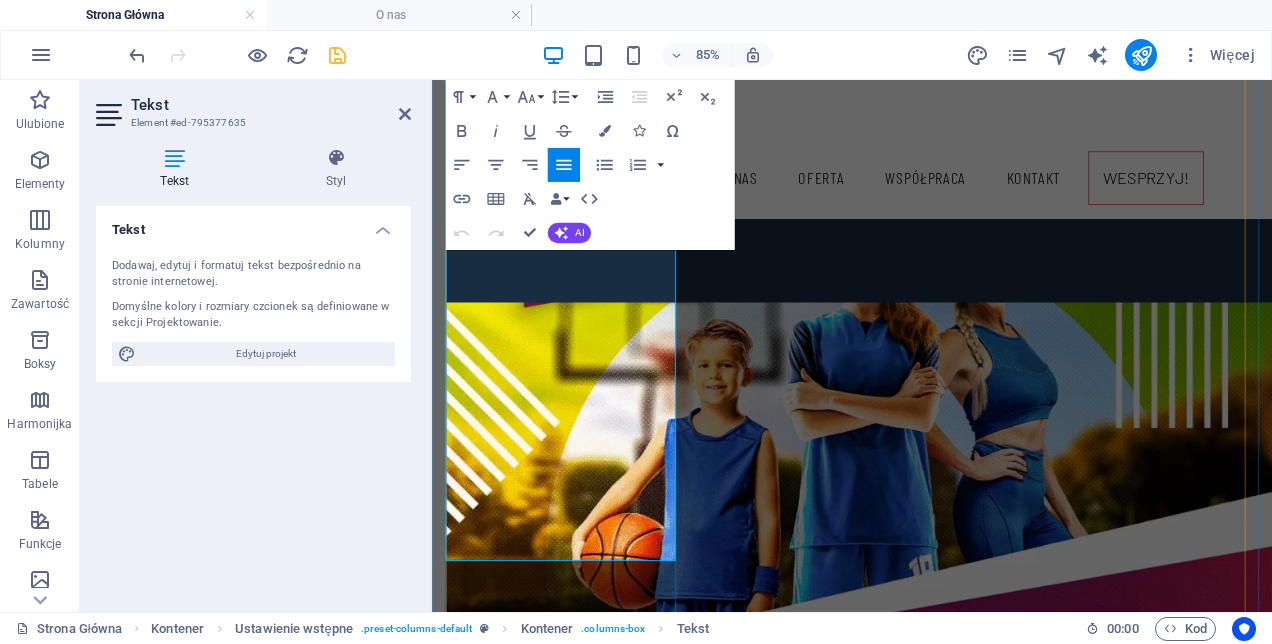 scroll, scrollTop: 2320, scrollLeft: 0, axis: vertical 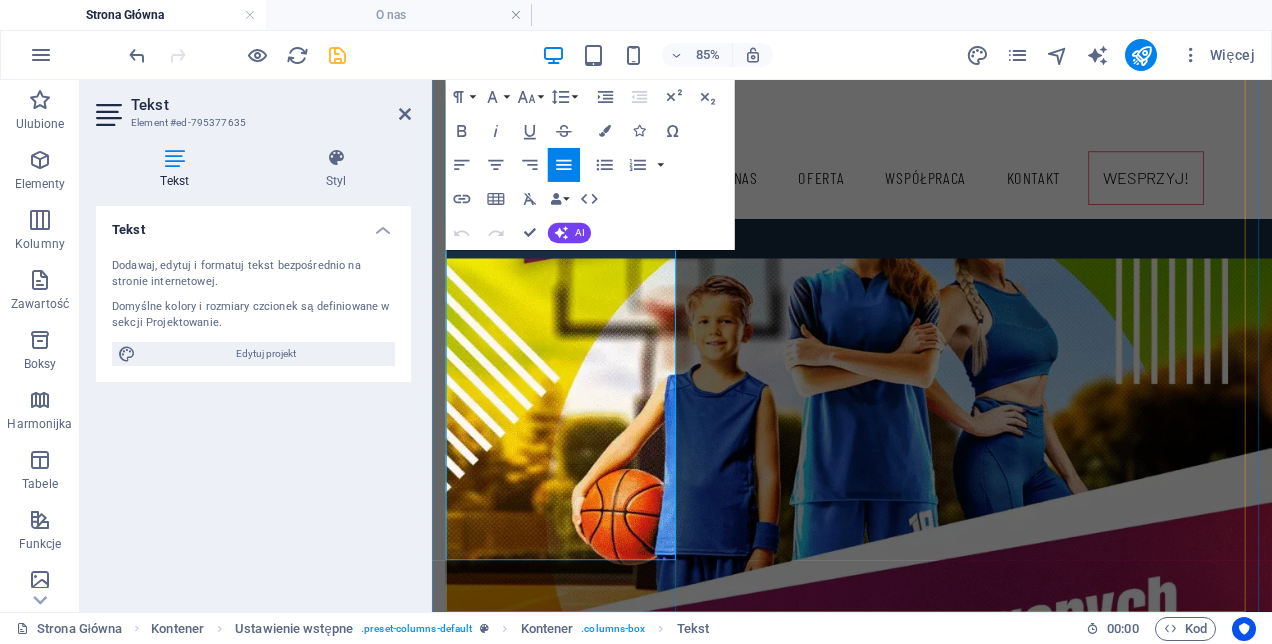 click on "Fundacja Everhill oferuje wsparcie w formie warsztatów, szkoleń, działań integracyjnych oraz projektów doradczych – projektowanych z troską i odpowiedzialnością, w odpowiedzi na realne" at bounding box center [926, 2633] 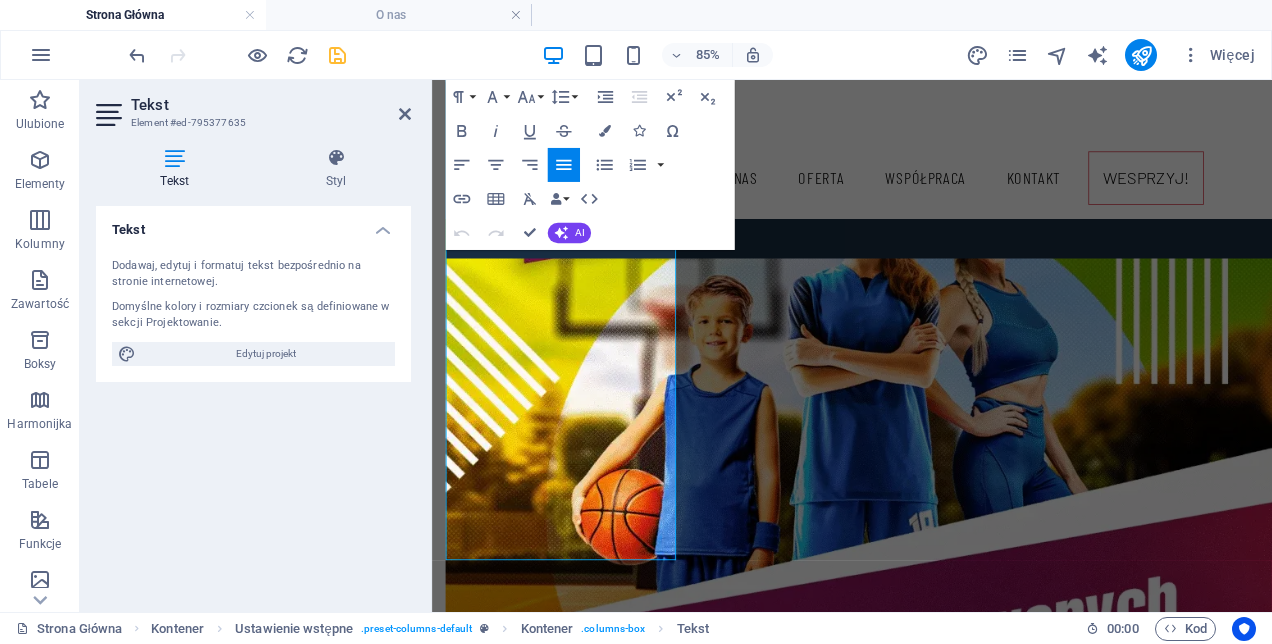 drag, startPoint x: 628, startPoint y: 481, endPoint x: 420, endPoint y: 244, distance: 315.33 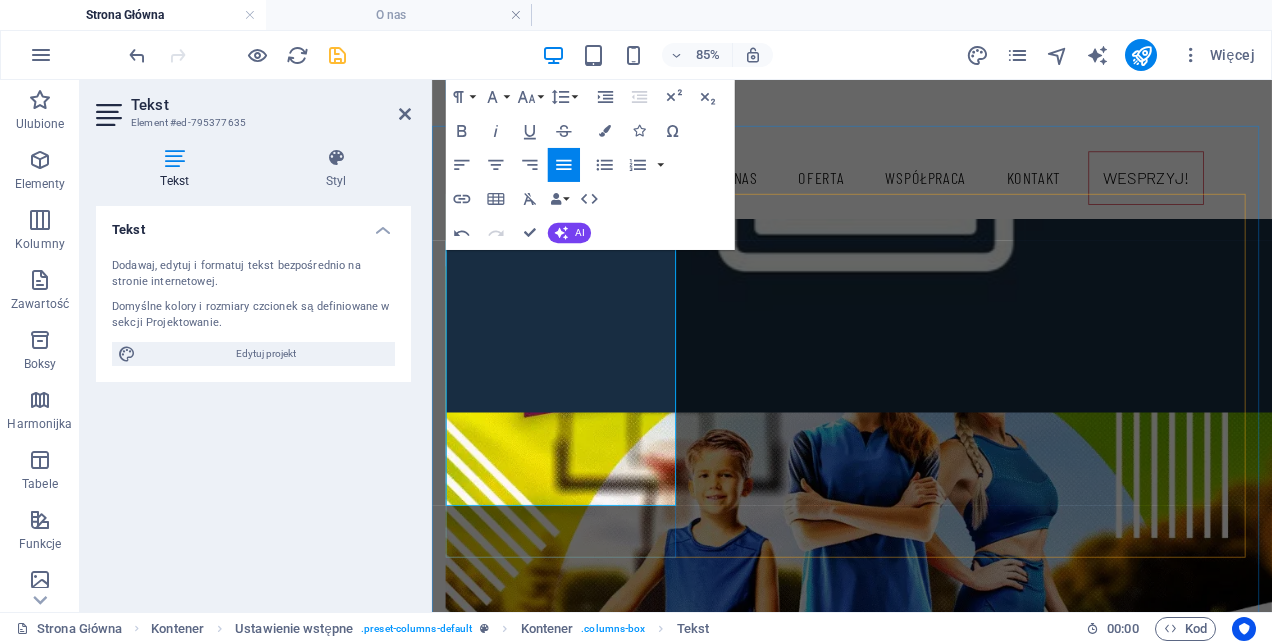 scroll, scrollTop: 2120, scrollLeft: 0, axis: vertical 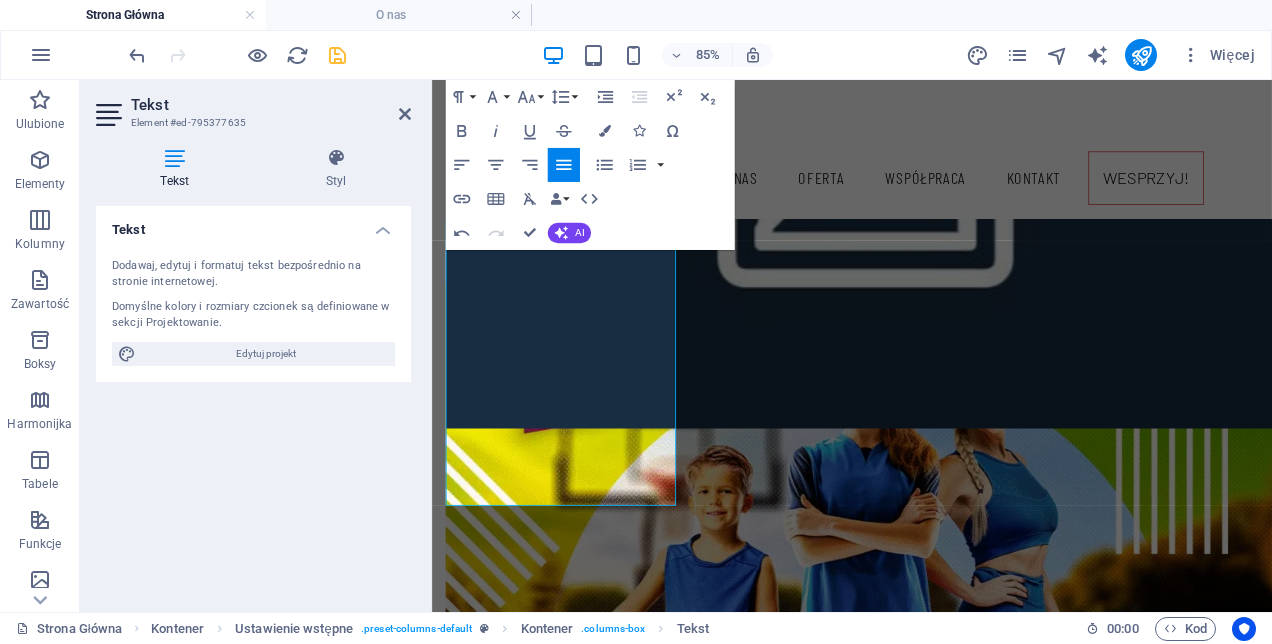 drag, startPoint x: 690, startPoint y: 427, endPoint x: 421, endPoint y: 261, distance: 316.0965 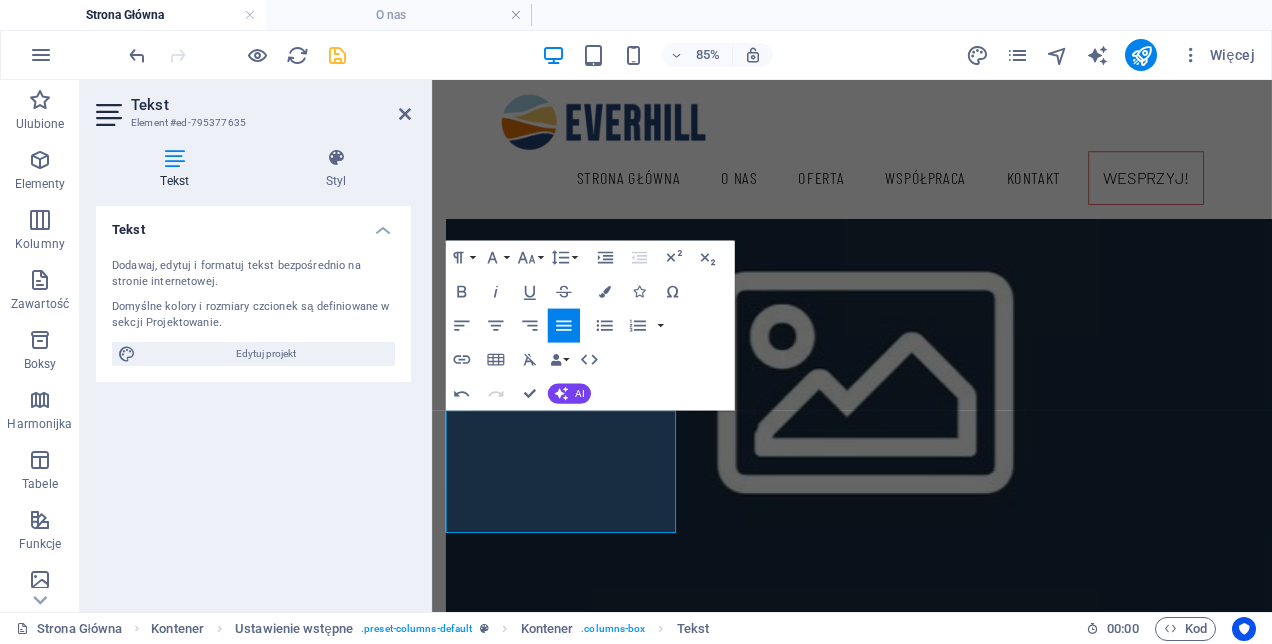 scroll, scrollTop: 1920, scrollLeft: 0, axis: vertical 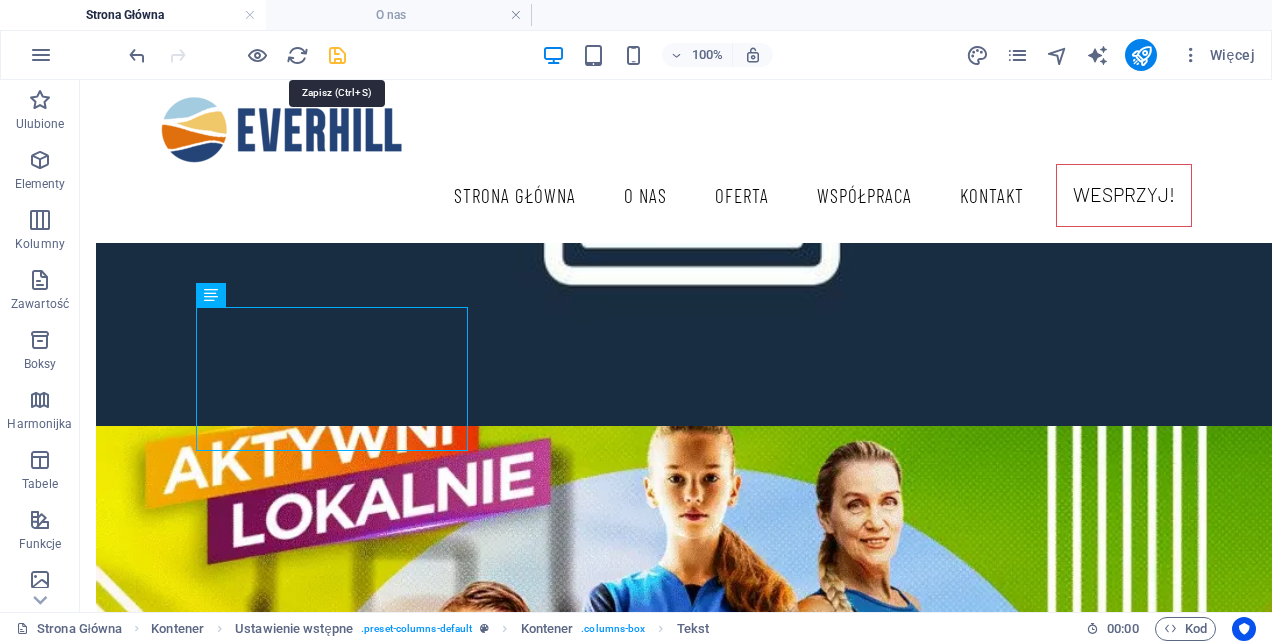 click at bounding box center (337, 55) 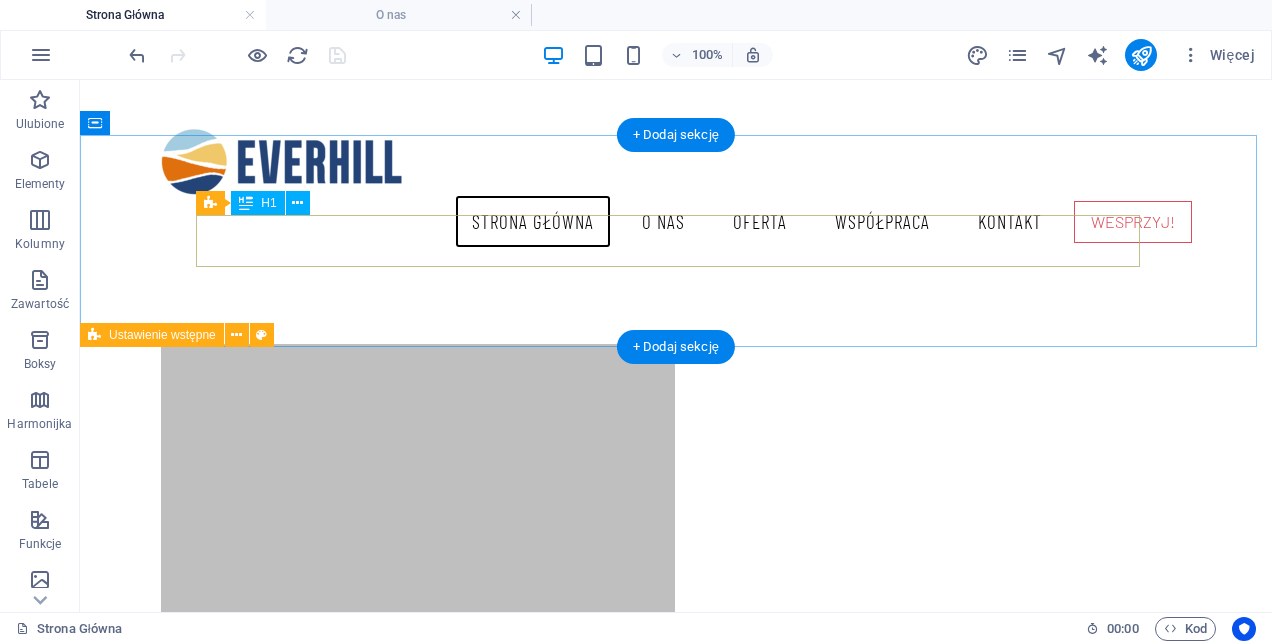 scroll, scrollTop: 566, scrollLeft: 0, axis: vertical 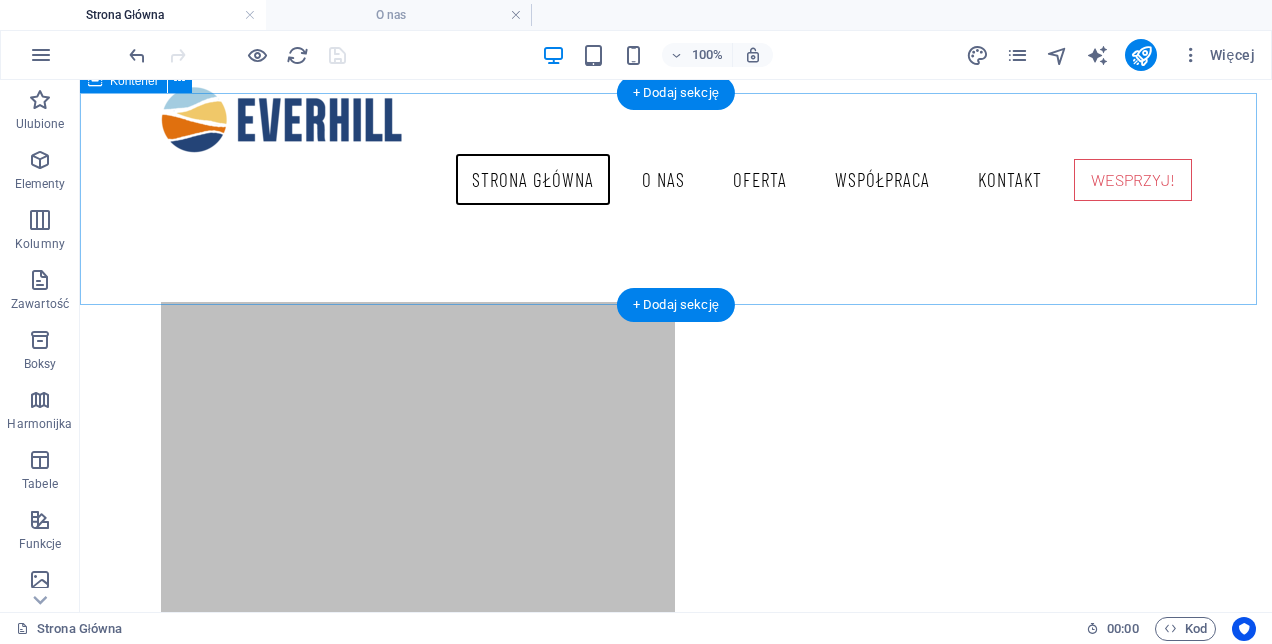click on "AKTUALNOŚCI" at bounding box center (676, 806) 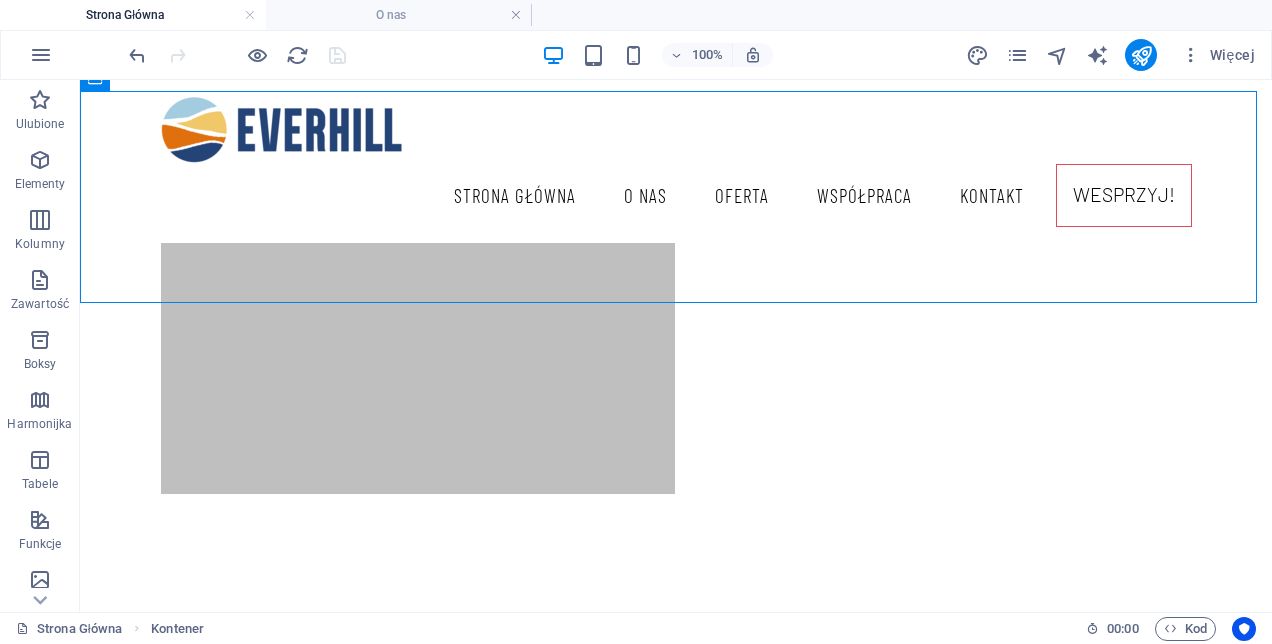 scroll, scrollTop: 666, scrollLeft: 0, axis: vertical 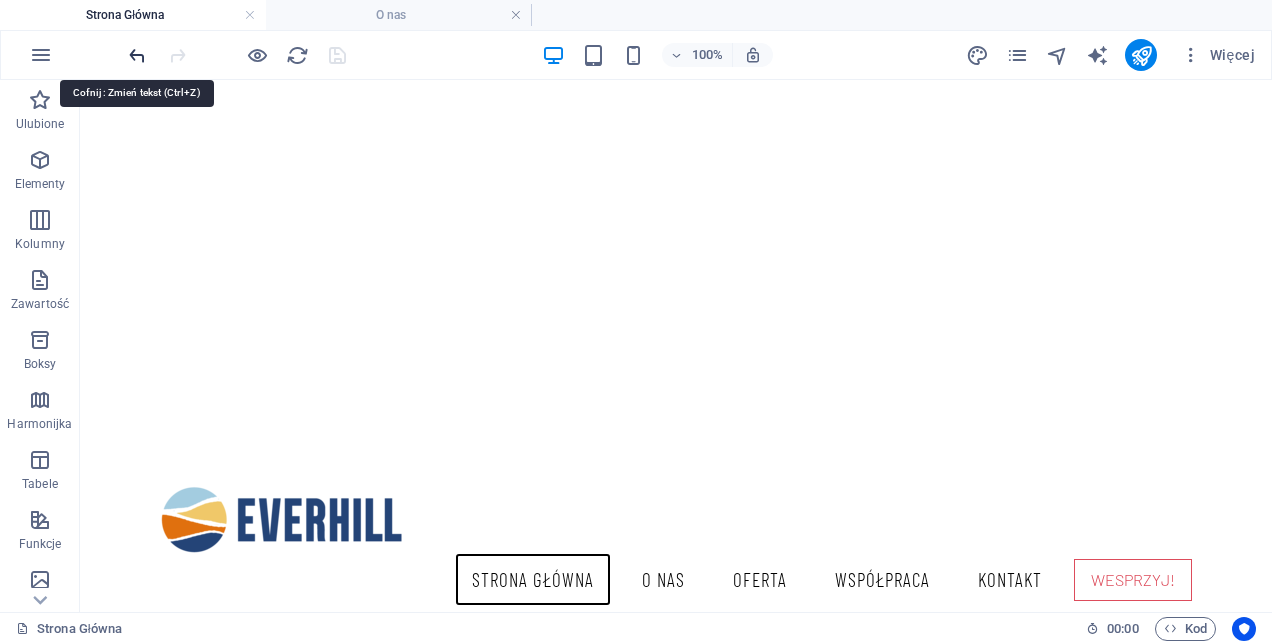 click at bounding box center [137, 55] 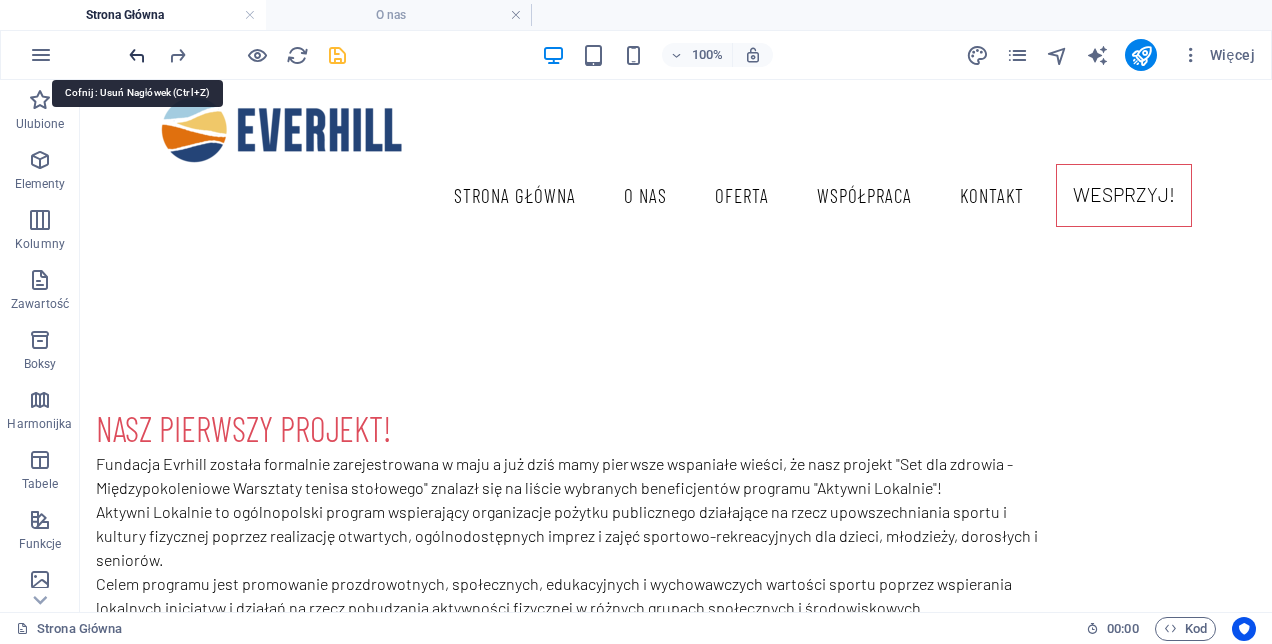 scroll, scrollTop: 2116, scrollLeft: 0, axis: vertical 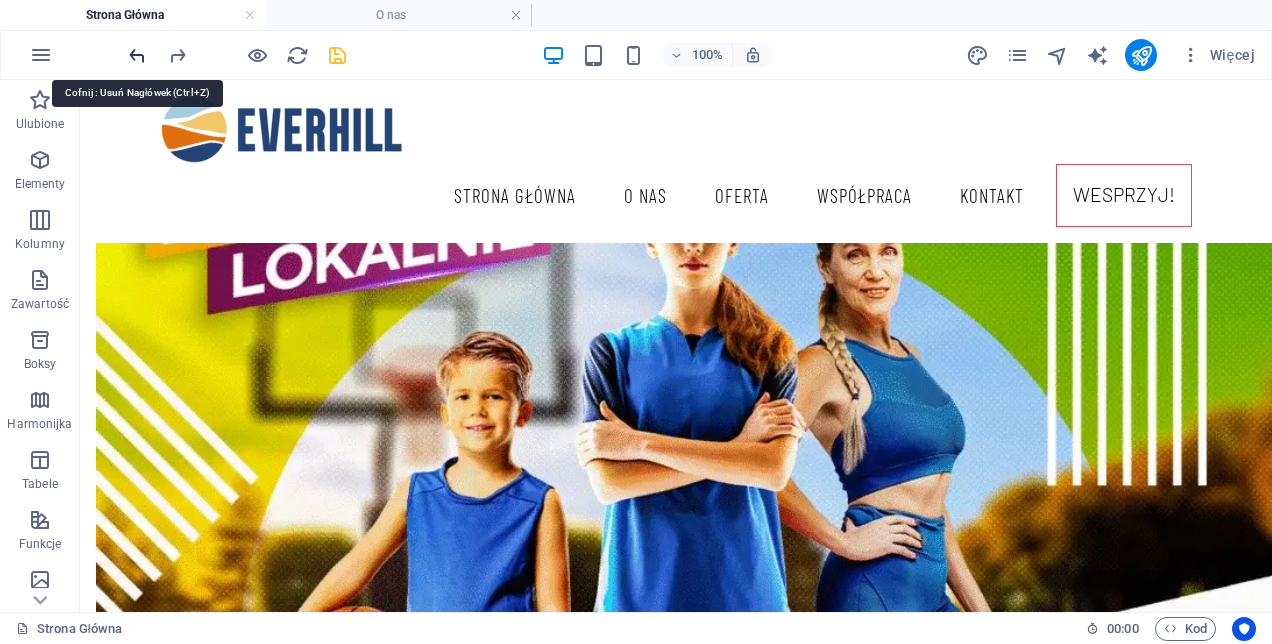 click at bounding box center (137, 55) 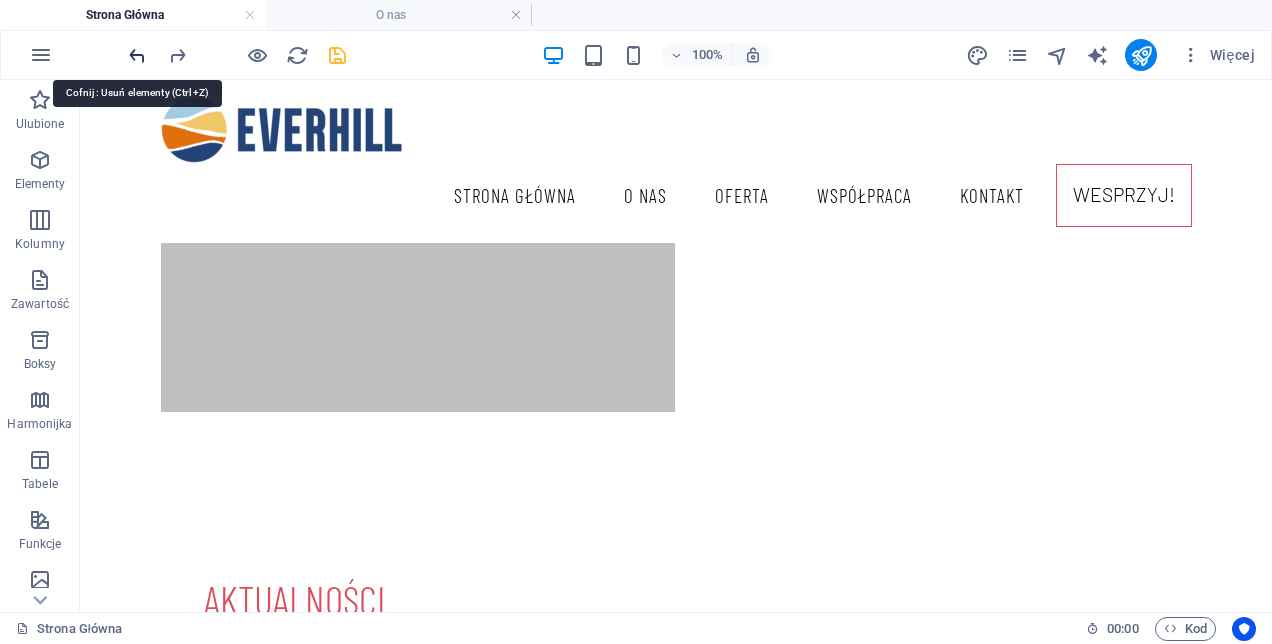scroll, scrollTop: 468, scrollLeft: 0, axis: vertical 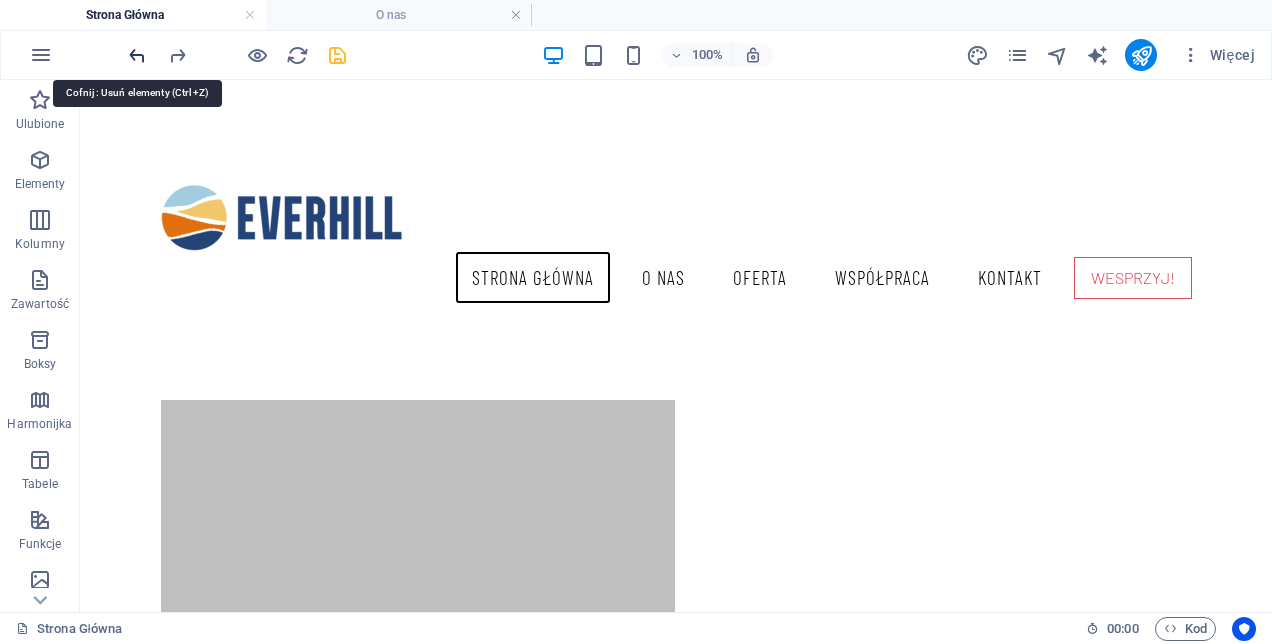 click at bounding box center (137, 55) 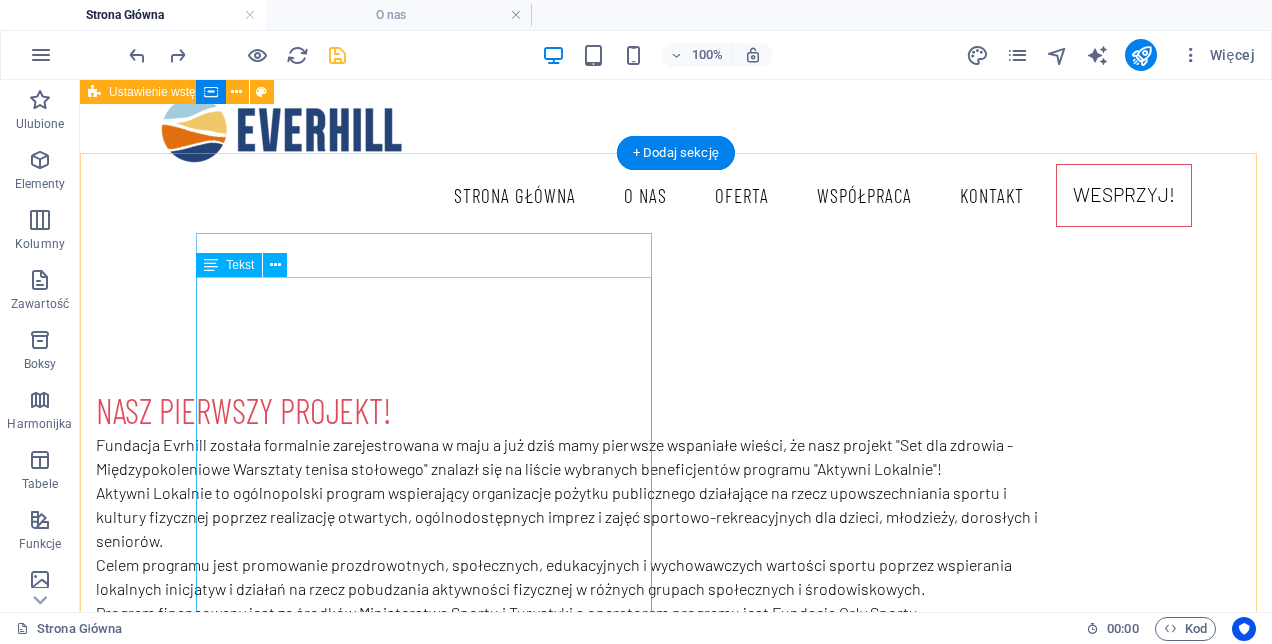 scroll, scrollTop: 968, scrollLeft: 0, axis: vertical 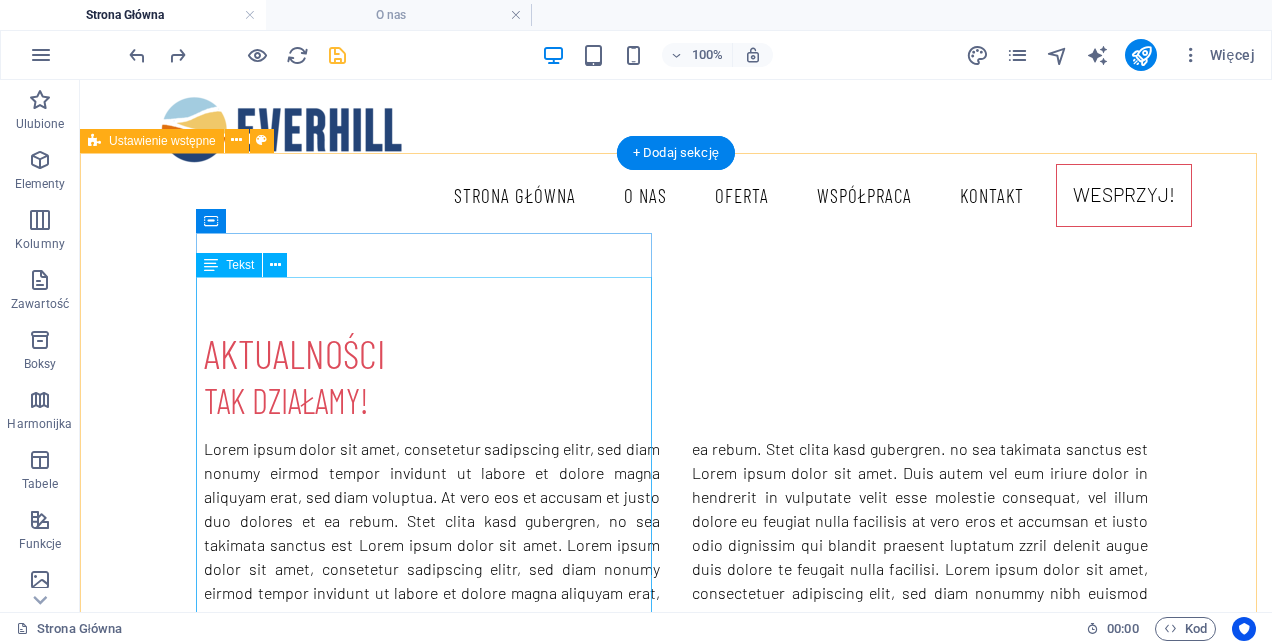 click on "Fundacja Evrhill została formalnie zarejestrowana w maju a już dziś mamy pierwsze wspaniałe wieści, że nasz projekt "Set dla zdrowia - Międzypokoleniowe Warsztaty tenisa stołowego" znalazł się na liście wybranych beneficjentów programu "Aktywni Lokalnie"! Aktywni Lokalnie to ogólnopolski program wspierający organizacje pożytku publicznego działające na rzecz upowszechniania sportu i kultury fizycznej poprzez realizację otwartych, ogólnodostępnych imprez i zajęć sportowo-rekreacyjnych dla dzieci, młodzieży, dorosłych i seniorów. Celem programu jest promowanie prozdrowotnych, społecznych, edukacyjnych i wychowawczych wartości sportu poprzez wspierania lokalnych inicjatyw i działań na rzecz pobudzania aktywności fizycznej w różnych grupach społecznych i środowiskowych. Program finansowany jest ze środków Ministerstwa Sportu i Turystyki a operatorem programu jest Fundacja Orły Sportu." at bounding box center [568, 929] 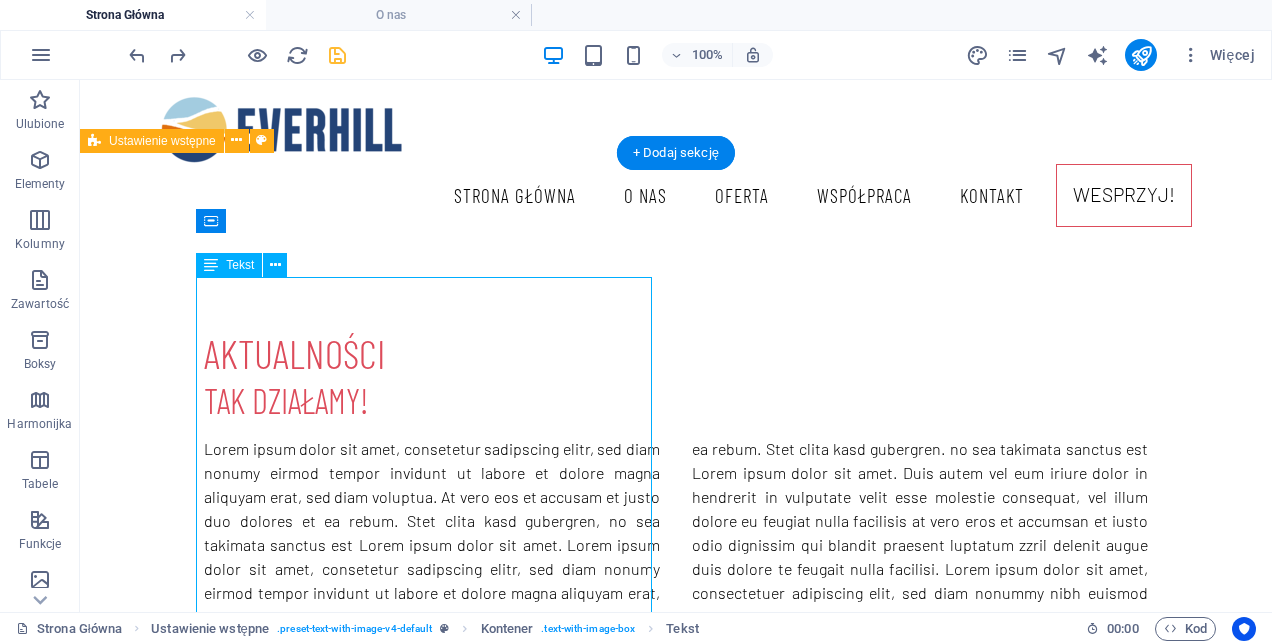 click on "Fundacja Evrhill została formalnie zarejestrowana w maju a już dziś mamy pierwsze wspaniałe wieści, że nasz projekt "Set dla zdrowia - Międzypokoleniowe Warsztaty tenisa stołowego" znalazł się na liście wybranych beneficjentów programu "Aktywni Lokalnie"! Aktywni Lokalnie to ogólnopolski program wspierający organizacje pożytku publicznego działające na rzecz upowszechniania sportu i kultury fizycznej poprzez realizację otwartych, ogólnodostępnych imprez i zajęć sportowo-rekreacyjnych dla dzieci, młodzieży, dorosłych i seniorów. Celem programu jest promowanie prozdrowotnych, społecznych, edukacyjnych i wychowawczych wartości sportu poprzez wspierania lokalnych inicjatyw i działań na rzecz pobudzania aktywności fizycznej w różnych grupach społecznych i środowiskowych. Program finansowany jest ze środków Ministerstwa Sportu i Turystyki a operatorem programu jest Fundacja Orły Sportu." at bounding box center (568, 929) 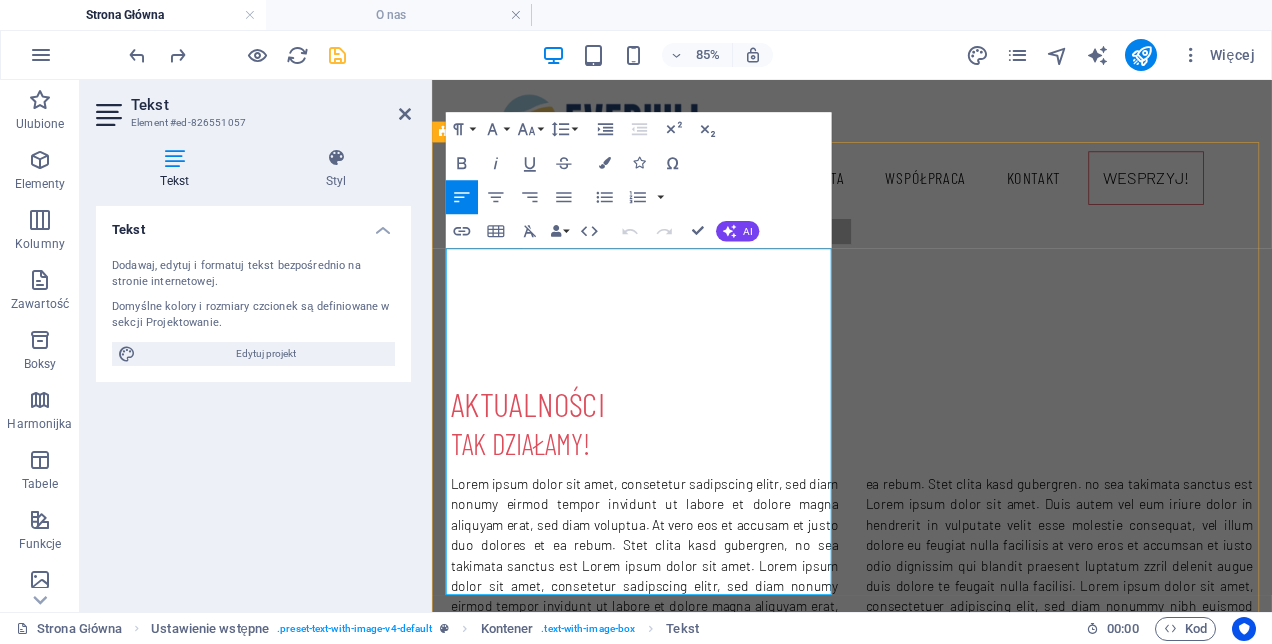 type 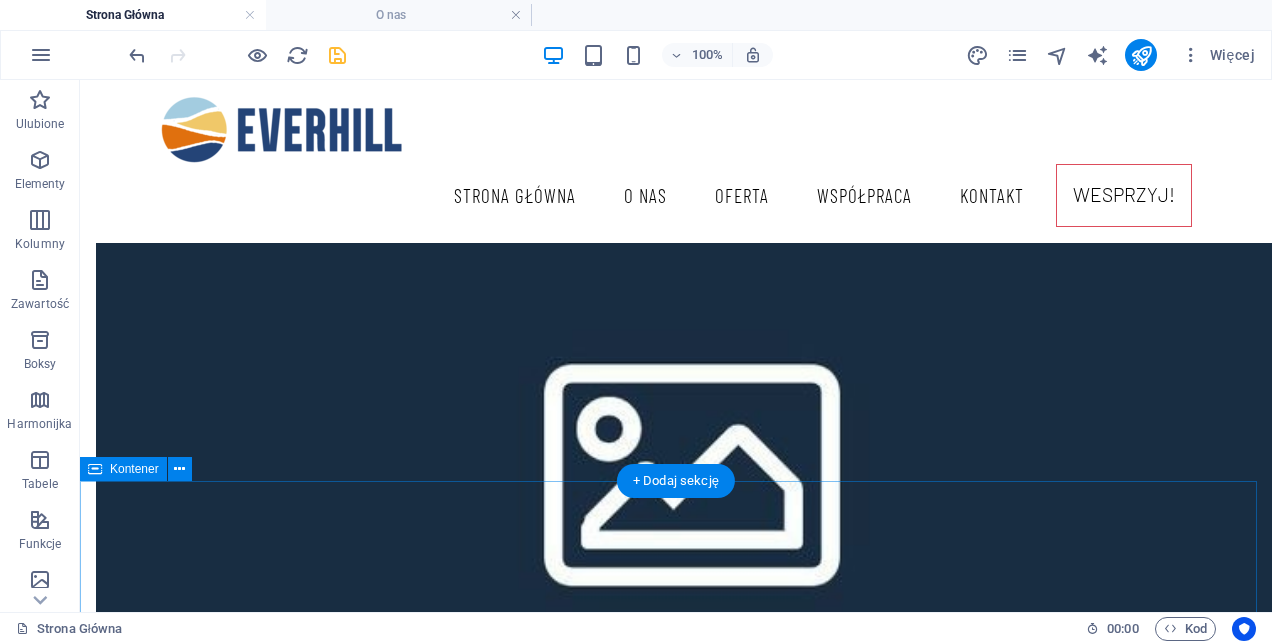 scroll, scrollTop: 1800, scrollLeft: 0, axis: vertical 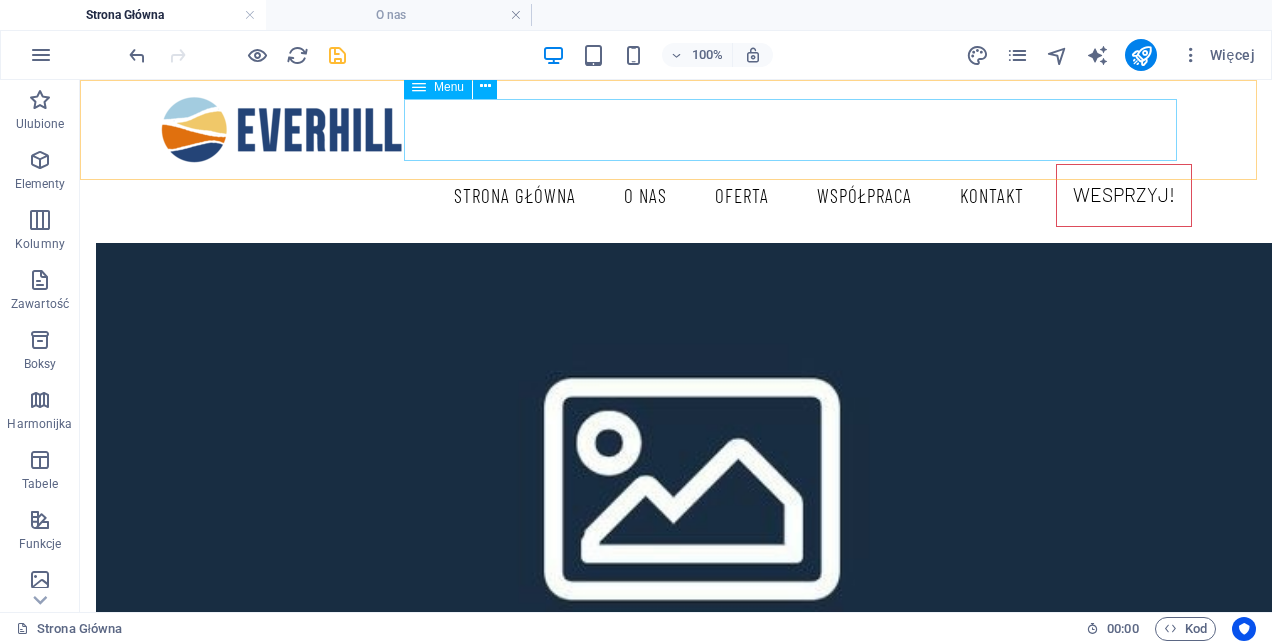 click on "Strona Główna O nas Oferta Współpraca Kontakt Wesprzyj!" at bounding box center (676, 195) 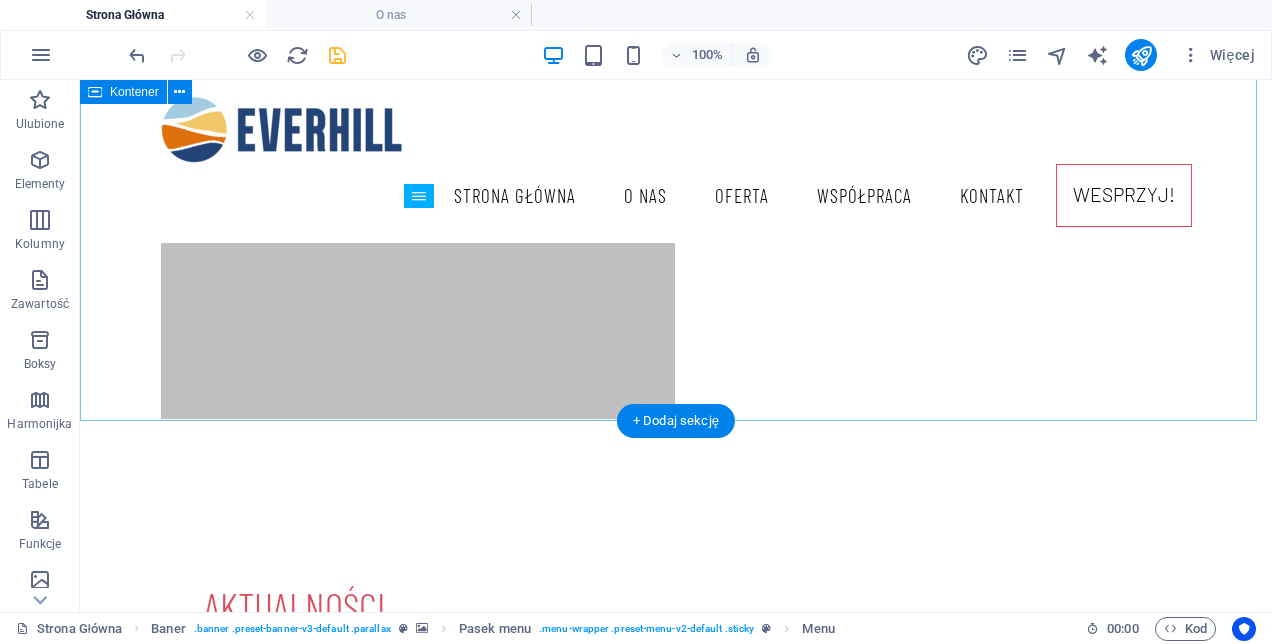 scroll, scrollTop: 700, scrollLeft: 0, axis: vertical 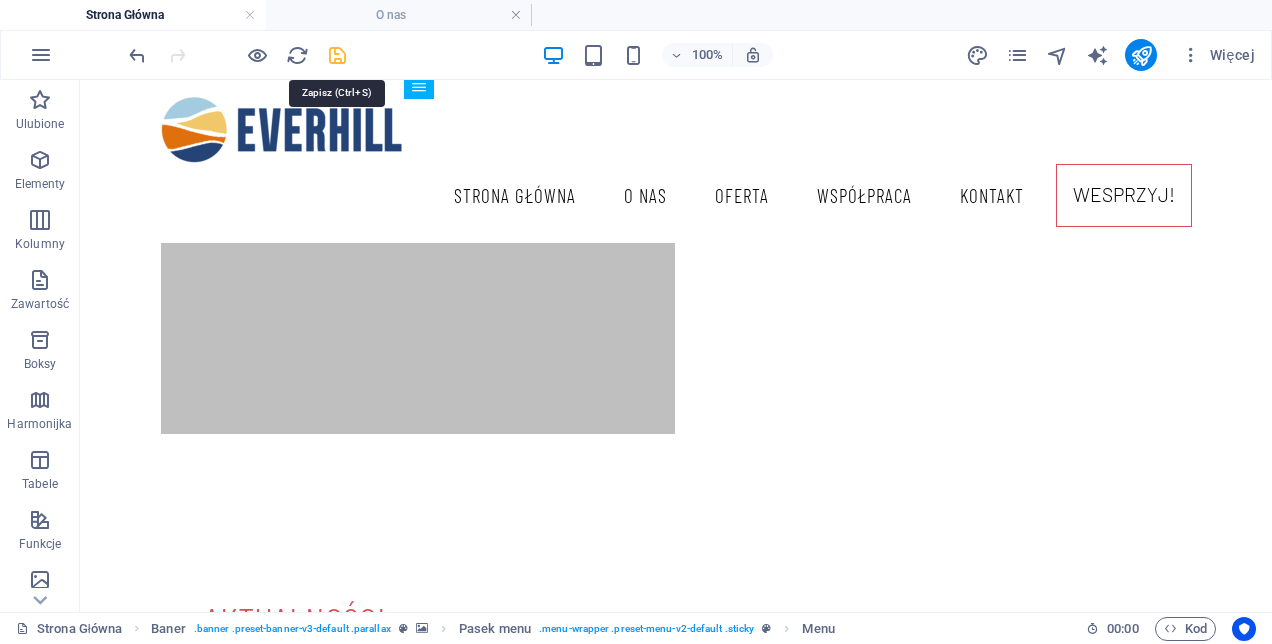 click at bounding box center (337, 55) 